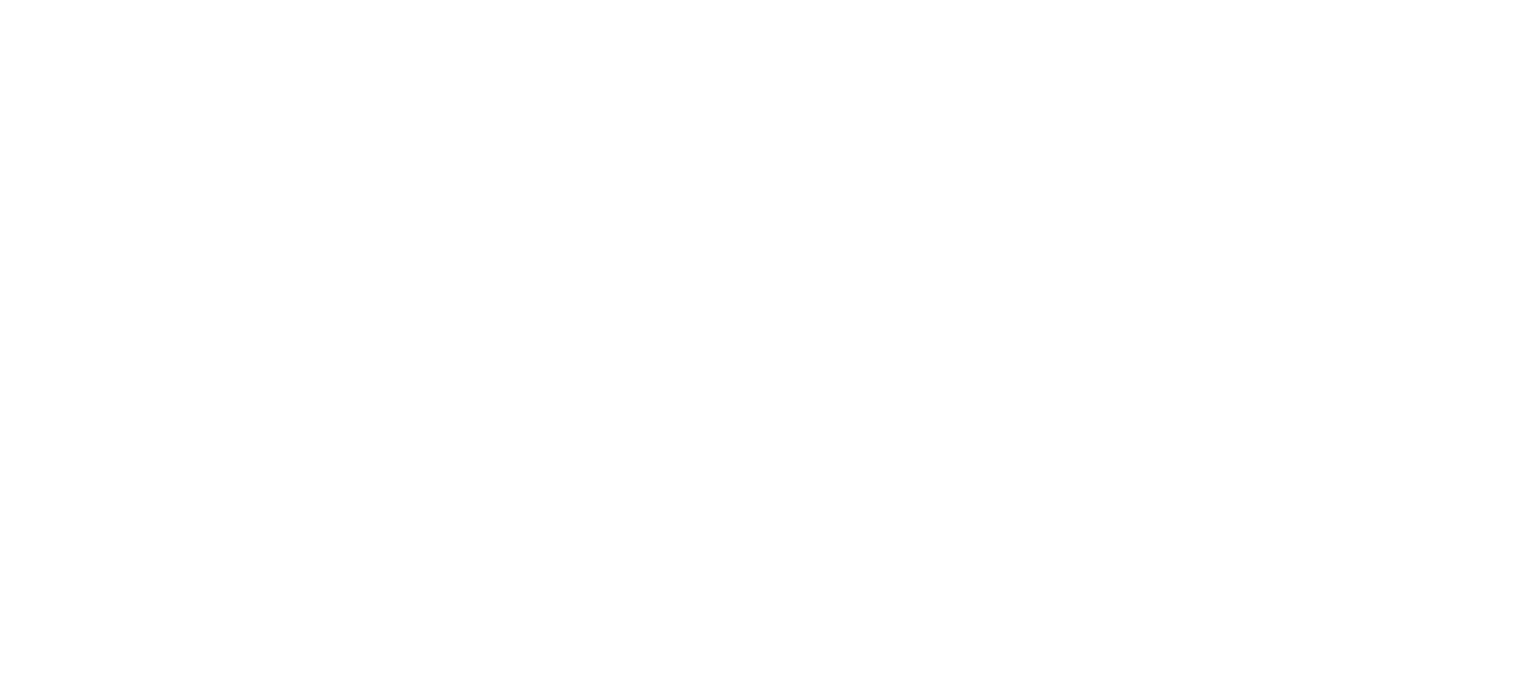 scroll, scrollTop: 0, scrollLeft: 0, axis: both 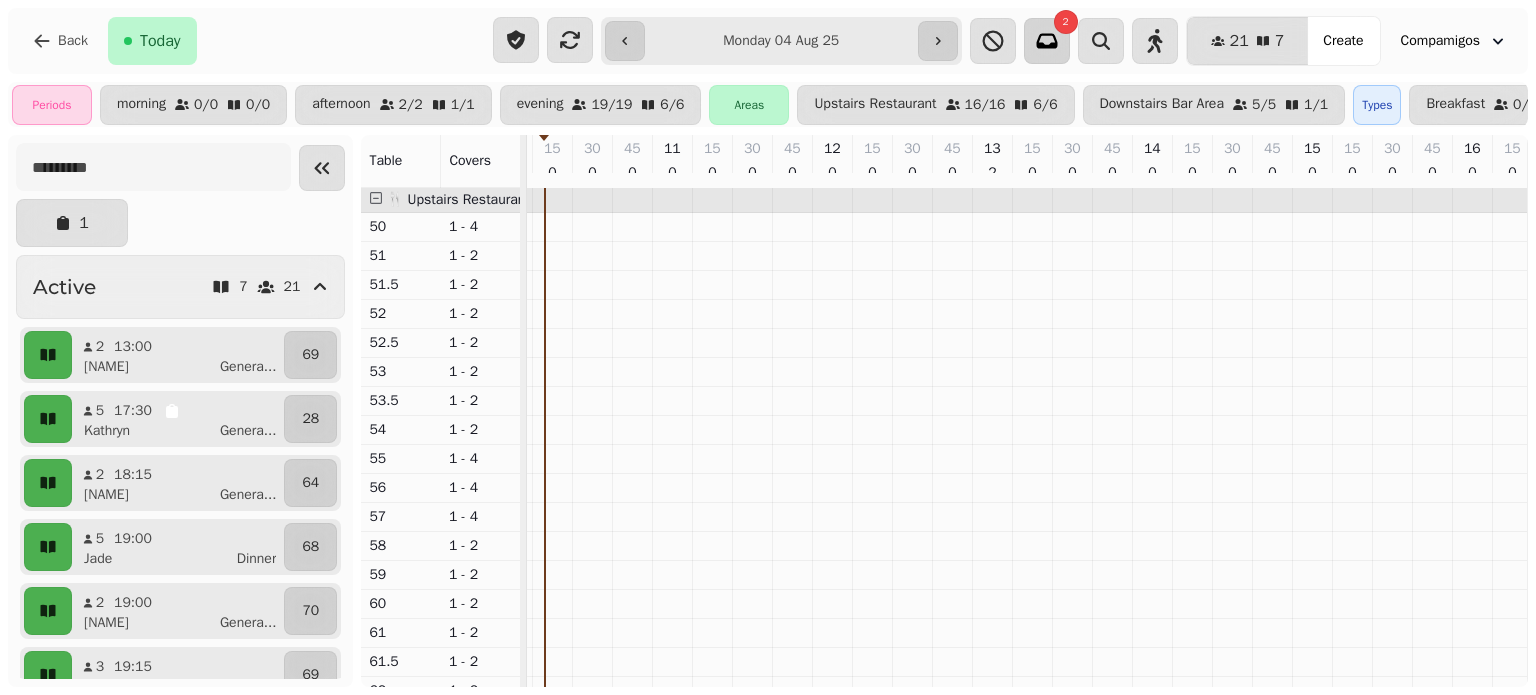 click 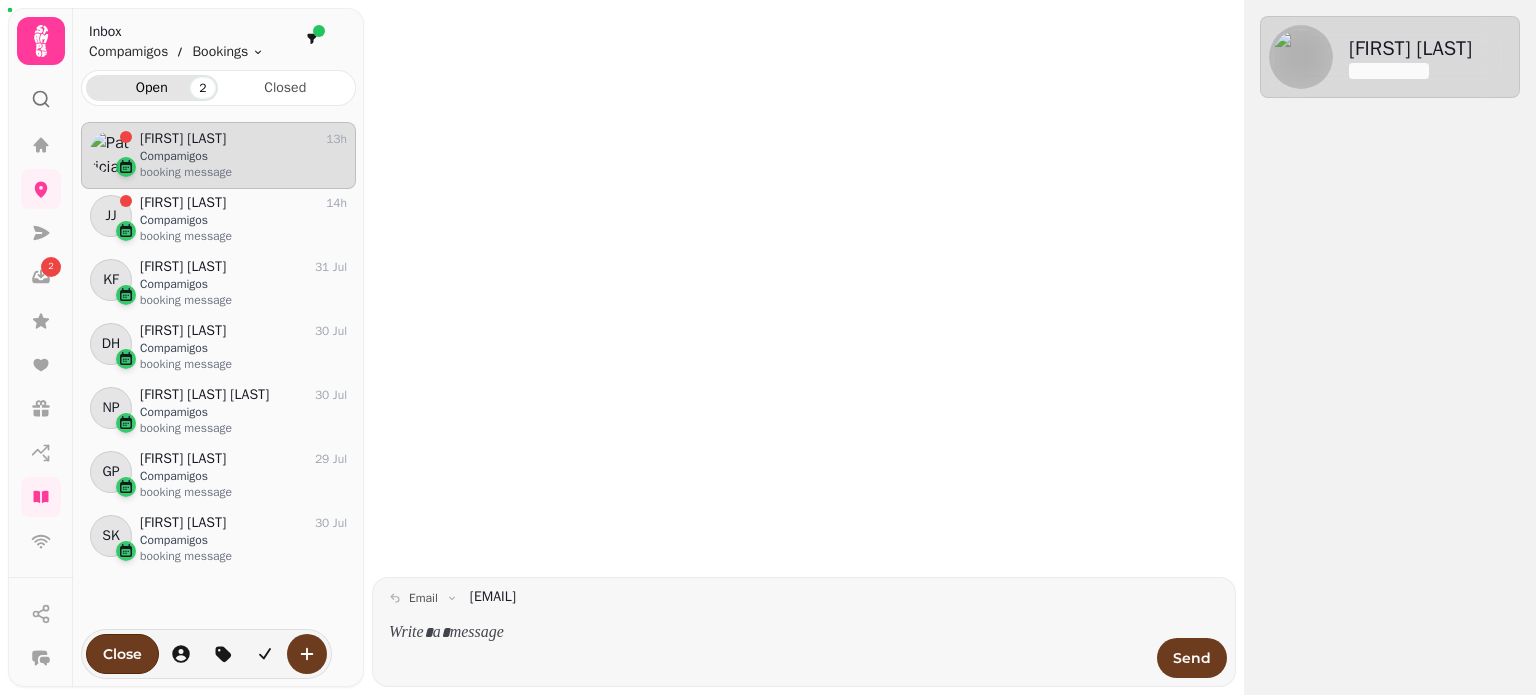 scroll, scrollTop: 16, scrollLeft: 16, axis: both 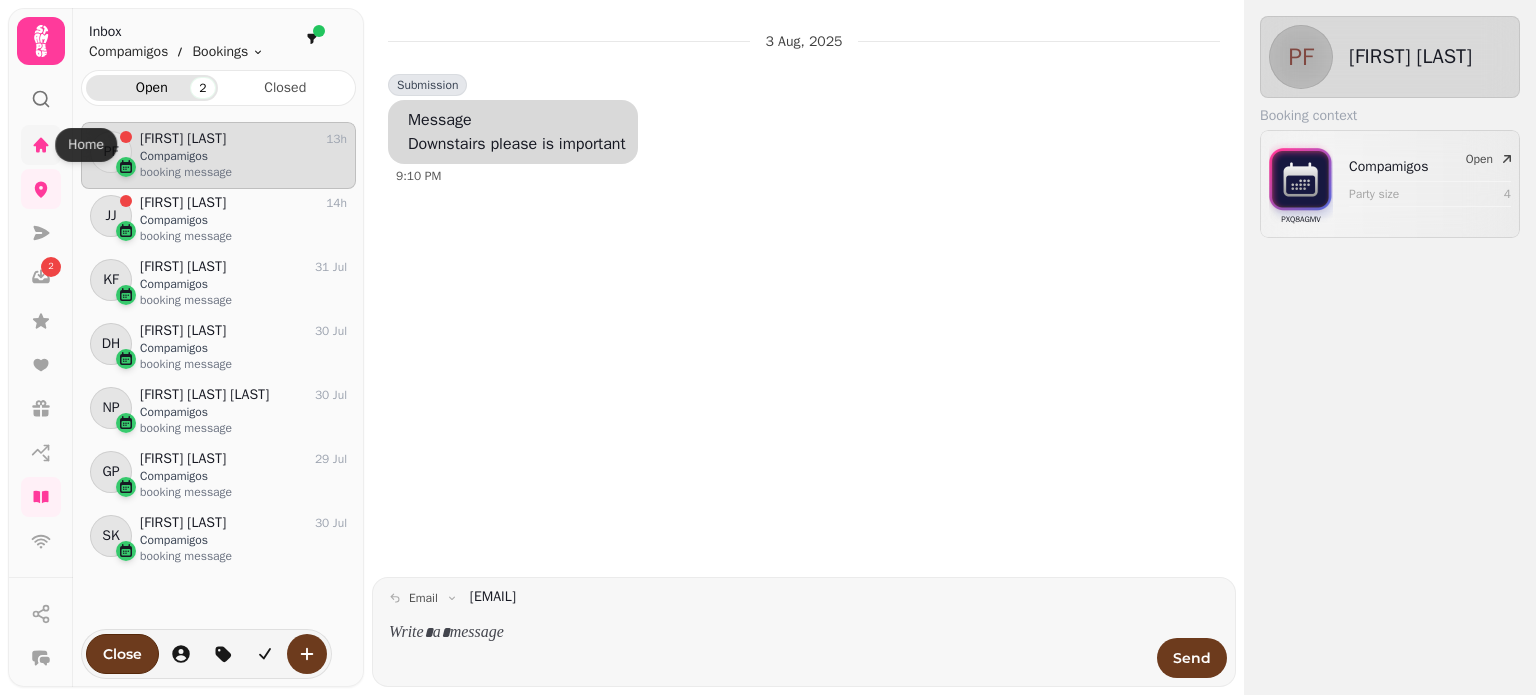 click 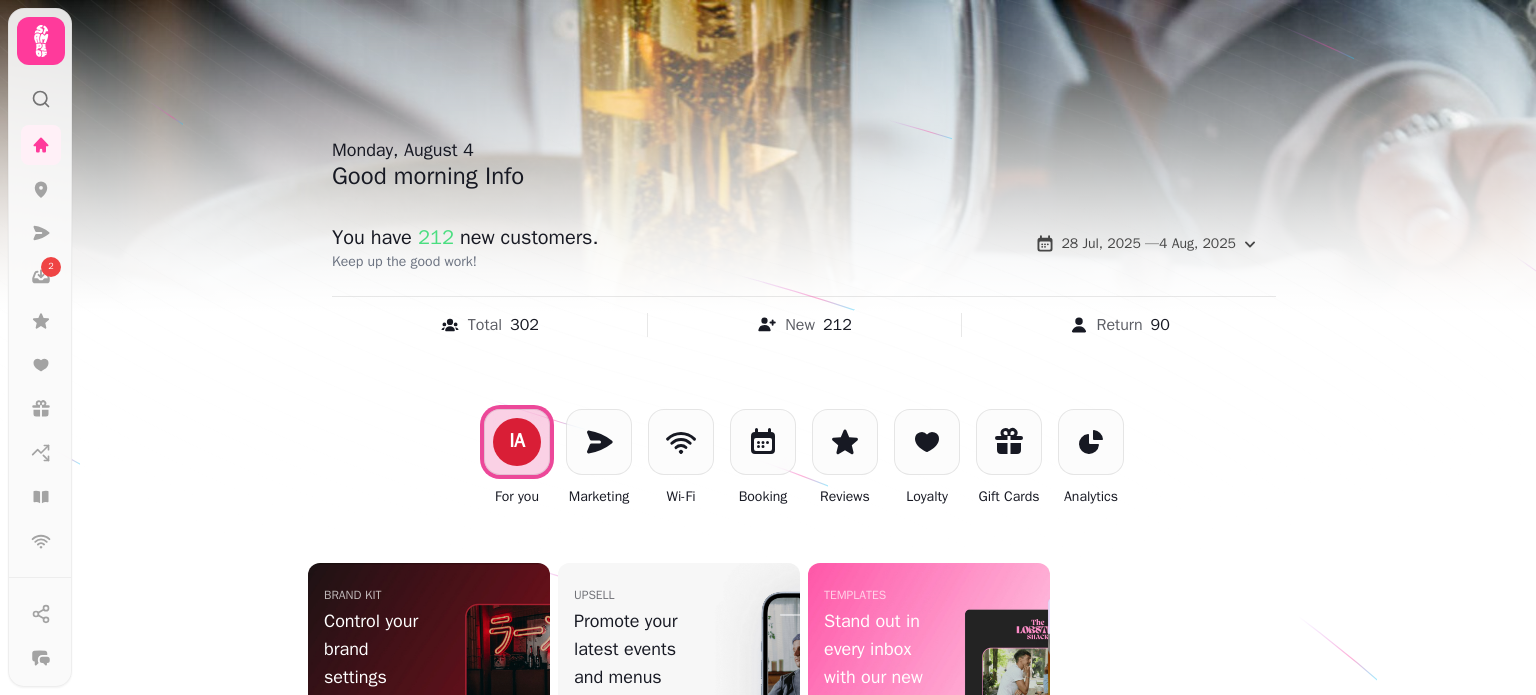scroll, scrollTop: 0, scrollLeft: 0, axis: both 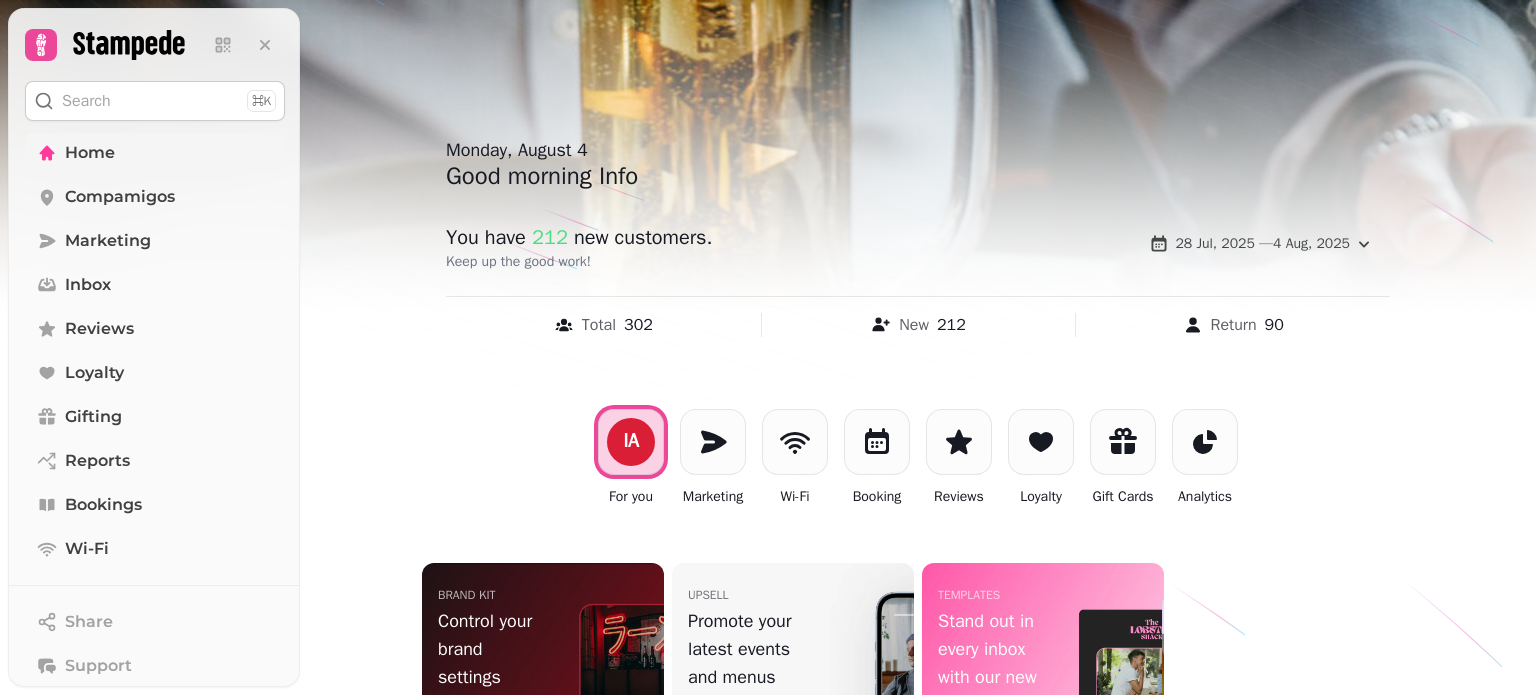 click on "Home" at bounding box center (155, 153) 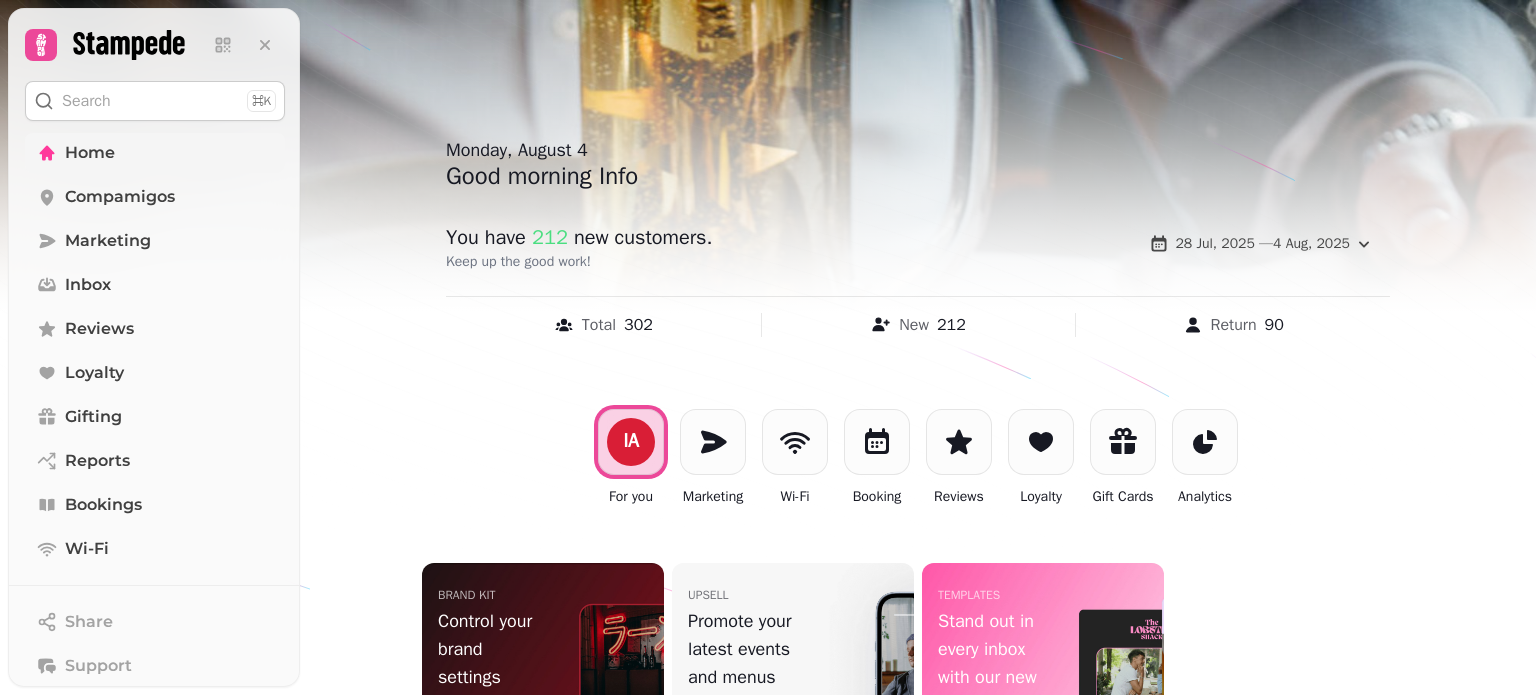 click on "Home" at bounding box center [90, 153] 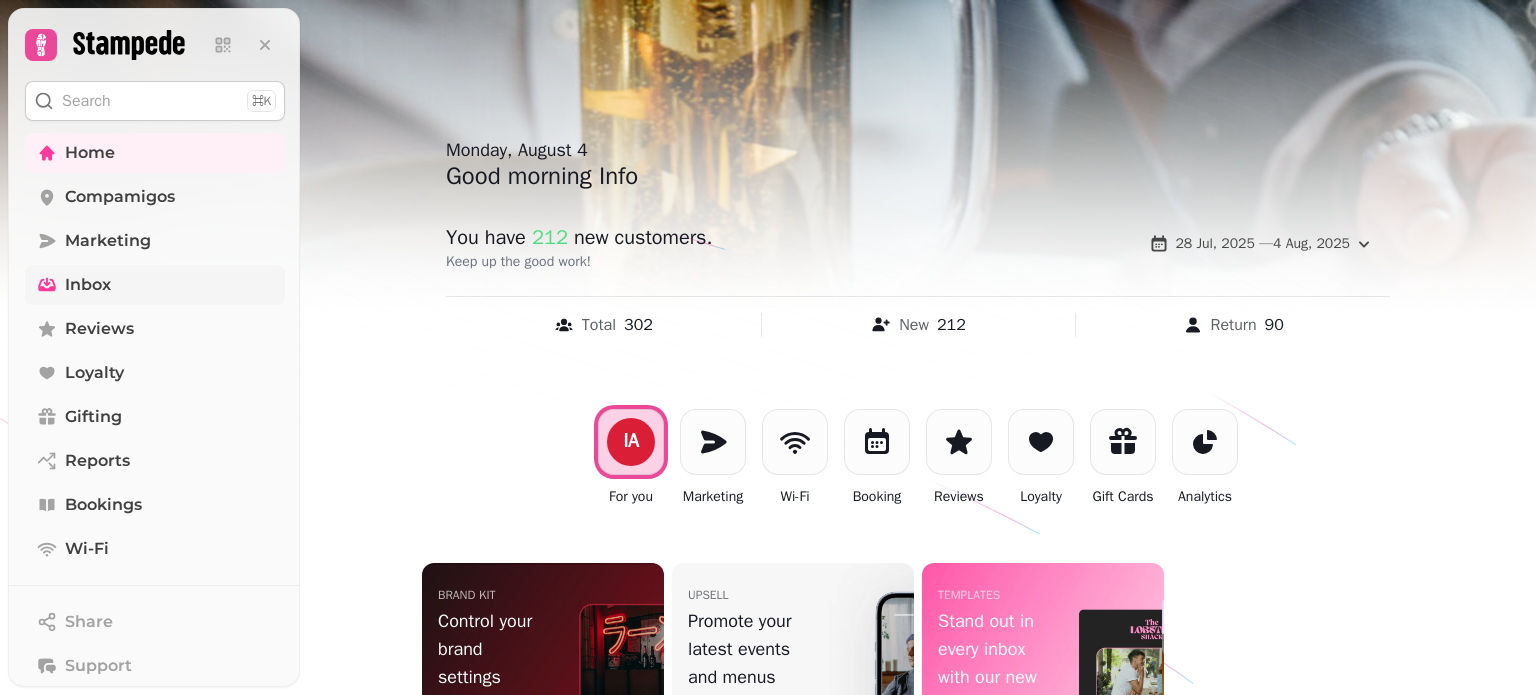 click on "Inbox" at bounding box center (88, 285) 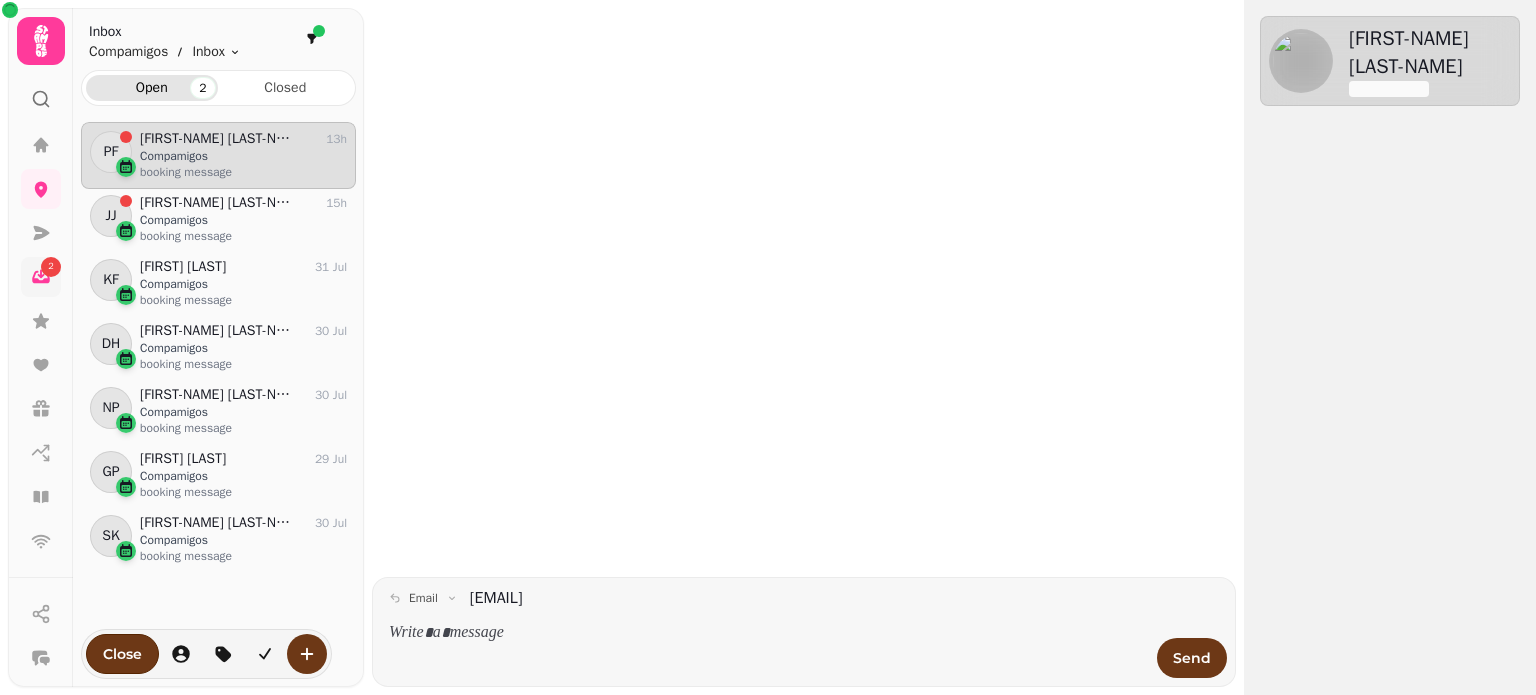 scroll, scrollTop: 16, scrollLeft: 16, axis: both 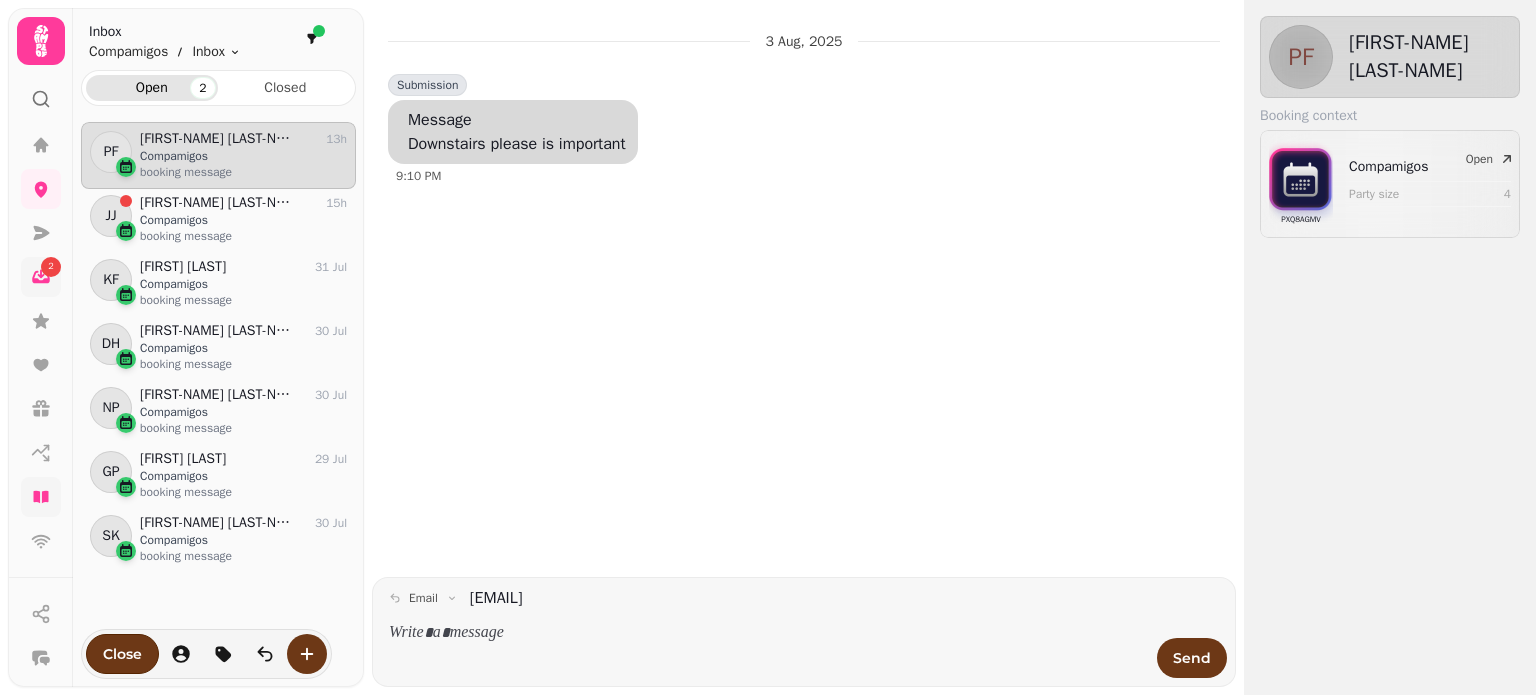 click 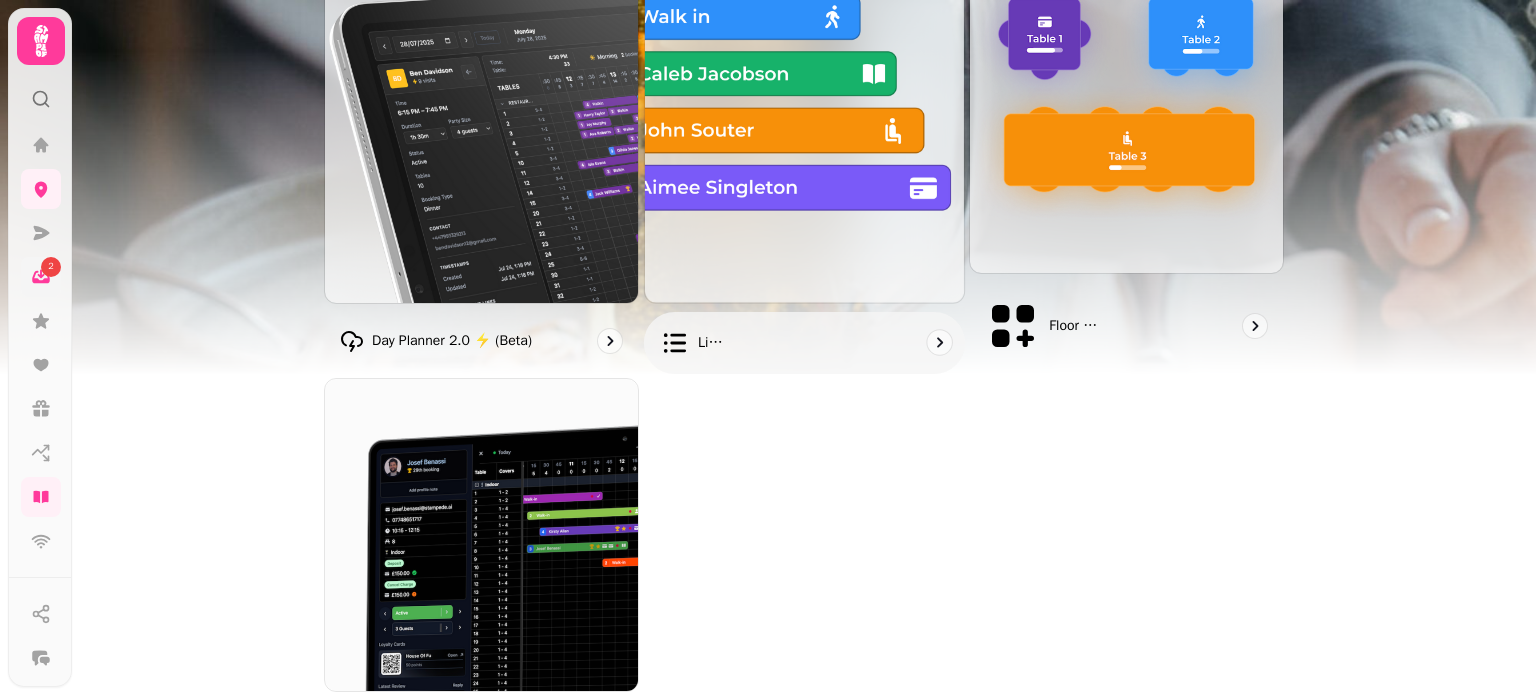 scroll, scrollTop: 284, scrollLeft: 0, axis: vertical 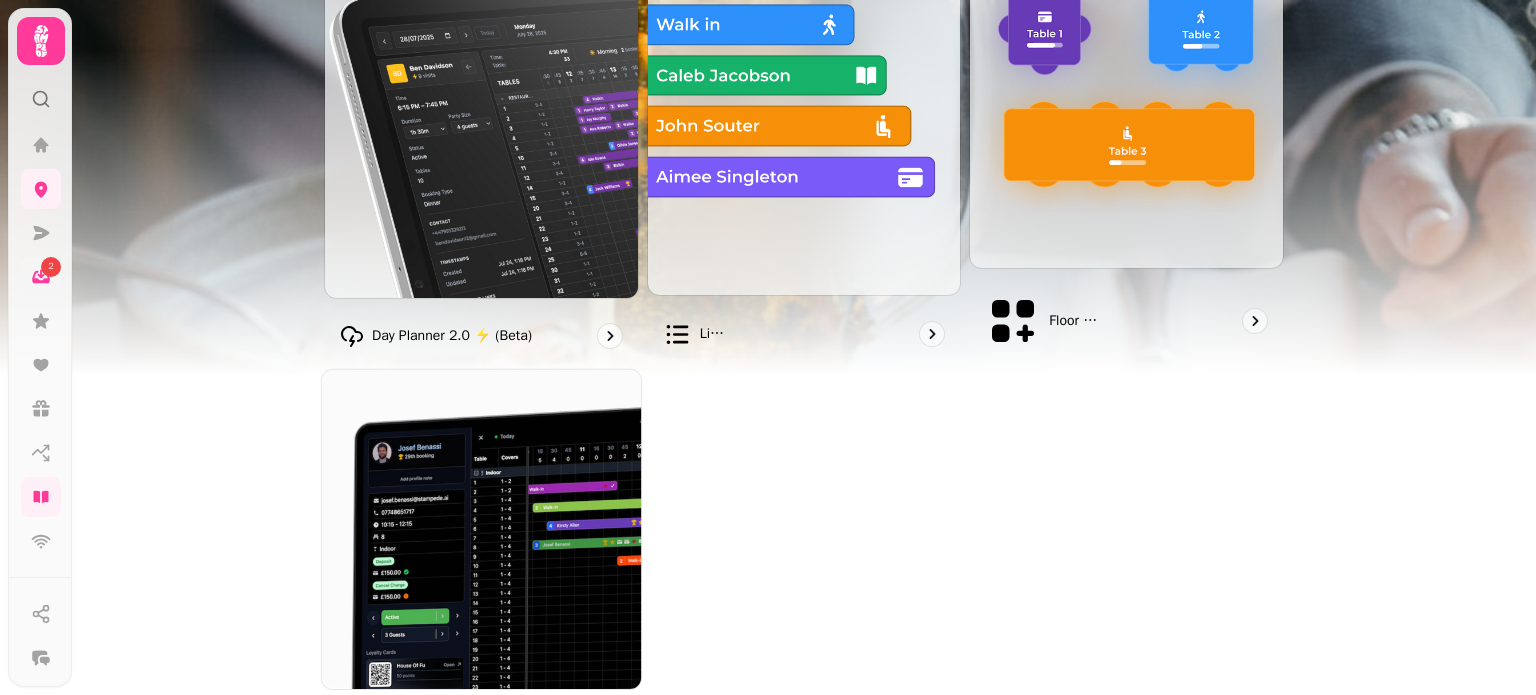 click at bounding box center (481, 529) 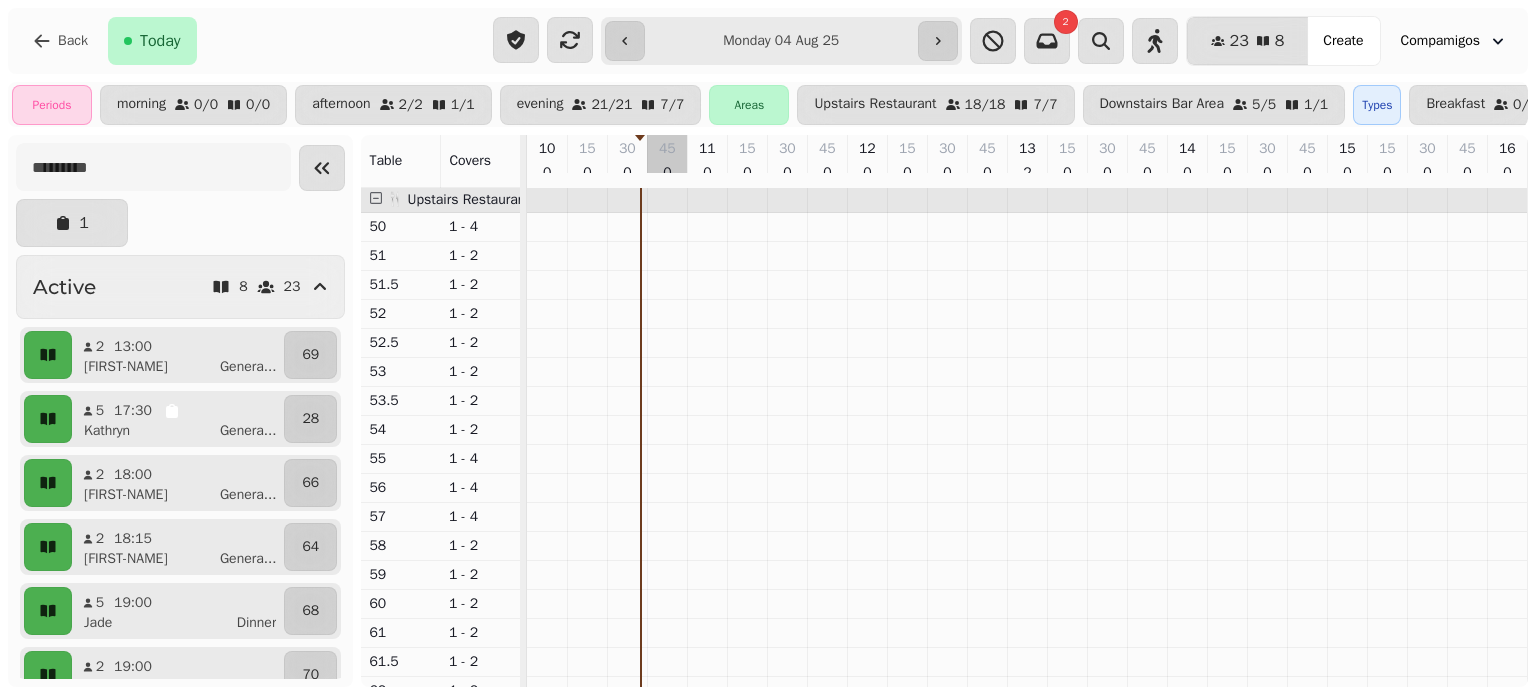 scroll, scrollTop: 0, scrollLeft: 115, axis: horizontal 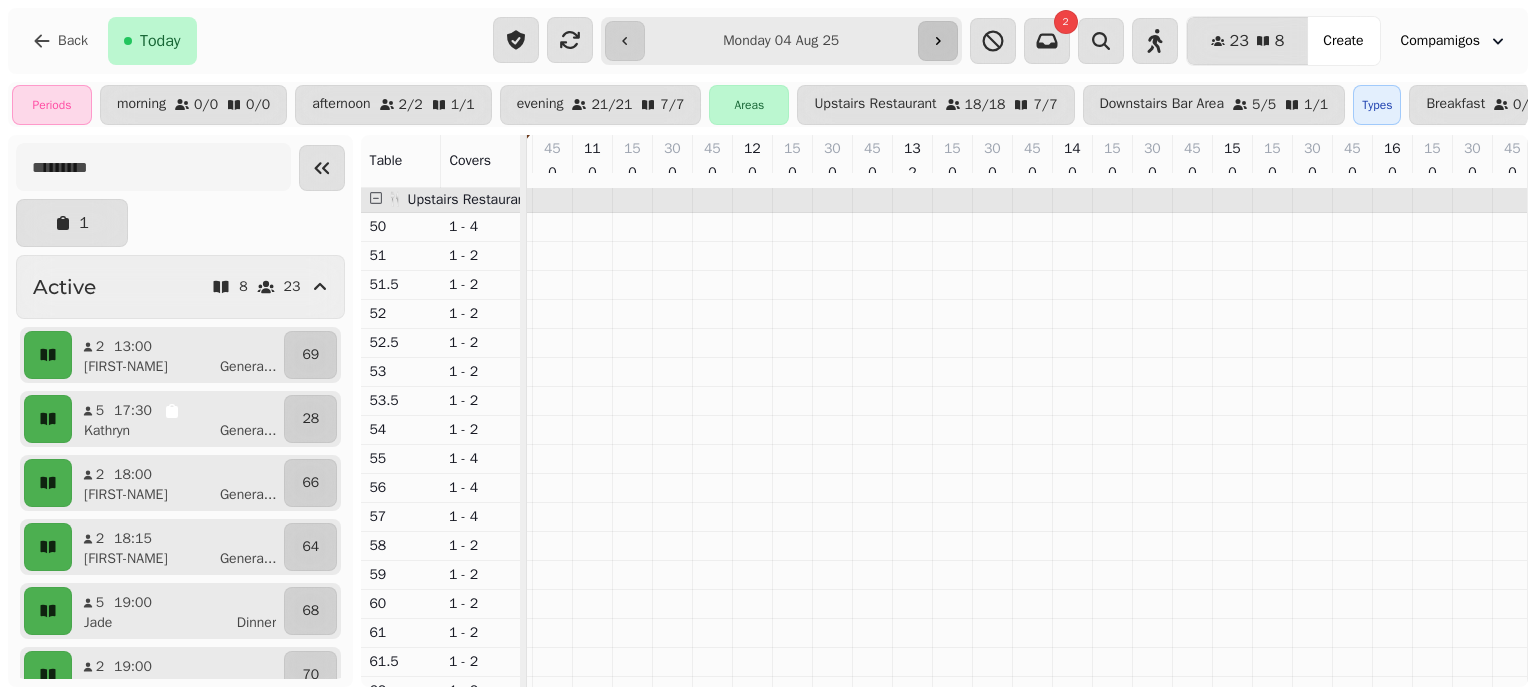 click 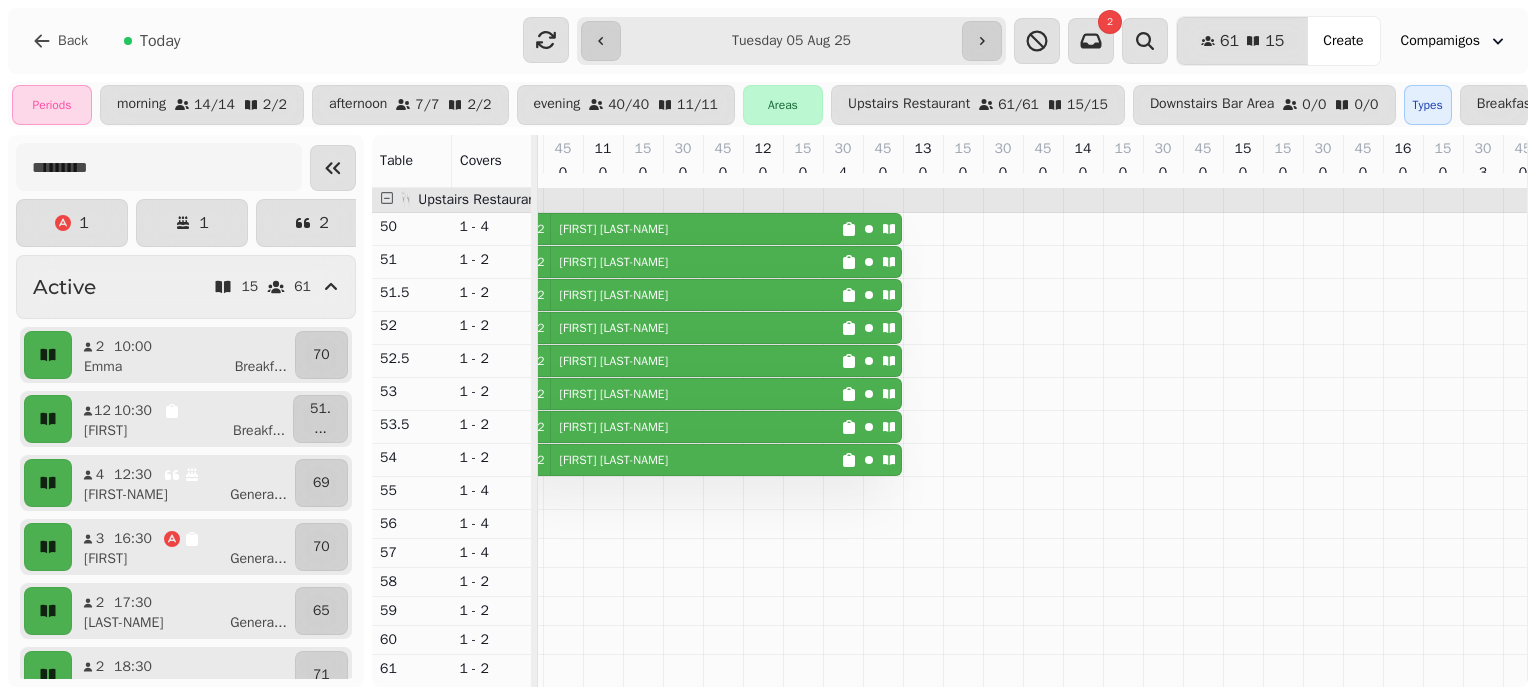 scroll, scrollTop: 0, scrollLeft: 269, axis: horizontal 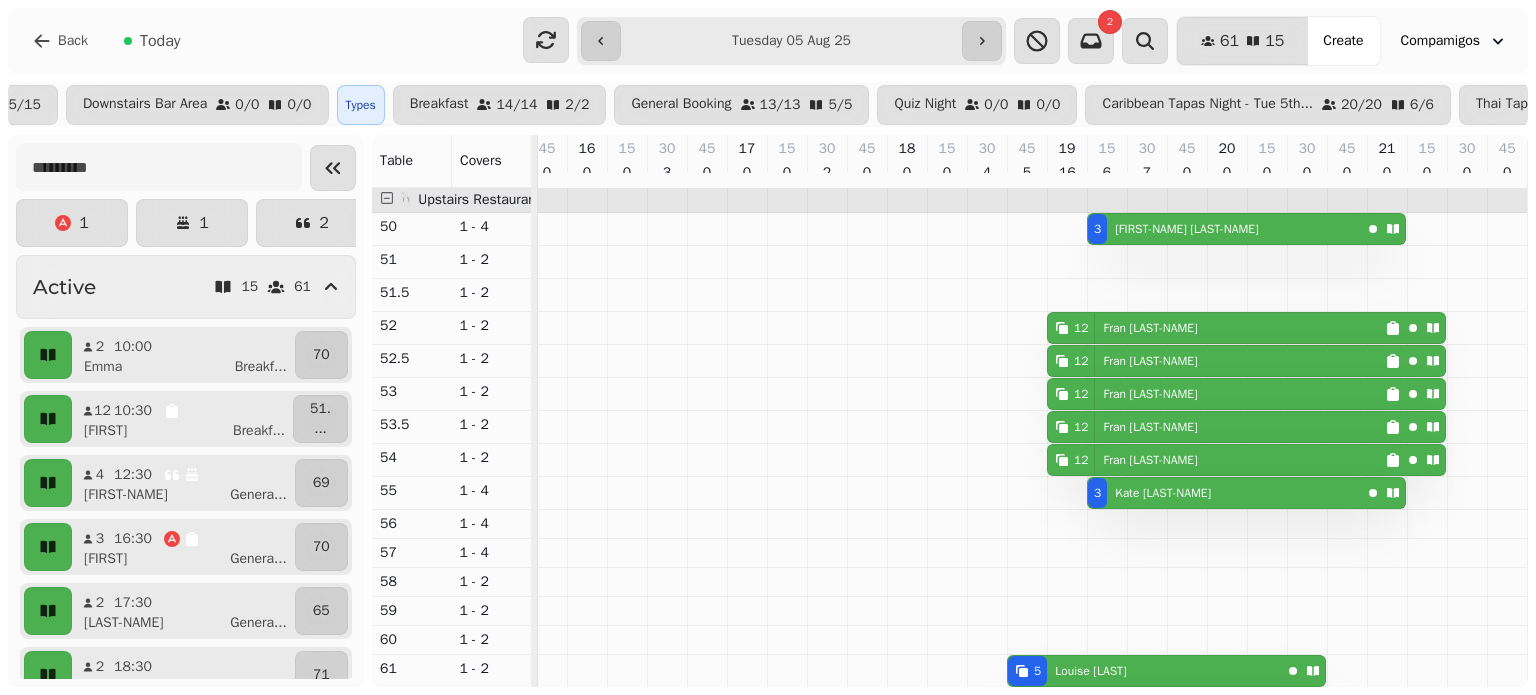 click on "12 Fran   Galland" at bounding box center [1216, 328] 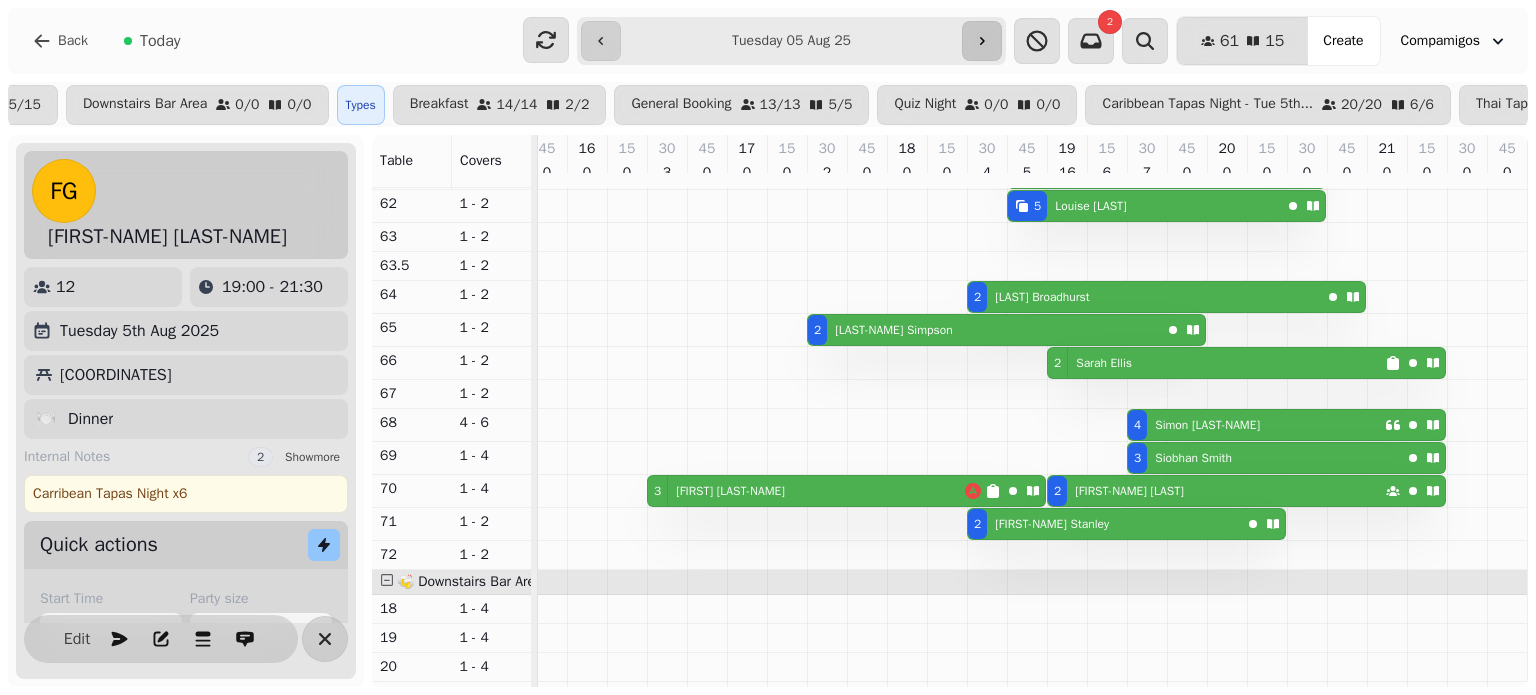 click at bounding box center (982, 41) 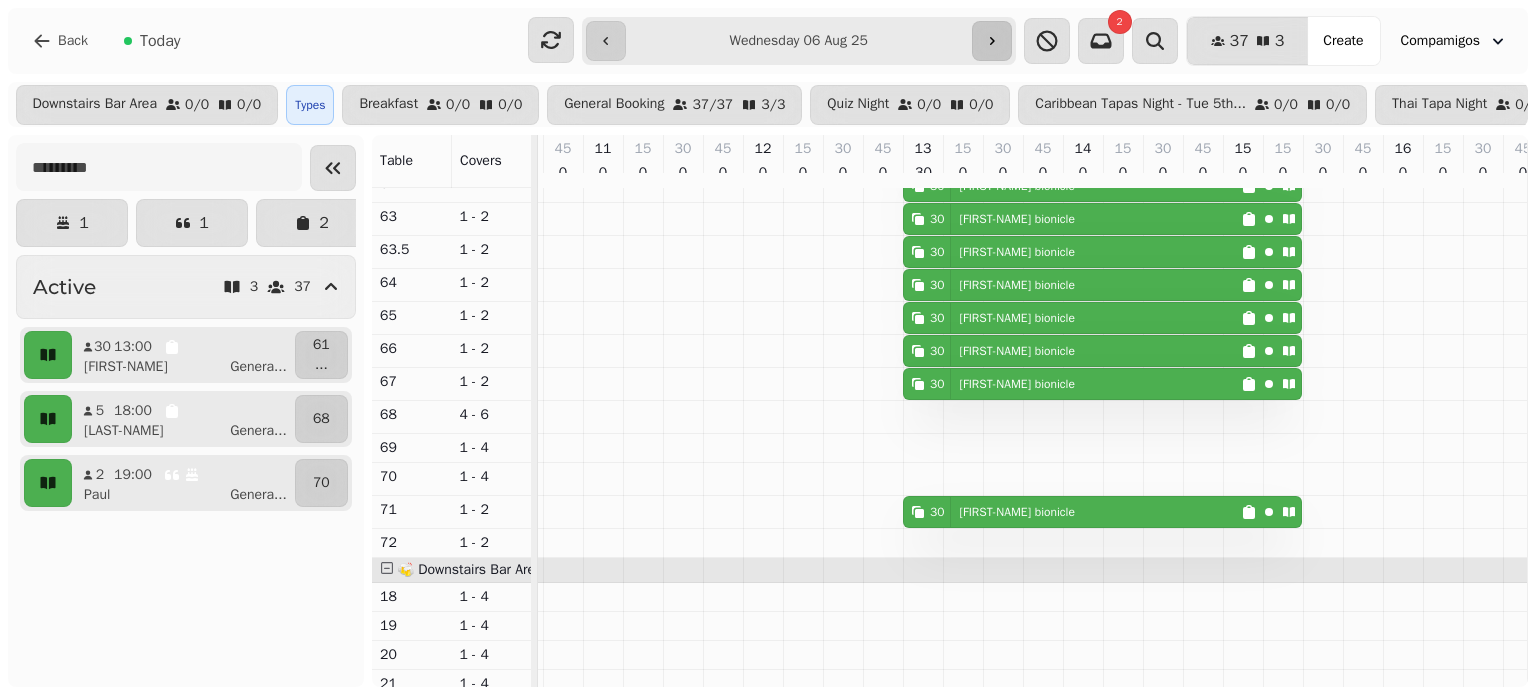 click at bounding box center [992, 41] 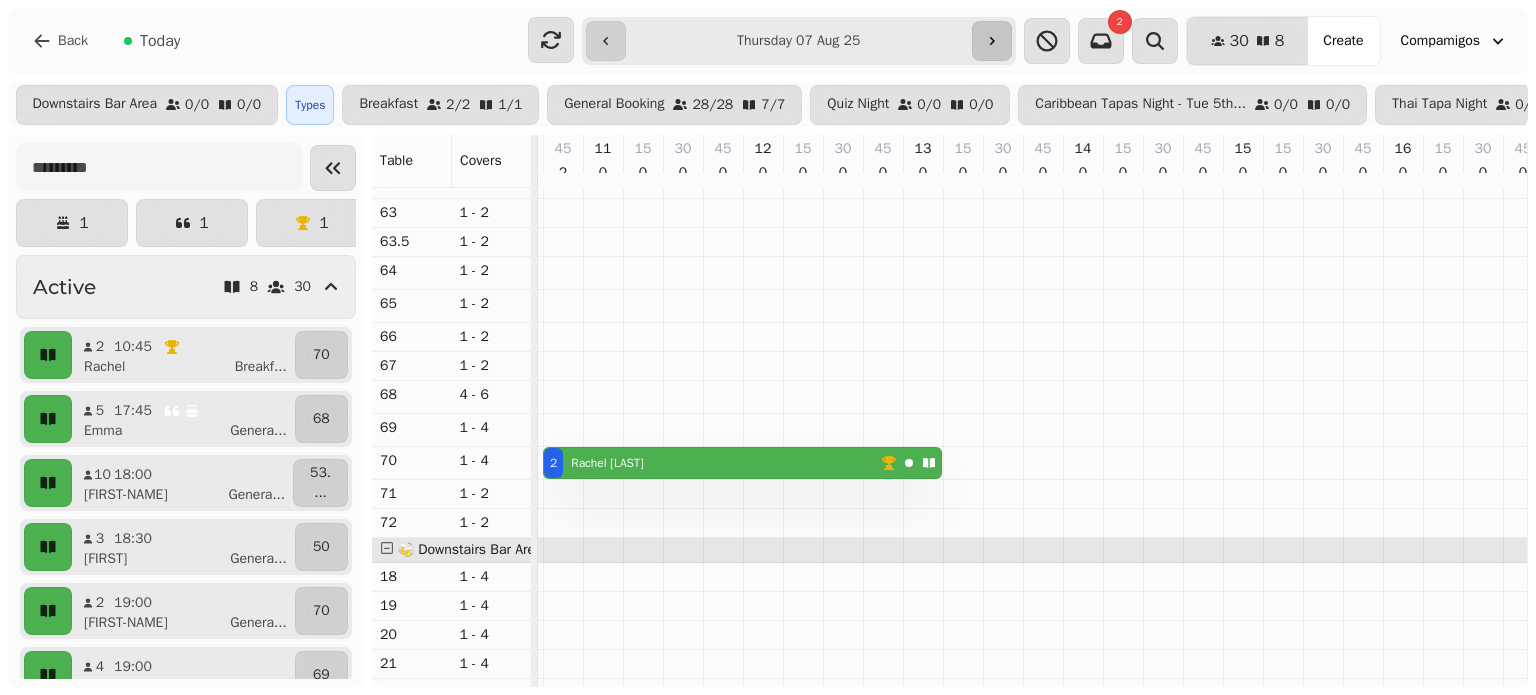 click at bounding box center (992, 41) 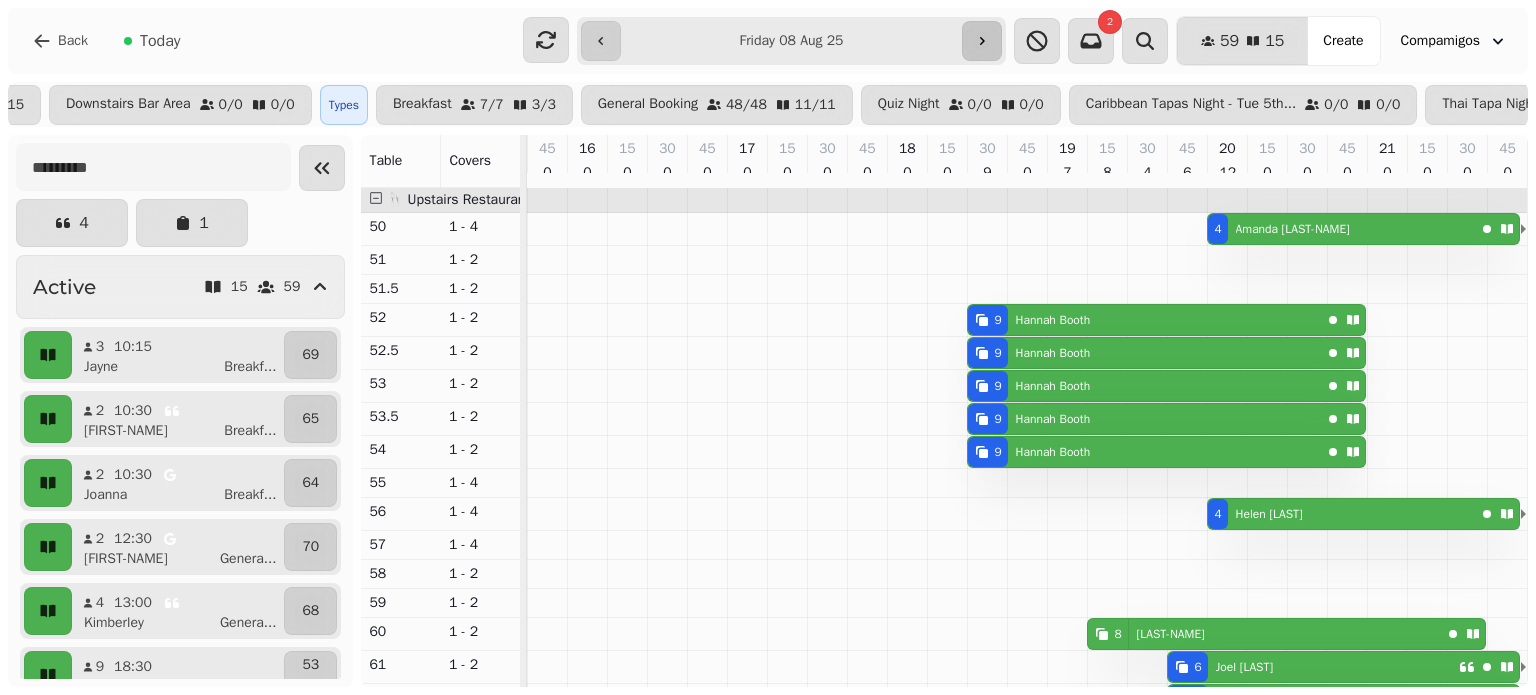 click at bounding box center (982, 41) 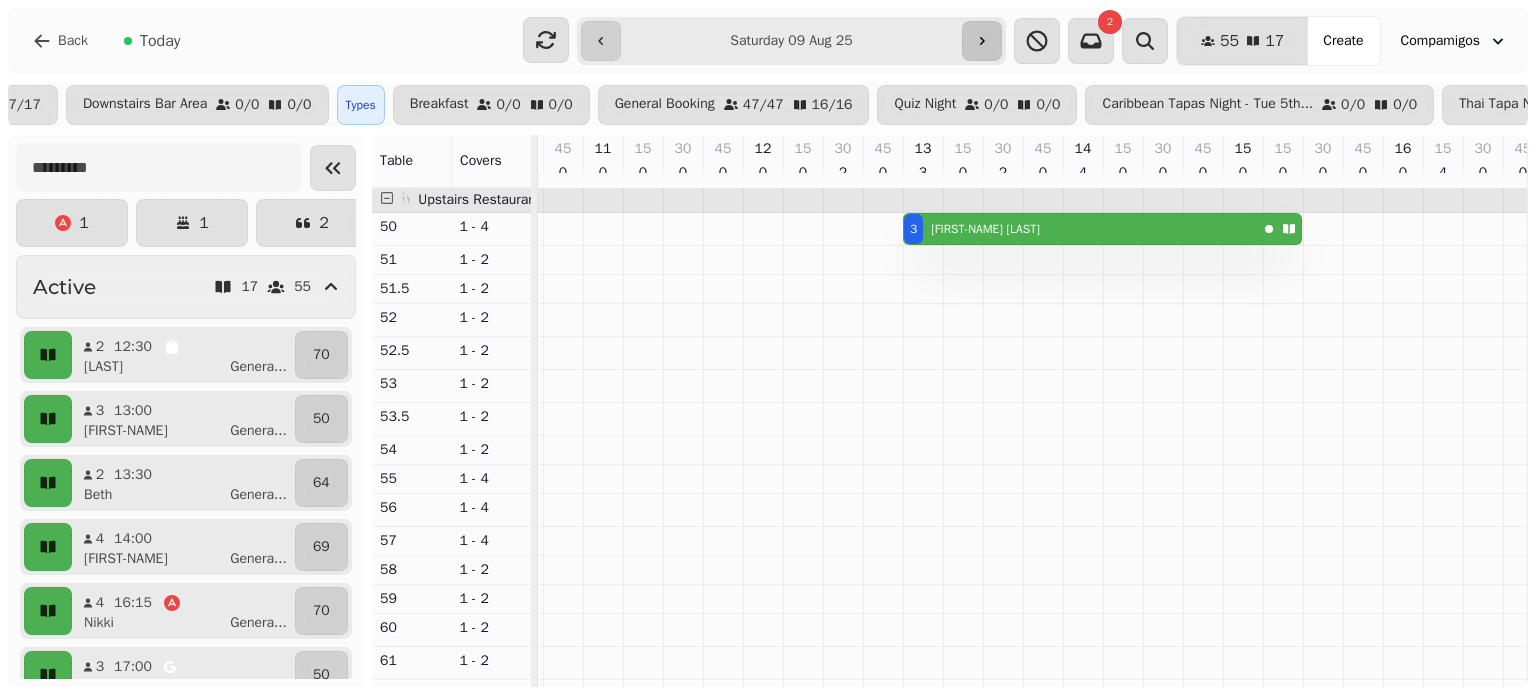 click at bounding box center (982, 41) 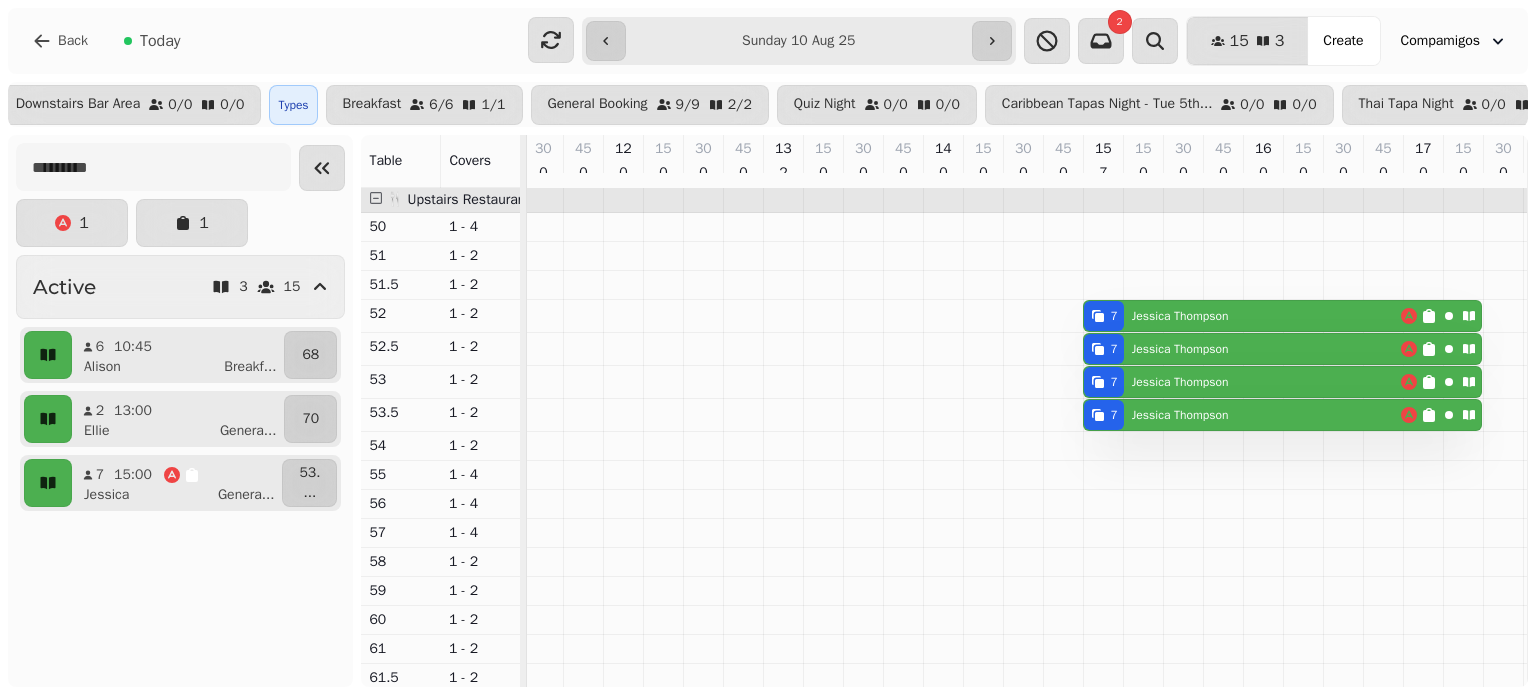 click on "**********" at bounding box center [799, 41] 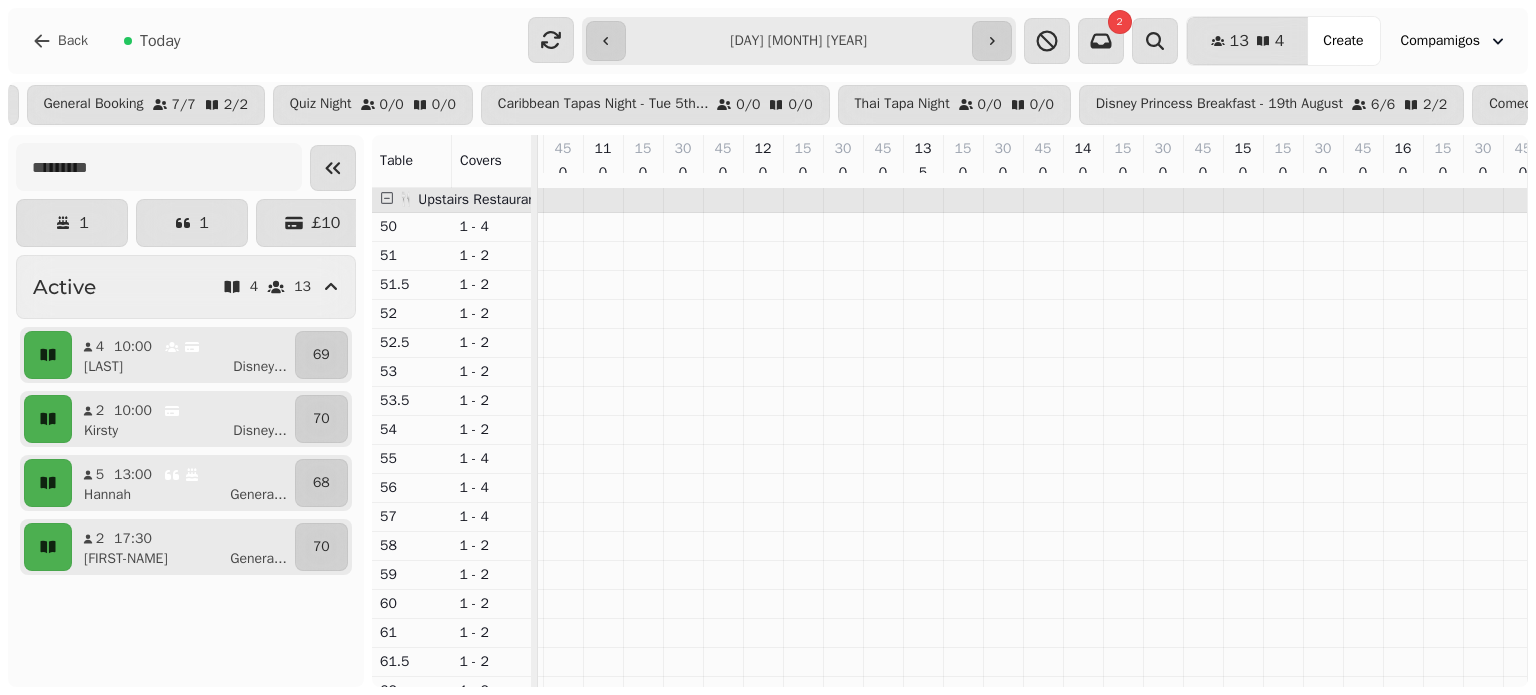 click on "**********" at bounding box center [799, 41] 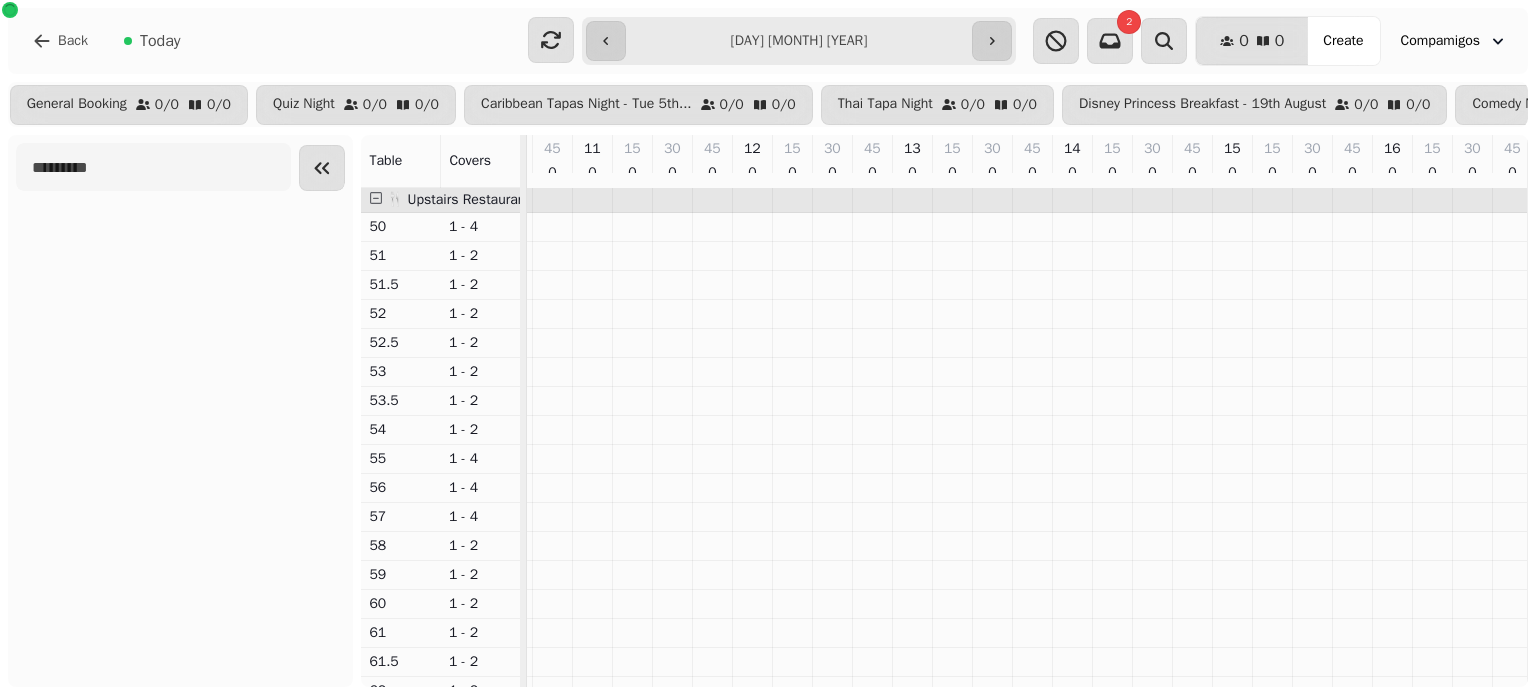 type on "**********" 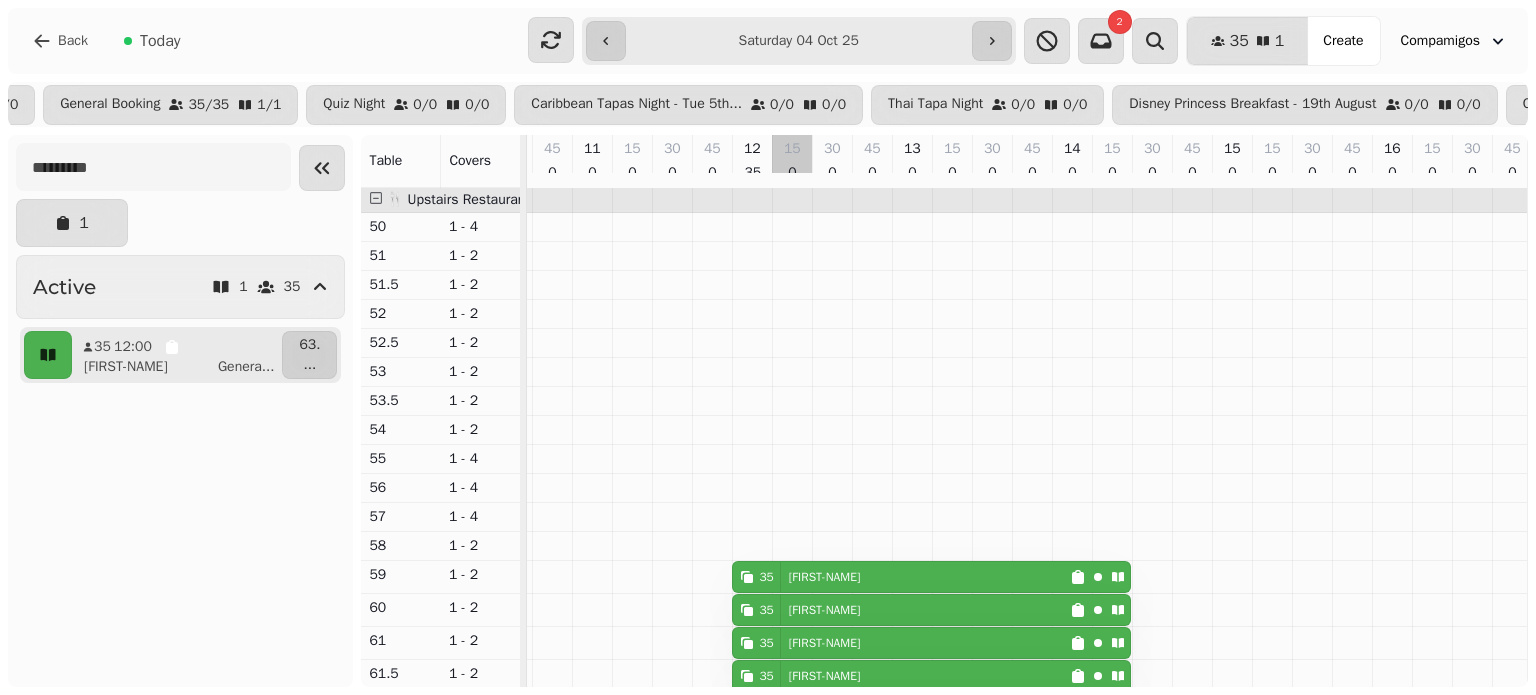 scroll, scrollTop: 114, scrollLeft: 115, axis: both 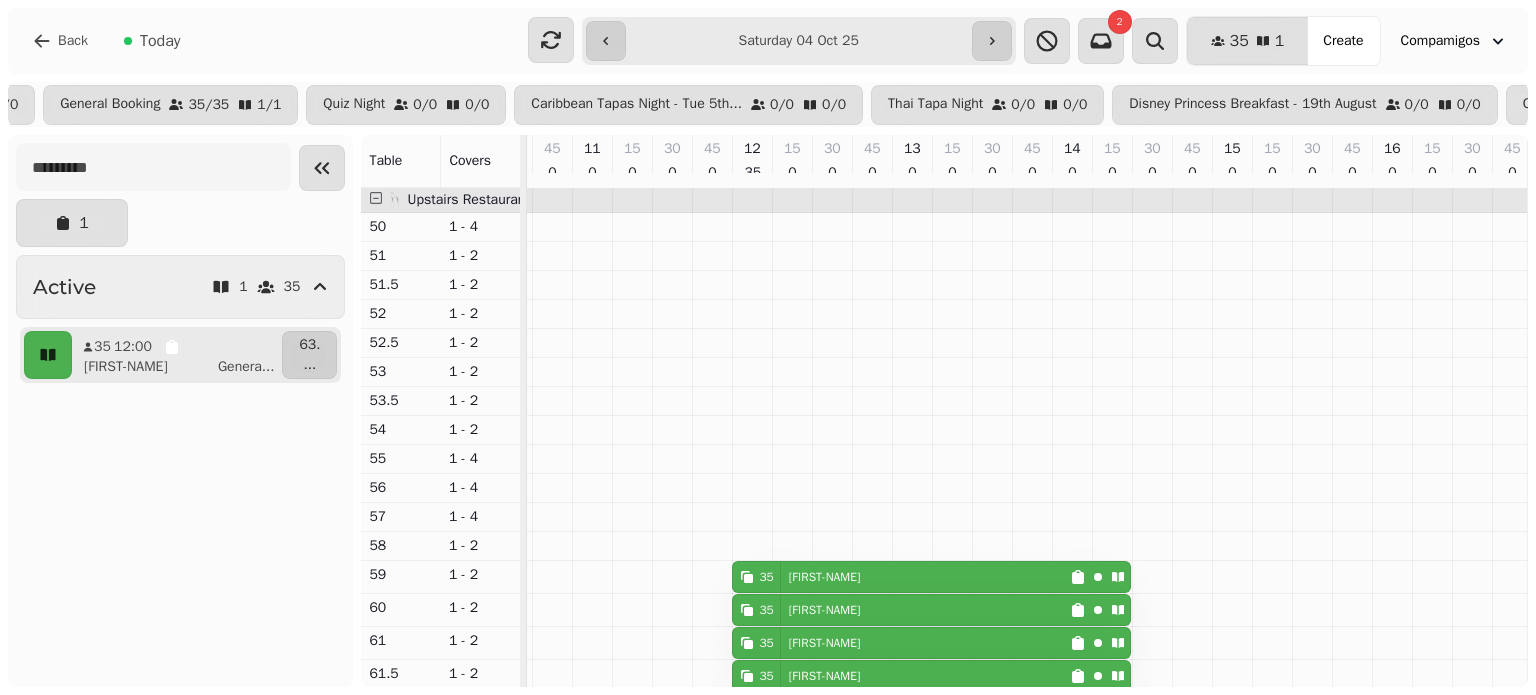 click on "**********" at bounding box center [799, 41] 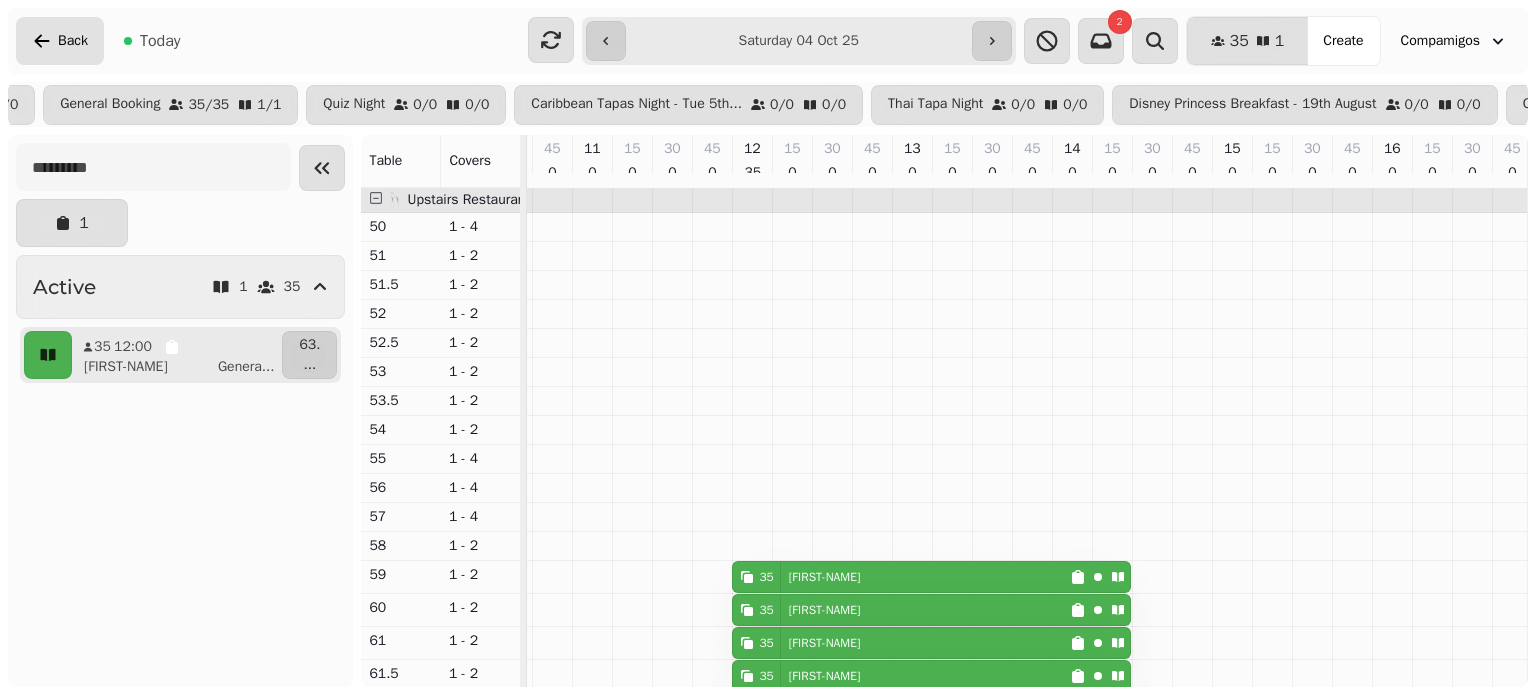 click 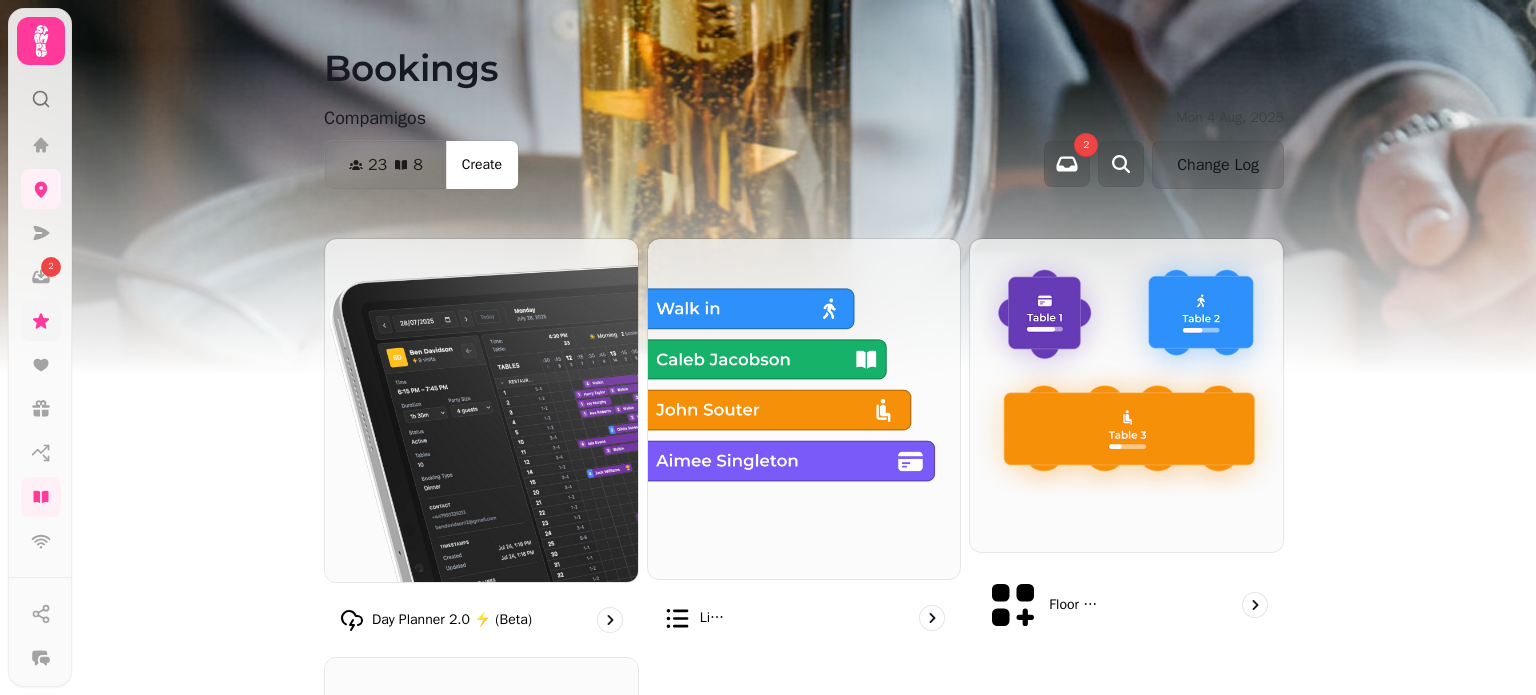 click at bounding box center [41, 321] 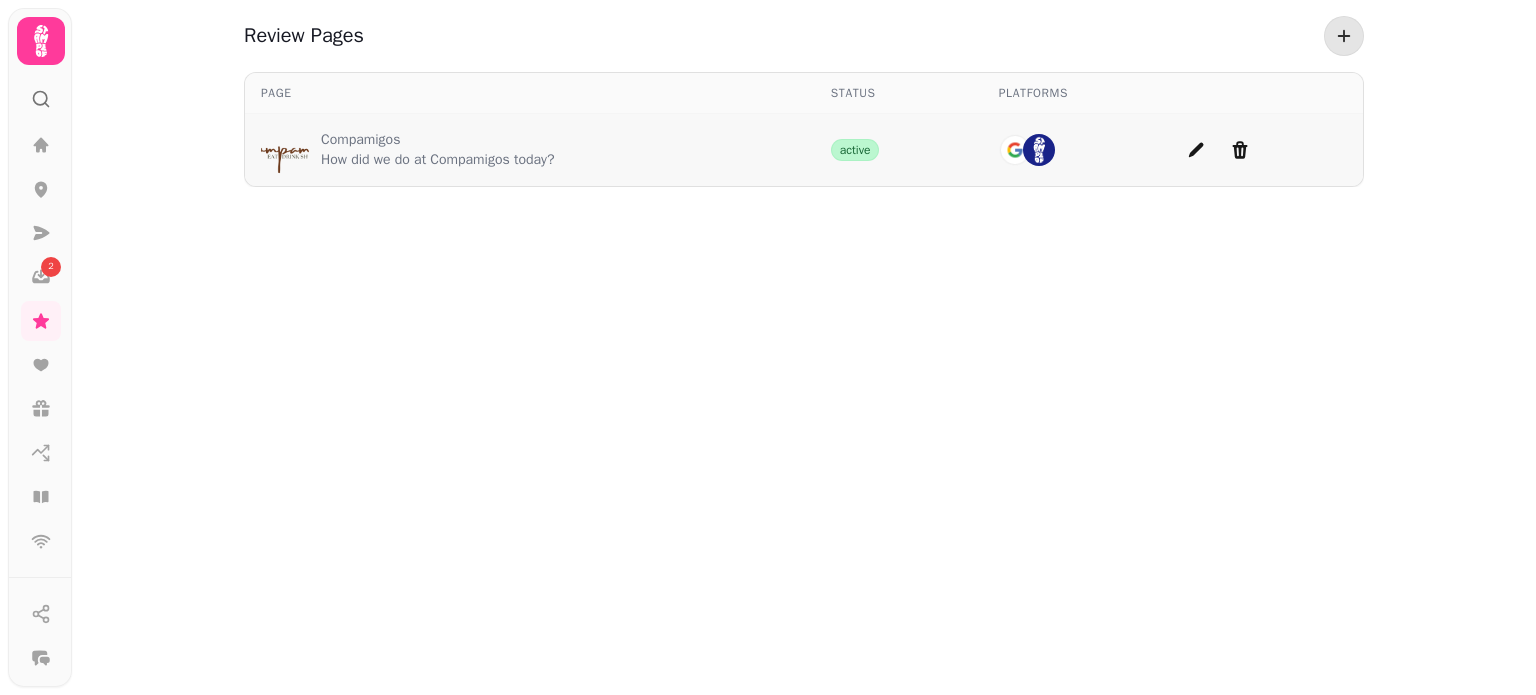click on "Compamigos" at bounding box center [437, 140] 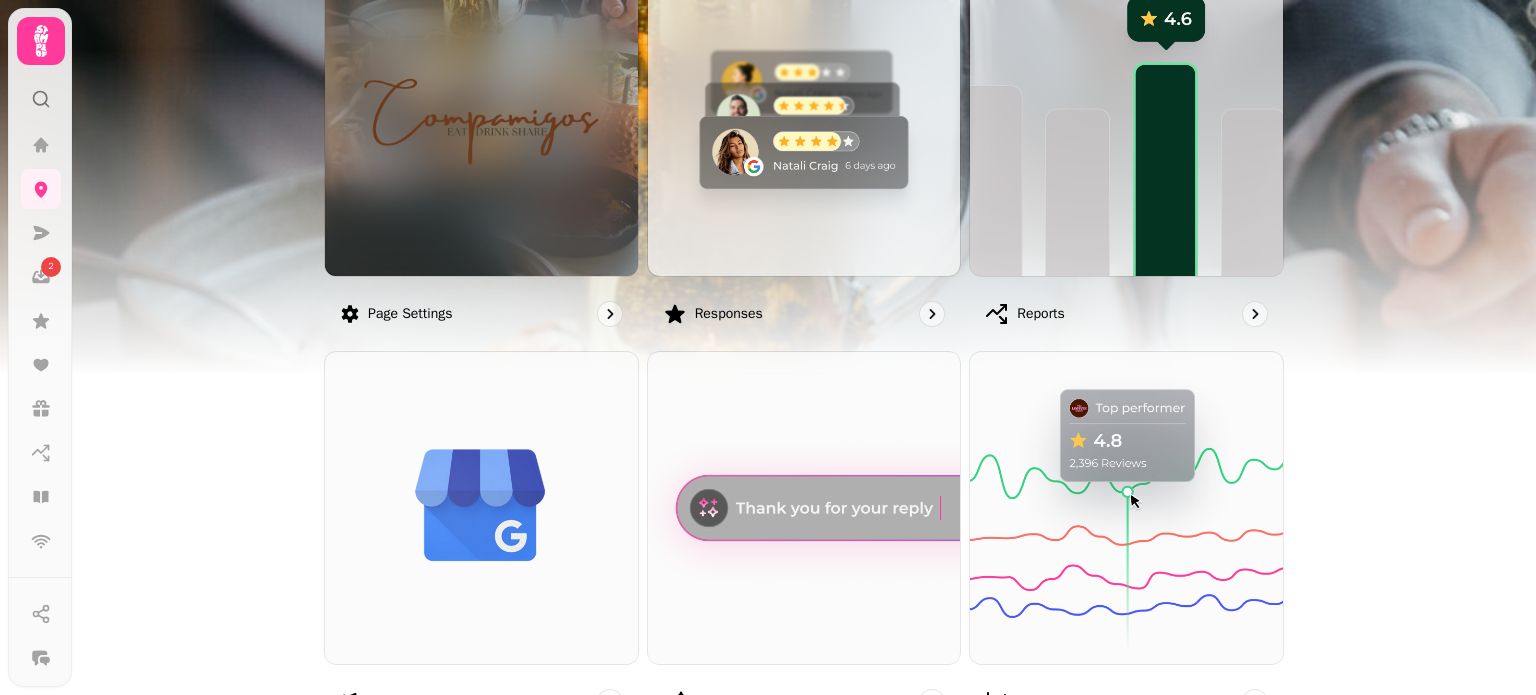 scroll, scrollTop: 275, scrollLeft: 0, axis: vertical 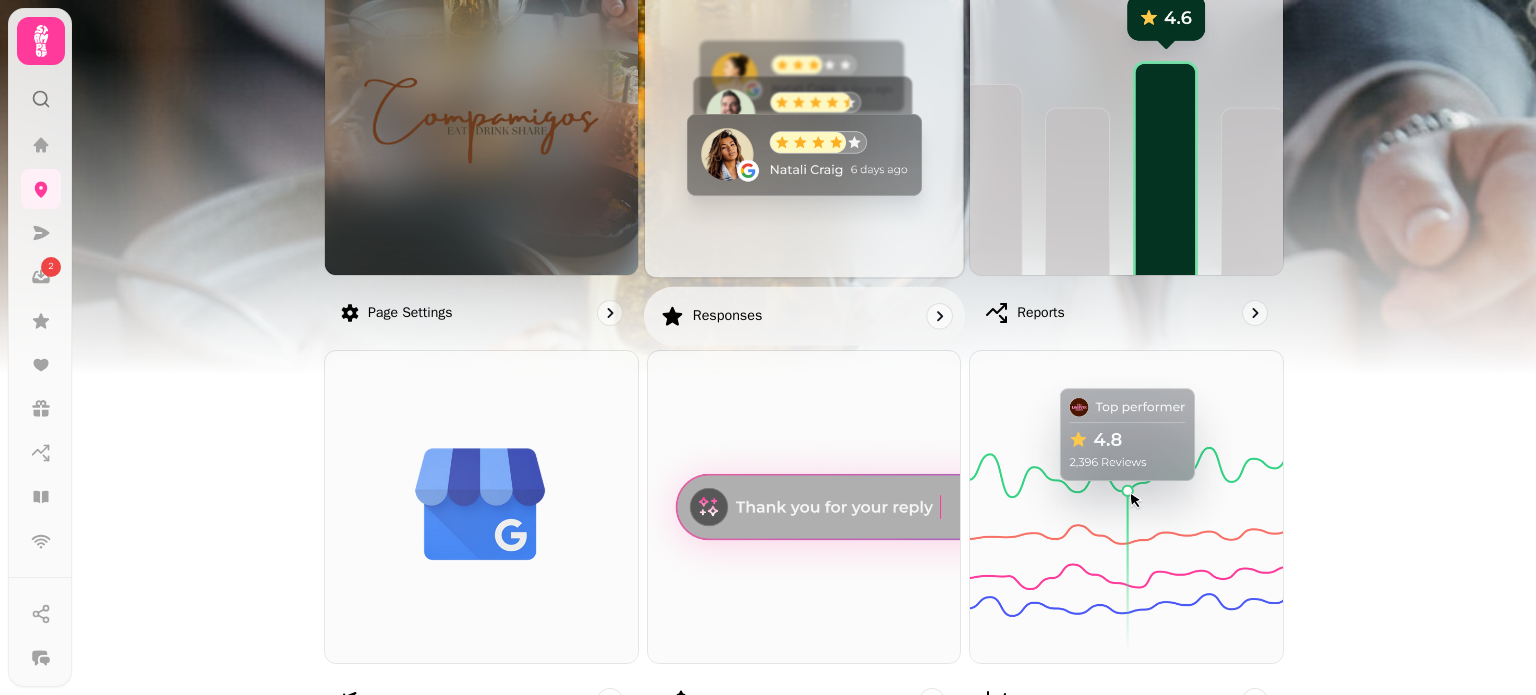 click at bounding box center [804, 117] 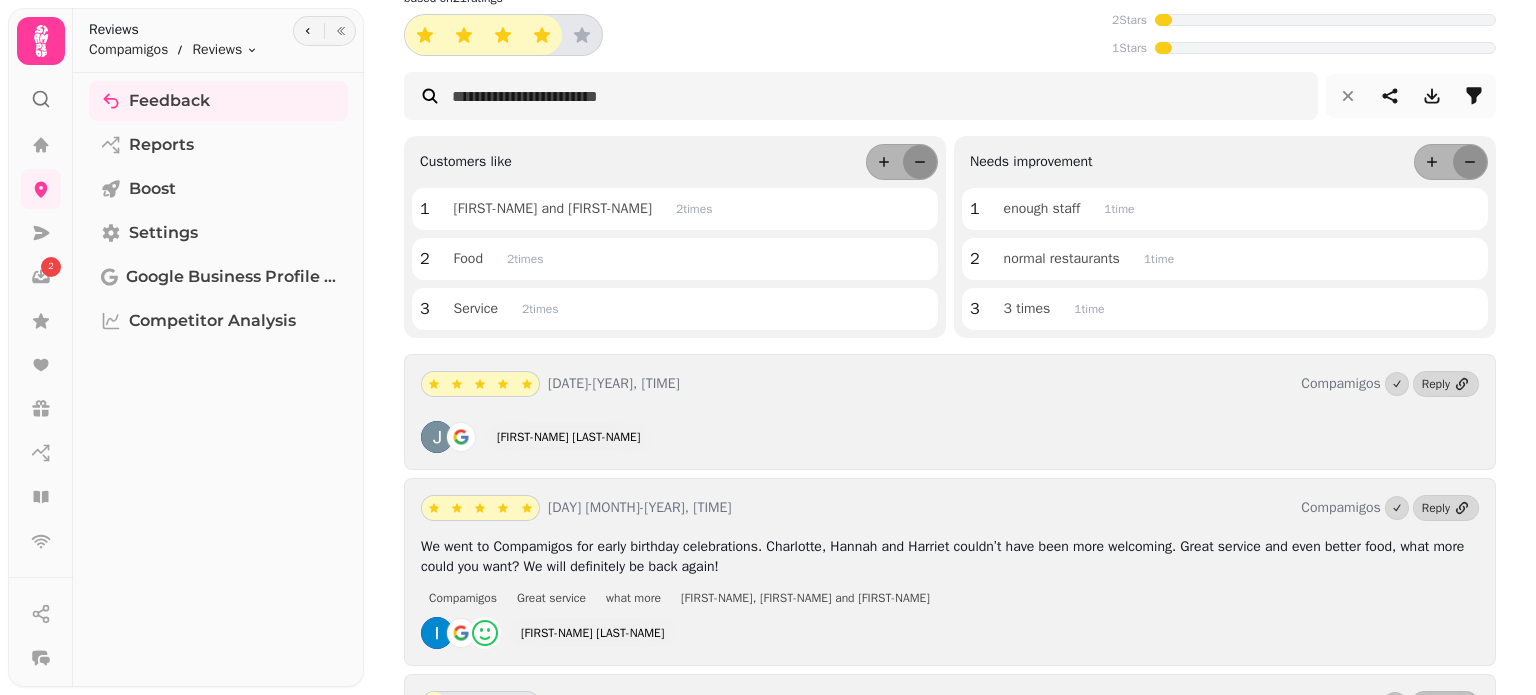 scroll, scrollTop: 0, scrollLeft: 0, axis: both 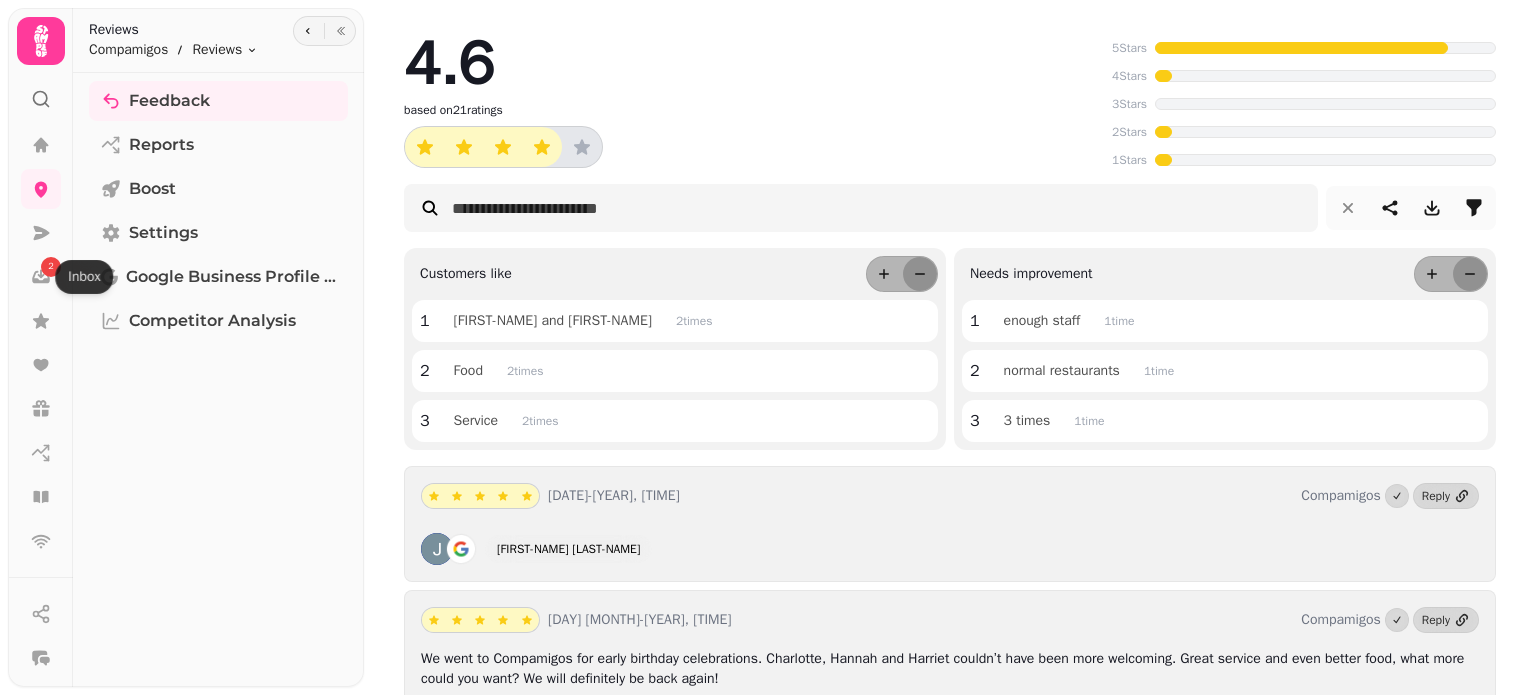 click on "Inbox Inbox" at bounding box center [84, 277] 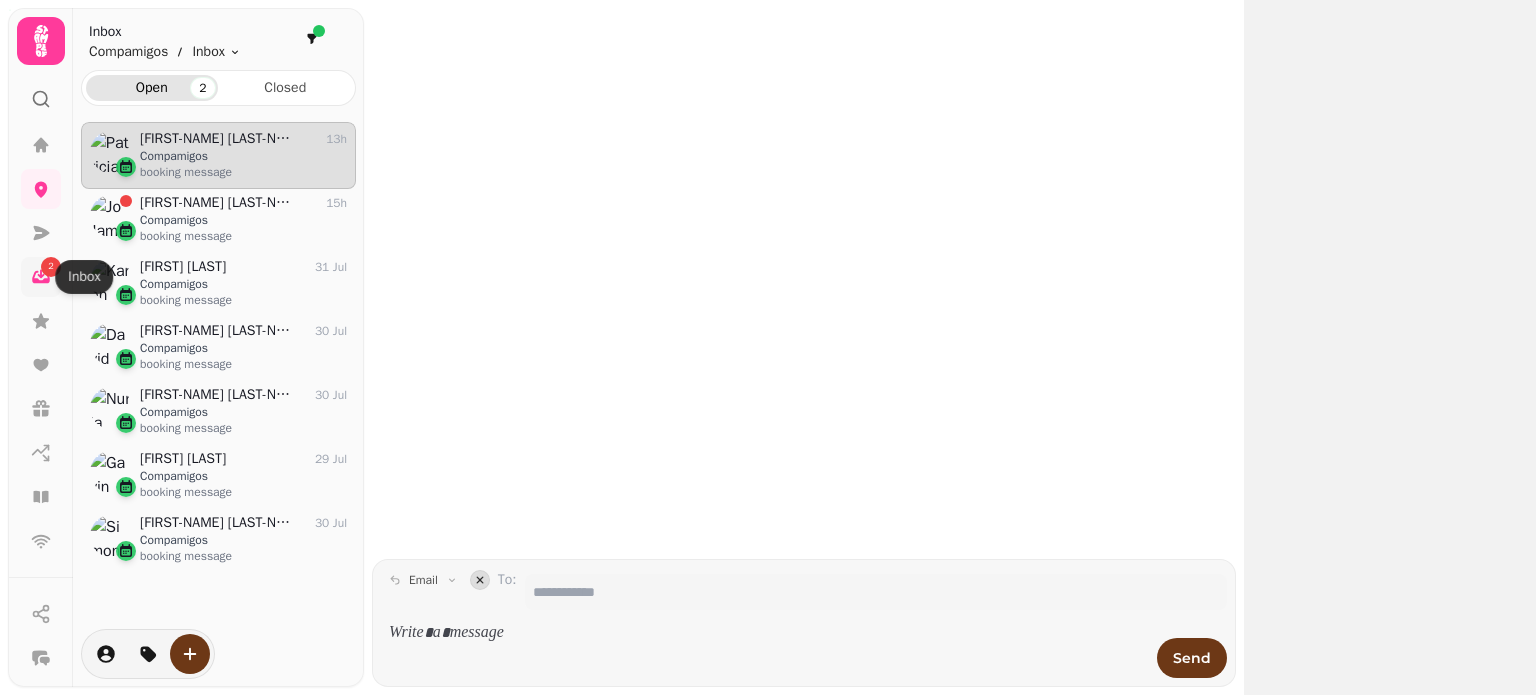 scroll, scrollTop: 541, scrollLeft: 260, axis: both 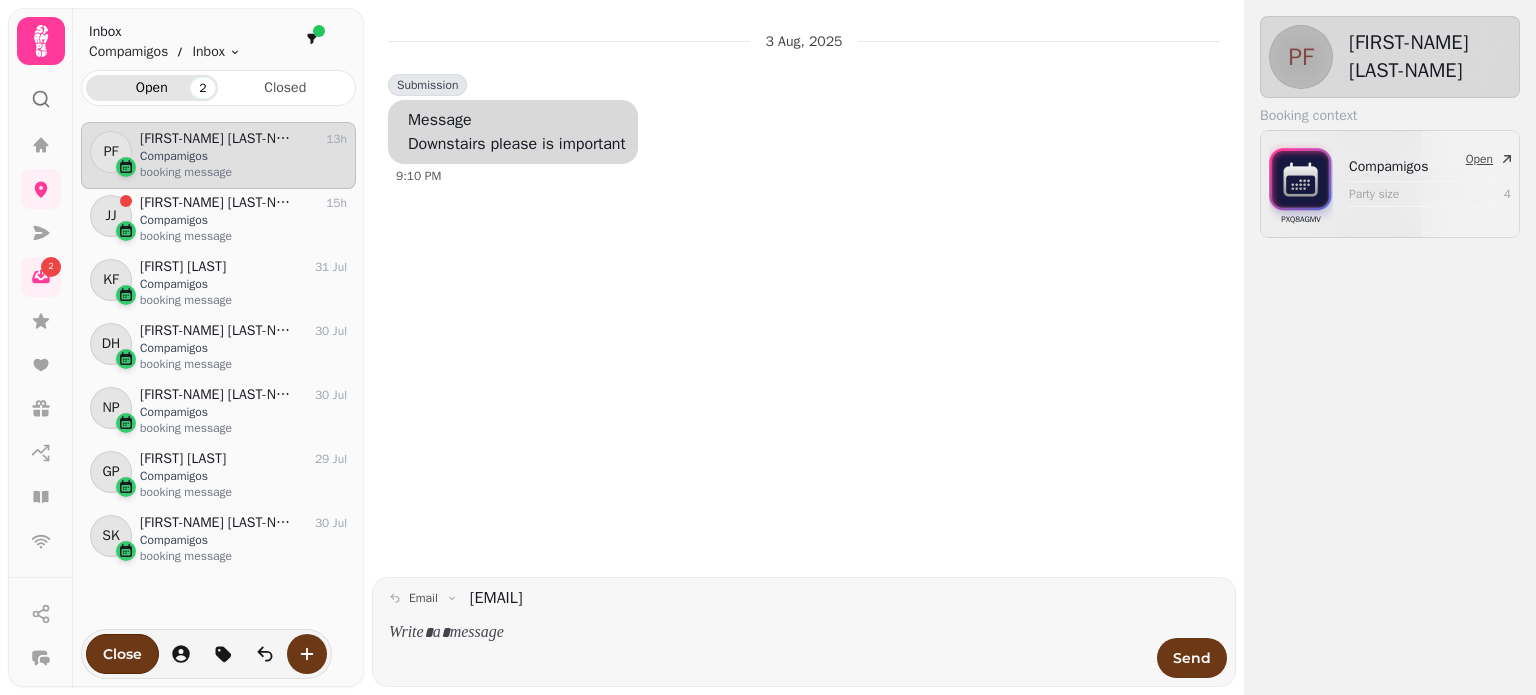 click on "Compamigos Party size 4" at bounding box center (1430, 184) 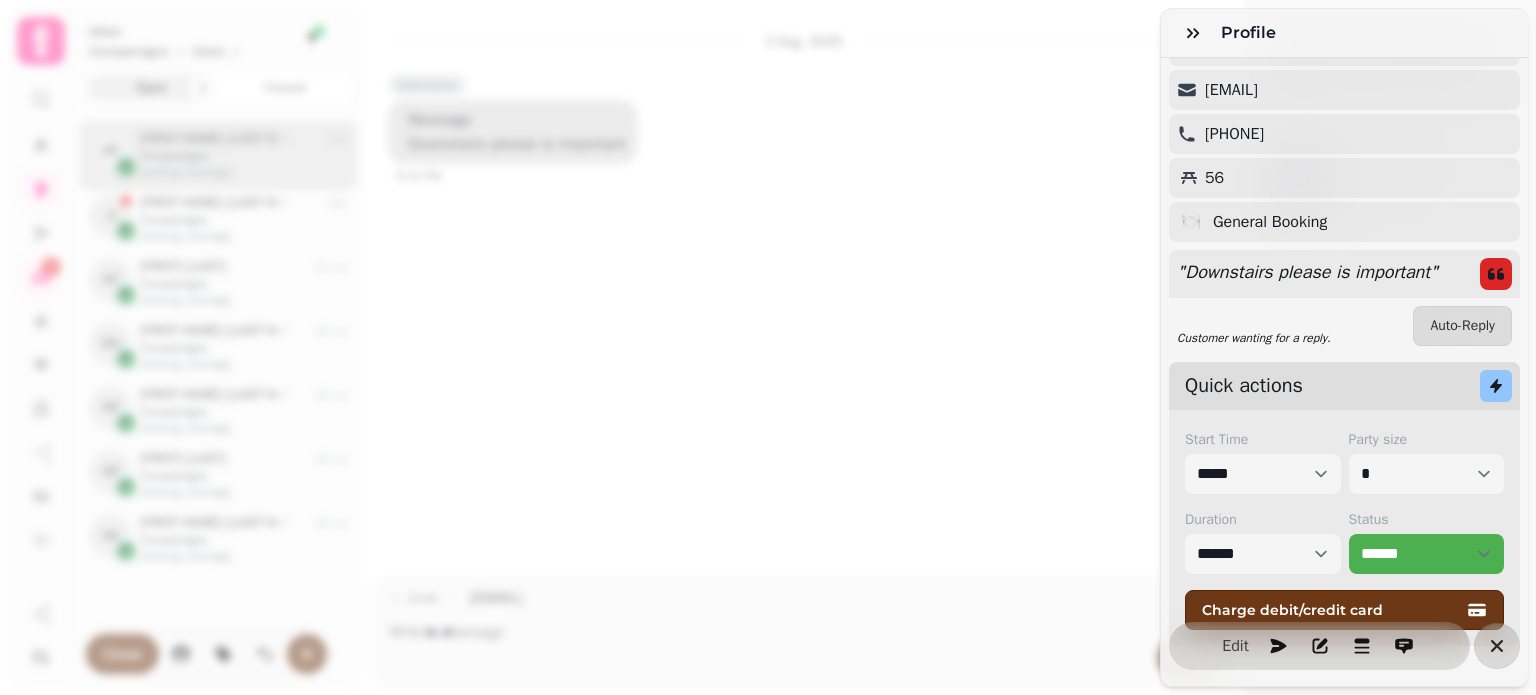 scroll, scrollTop: 296, scrollLeft: 0, axis: vertical 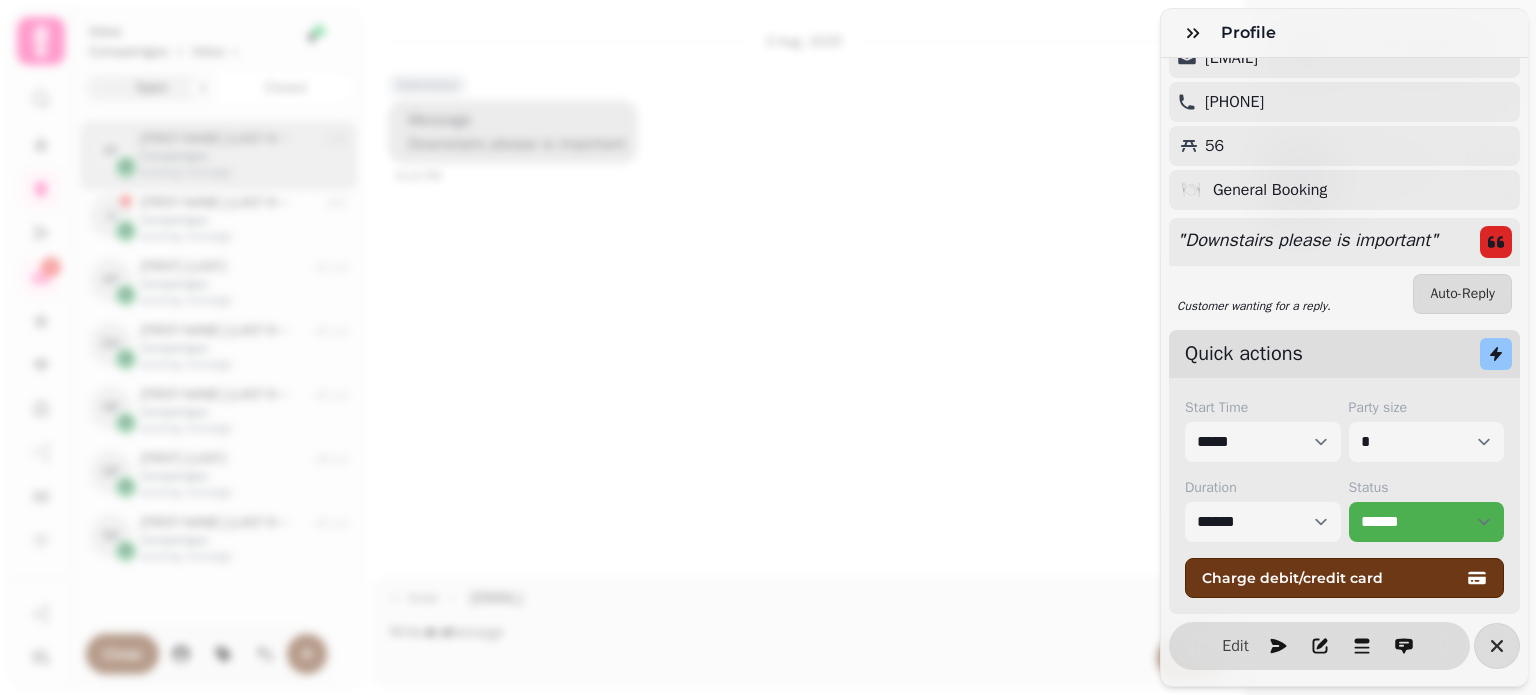 click on "Profile PF Patricia Fraser 1 st   visit Add profile note 4 17:30 - 20:00 Saturday 9th Aug 2025 patriciaannfraser@googlemail.com 07527436330 56 🍽️ General Booking " Downstairs please is important " Customer wanting for a reply. Auto-Reply Quick actions Start Time ***** ***** ***** ***** ***** ***** ***** ***** ***** ***** ***** ***** ***** ***** ***** ***** ***** ***** ***** ***** ***** ***** ***** ***** ***** ***** ***** ***** ***** ***** ***** ***** ***** ***** ***** ***** ***** ***** ***** ***** ***** ***** ***** ***** ***** ***** ***** ***** ***** ***** ***** ***** ***** ***** ***** ***** ***** ***** ***** ***** ***** ***** ***** ***** ***** ***** ***** ***** ***** ***** ***** ***** ***** ***** ***** ***** ***** ***** ***** ***** ***** ***** ***** ***** ***** ***** ***** ***** ***** ***** ***** ***** ***** ***** ***** ***** Party size * * * * * * * * * ** ** ** ** ** ** ** ** ** ** ** ** ** ** ** ** ** ** ** ** ** ** ** ** ** ** ** ** ** ** ** ** ** ** ** ** ** ** ** ** ** ** ** ** ** ** ** ** ** **" at bounding box center [768, 363] 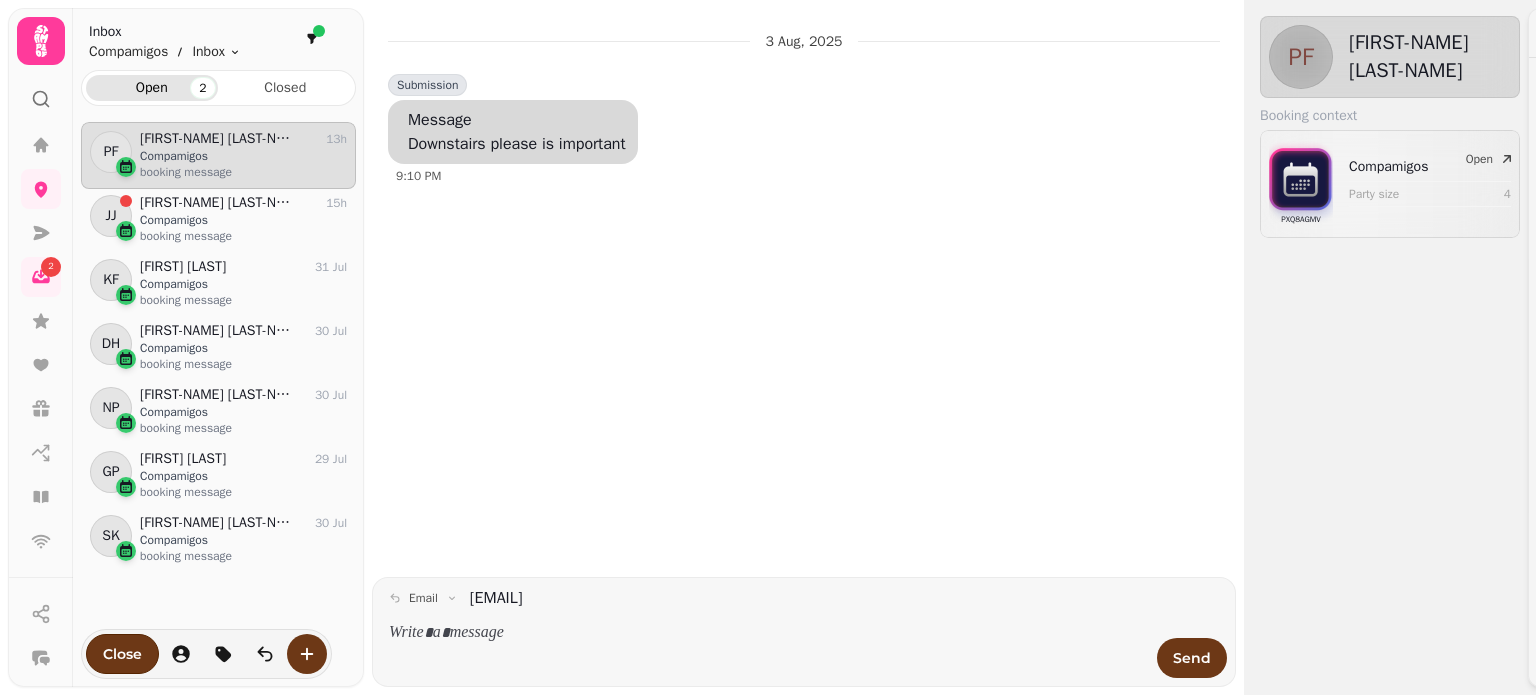 scroll, scrollTop: 0, scrollLeft: 0, axis: both 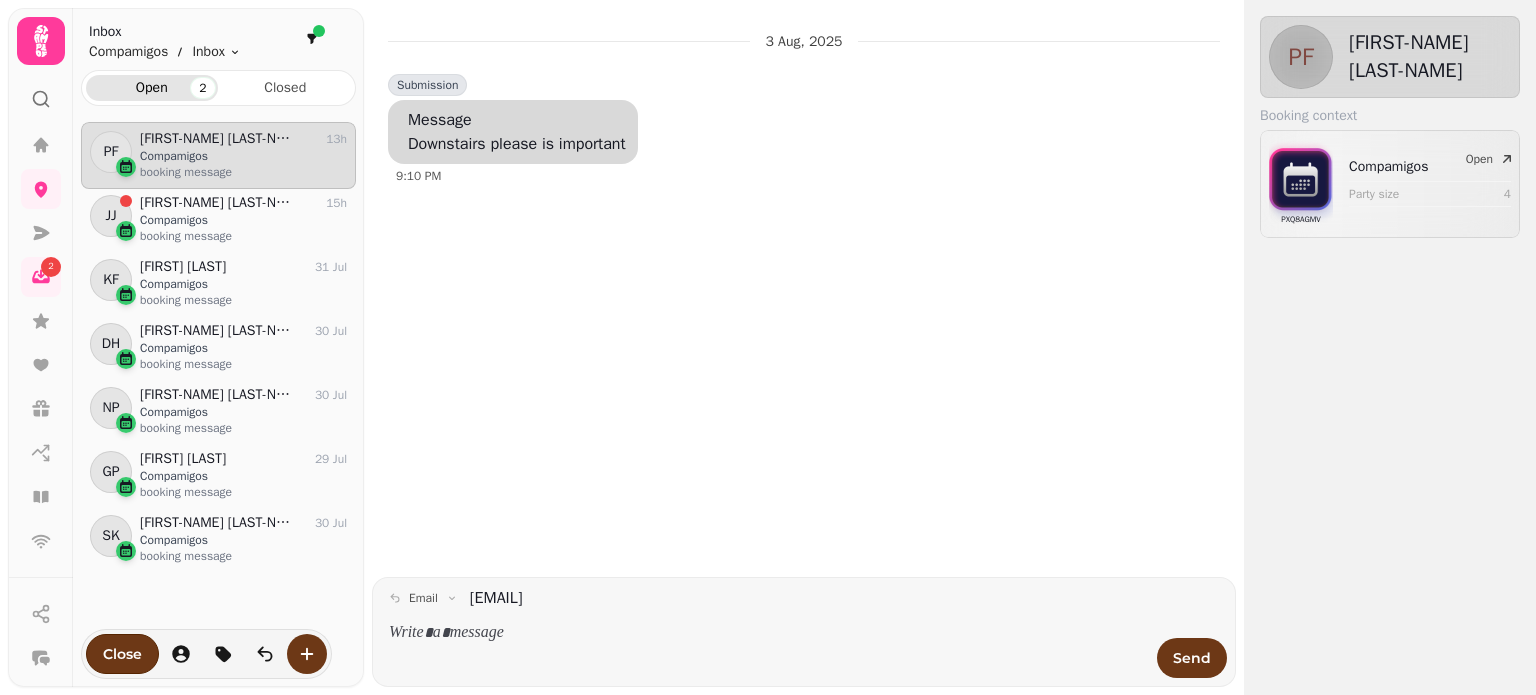 click at bounding box center (767, 646) 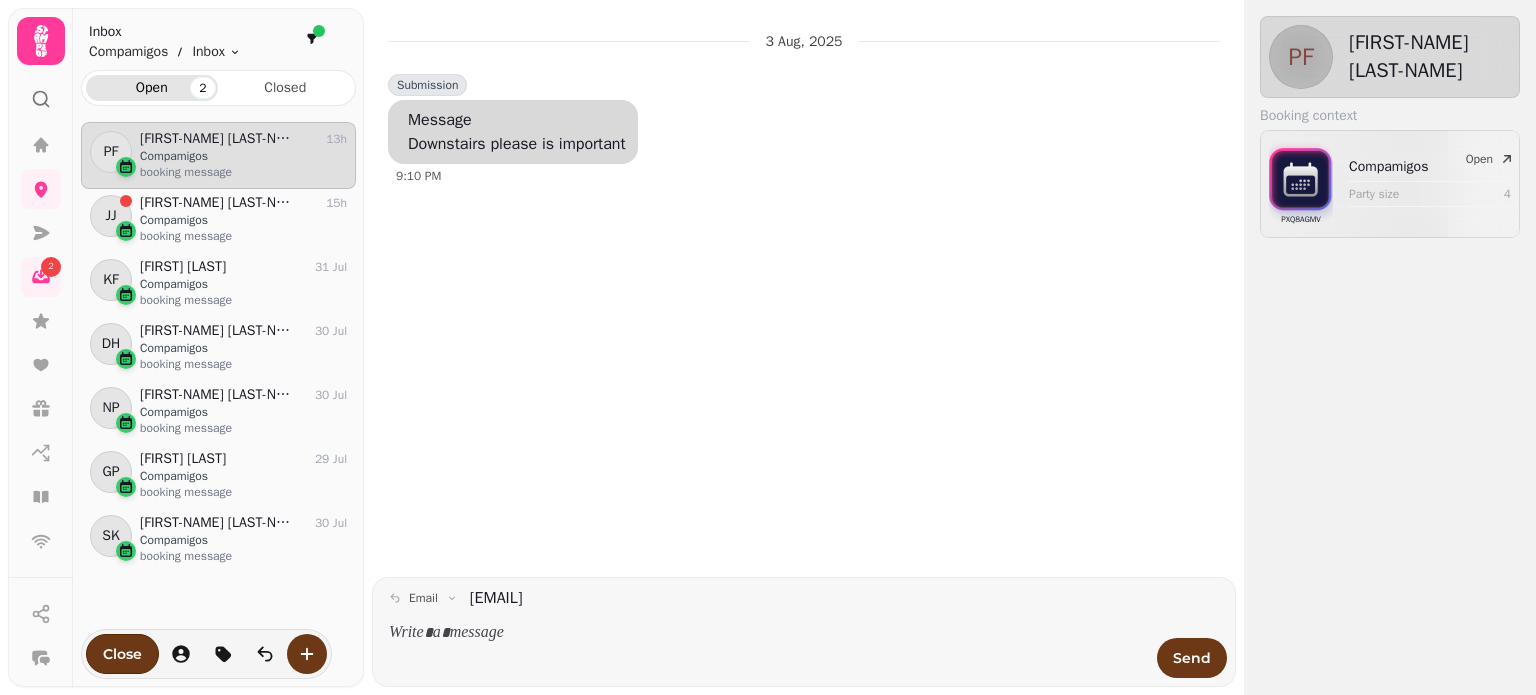 click at bounding box center (767, 633) 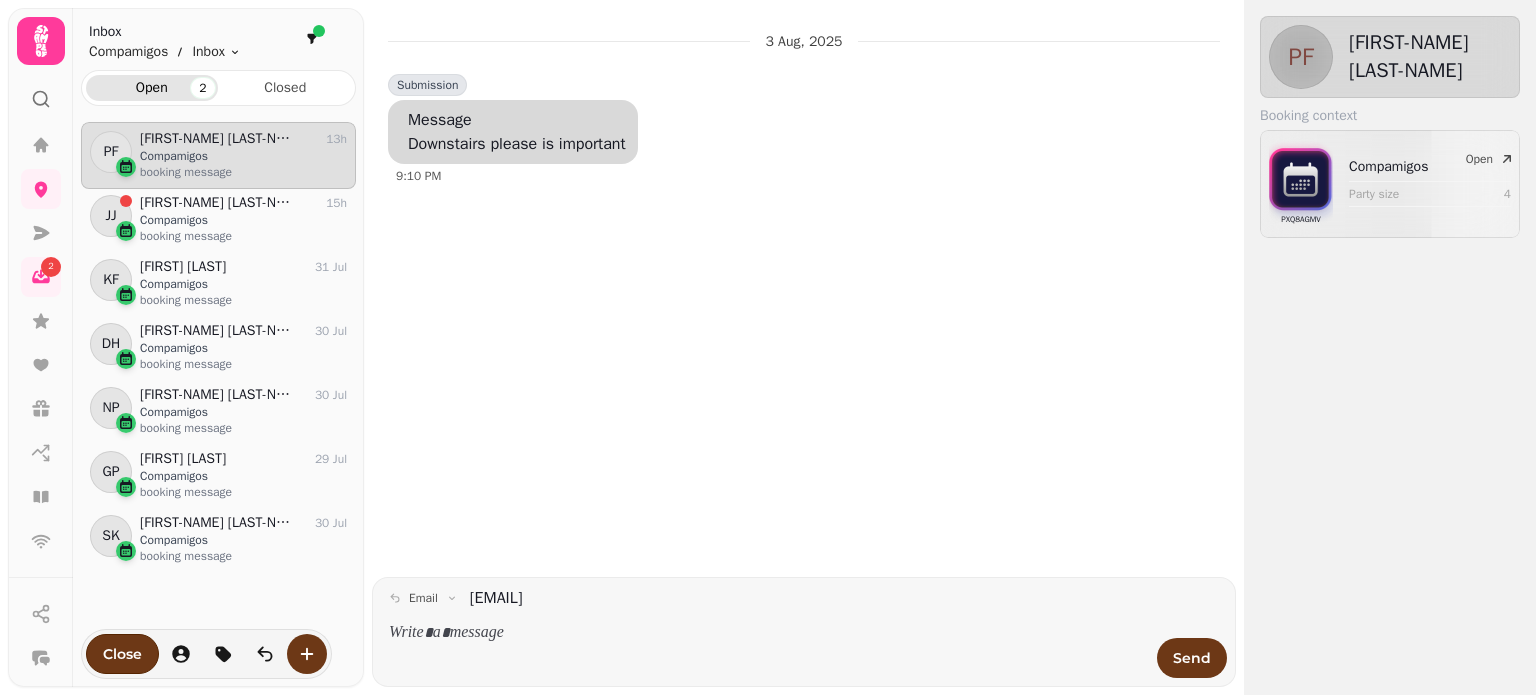 type 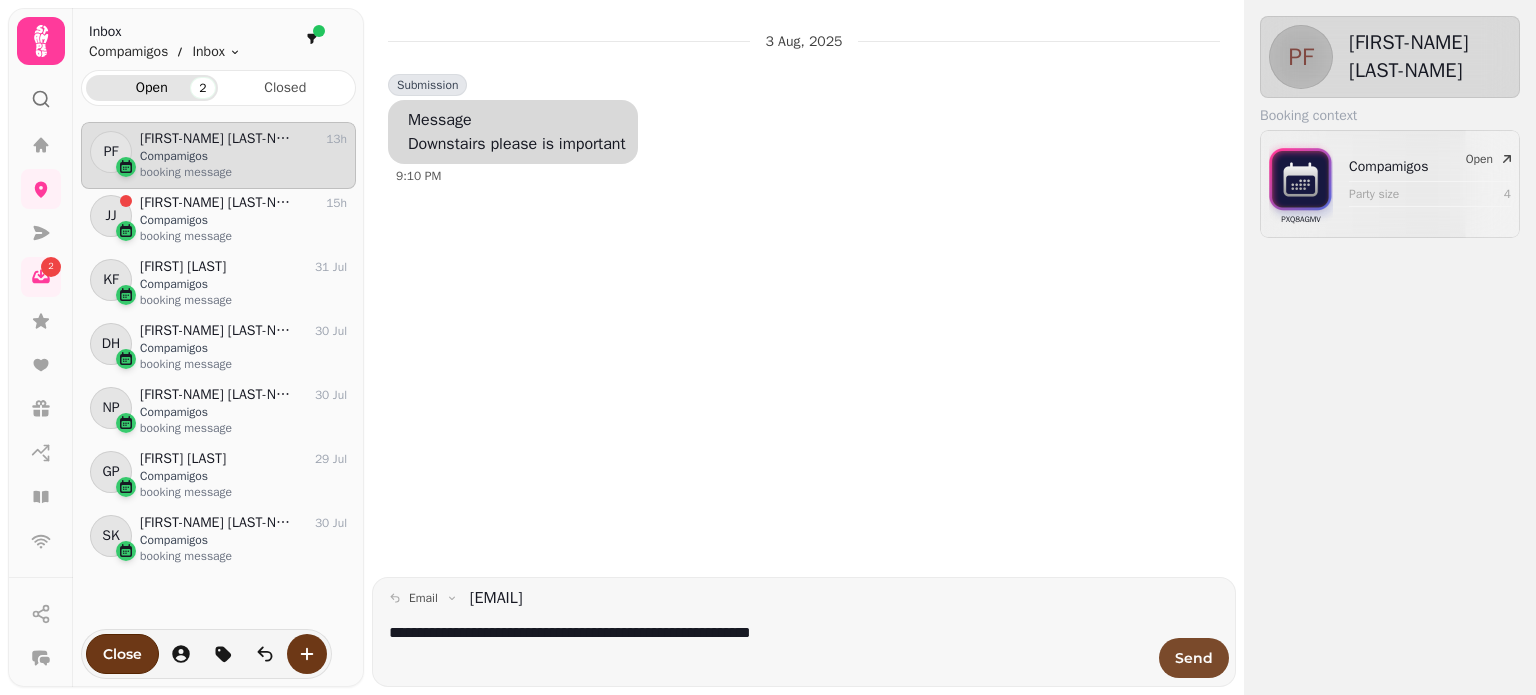 click on "Send" at bounding box center (1194, 658) 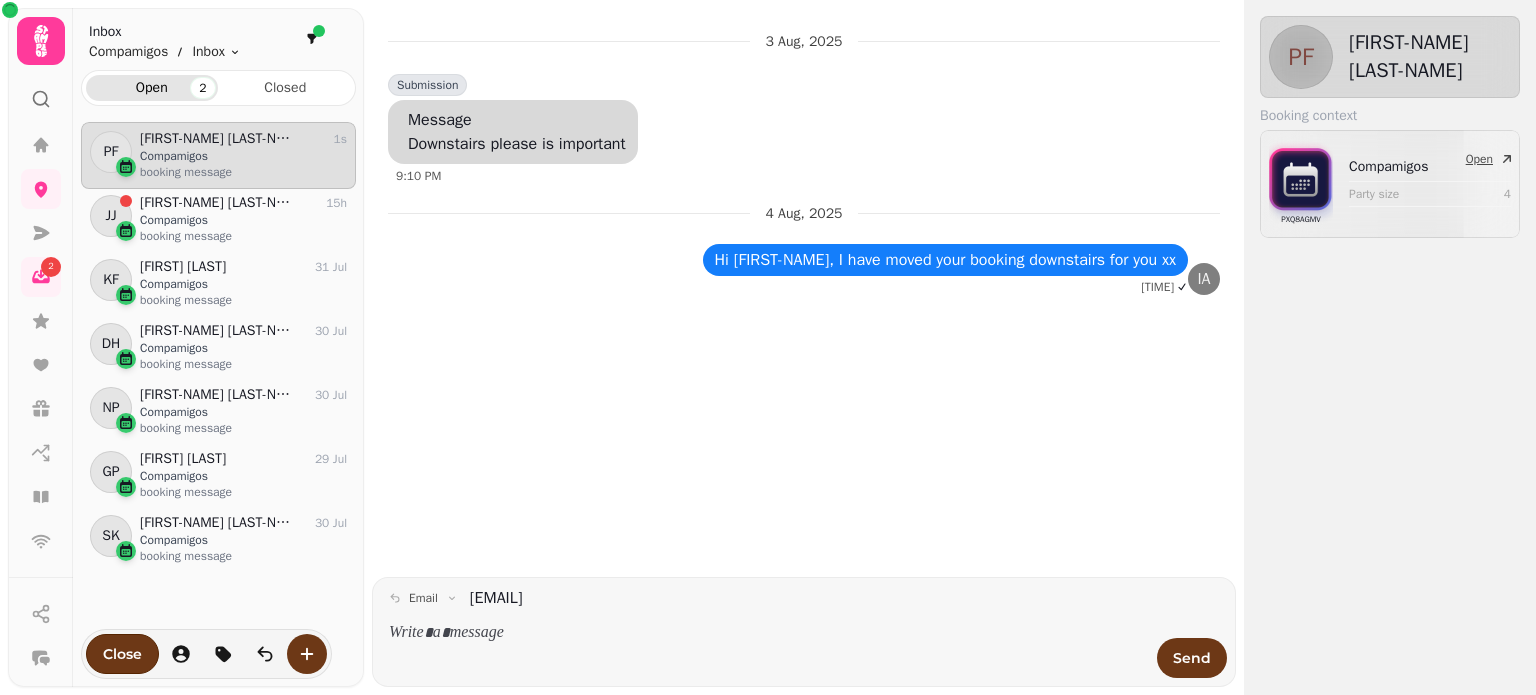 click on "PXQ8AGMV Compamigos Party size 4 Open" at bounding box center [1390, 184] 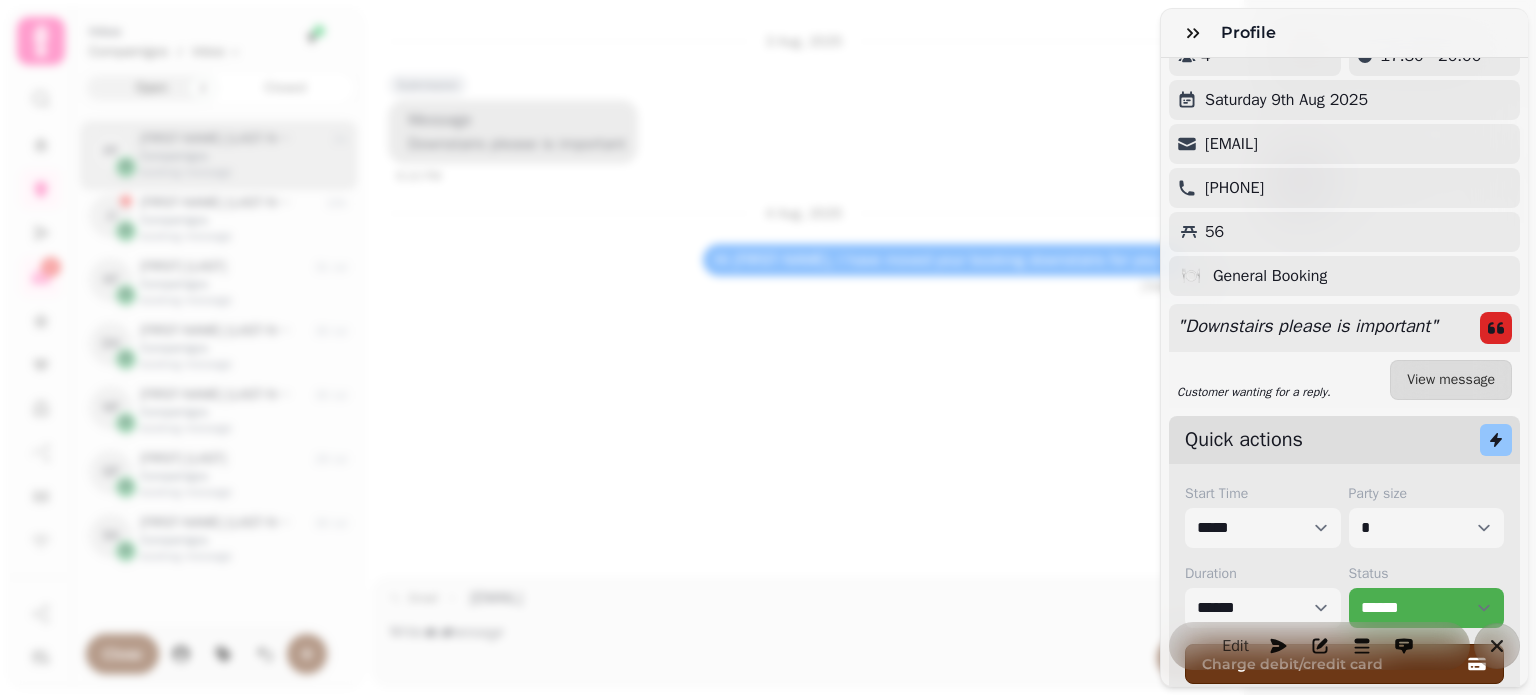 scroll, scrollTop: 0, scrollLeft: 0, axis: both 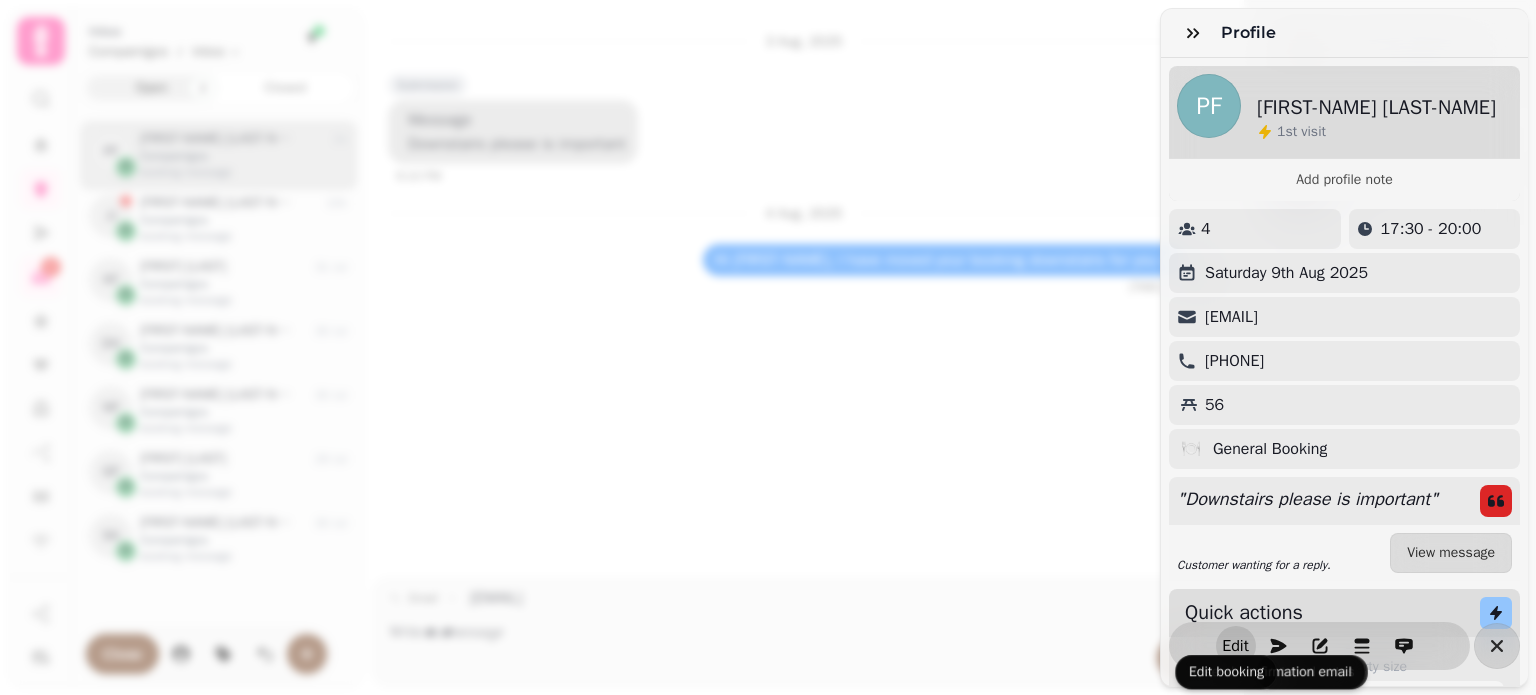 click on "Edit" at bounding box center [1236, 646] 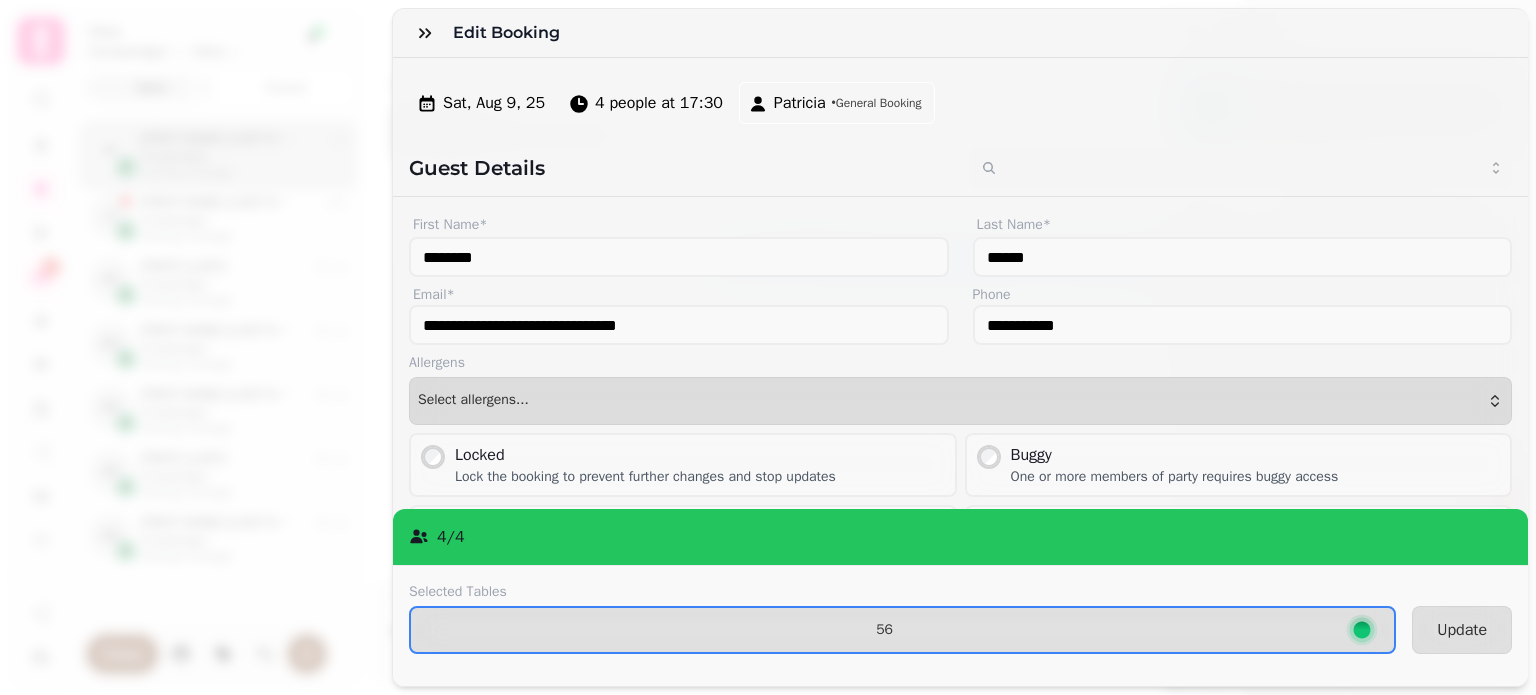 scroll, scrollTop: 189, scrollLeft: 0, axis: vertical 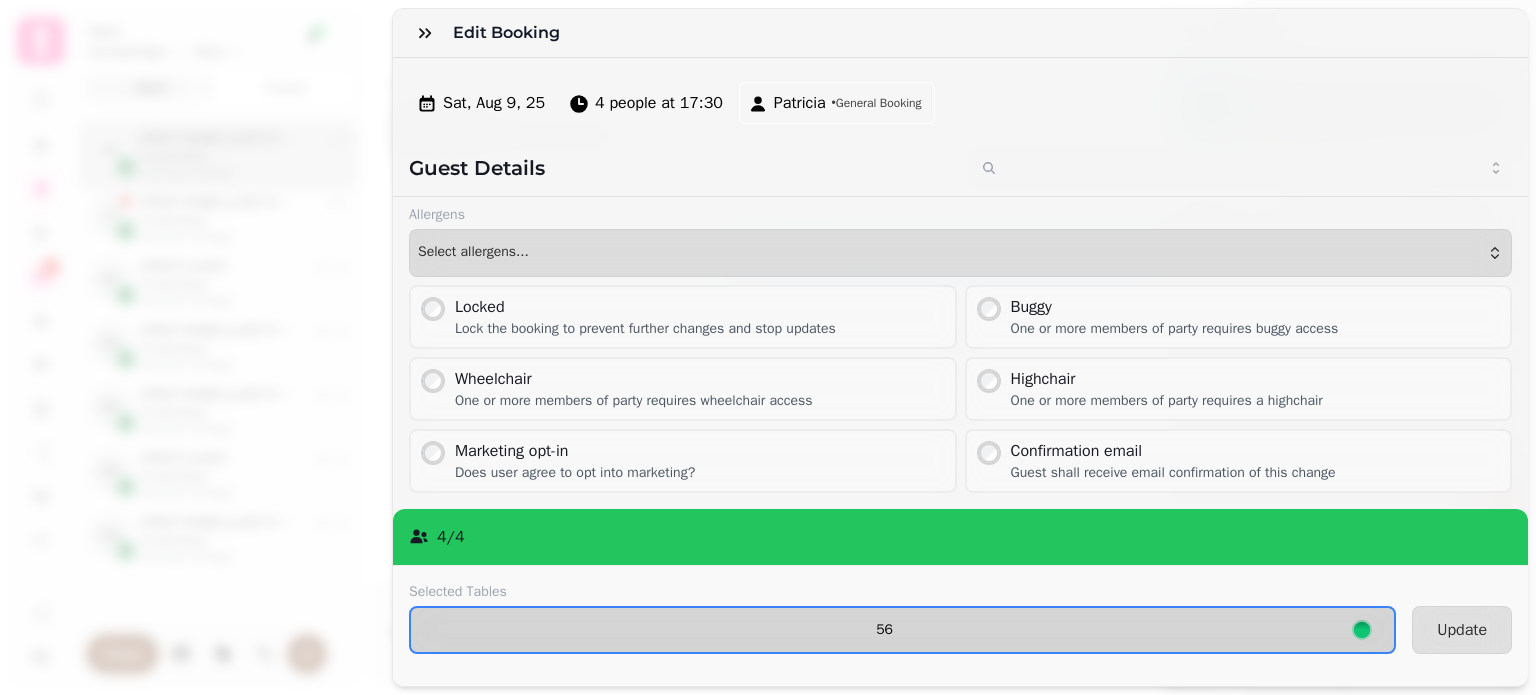 click on "56" at bounding box center [902, 630] 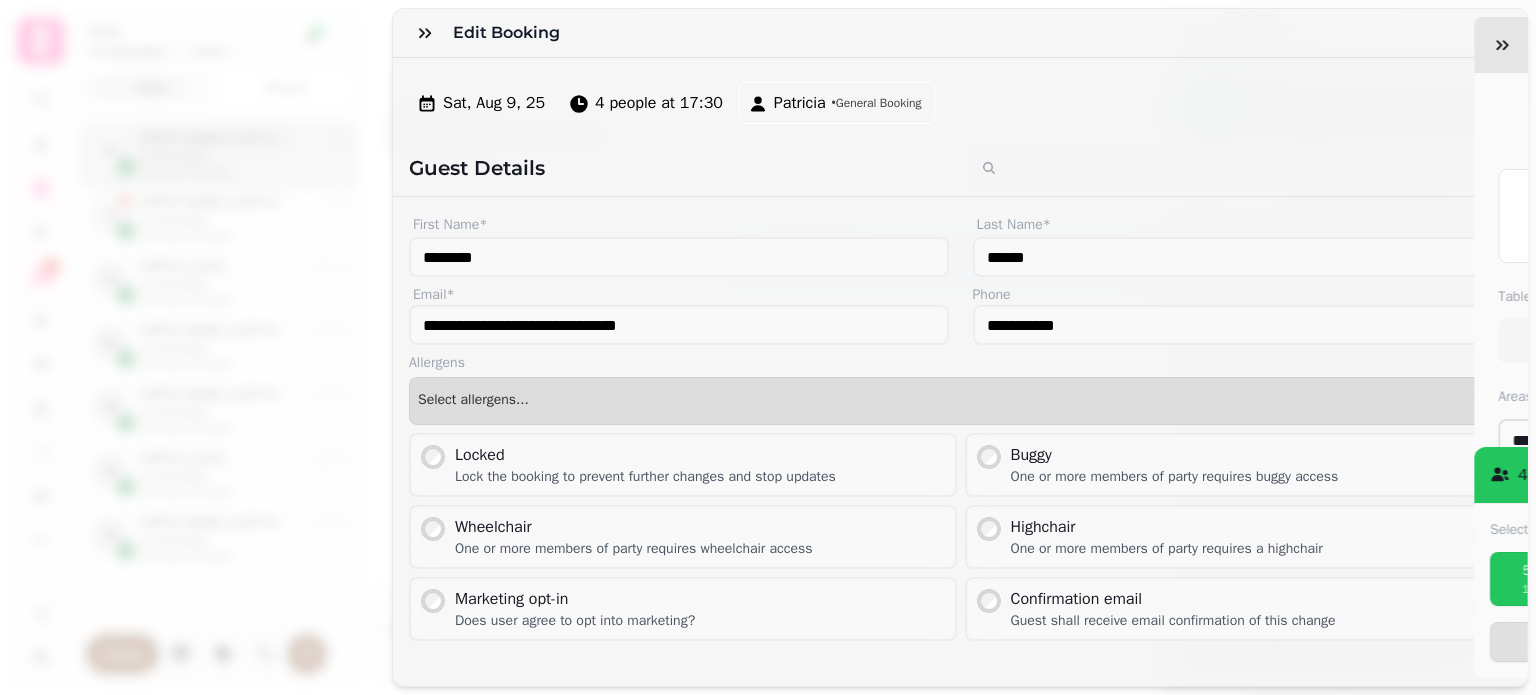 scroll, scrollTop: 12, scrollLeft: 0, axis: vertical 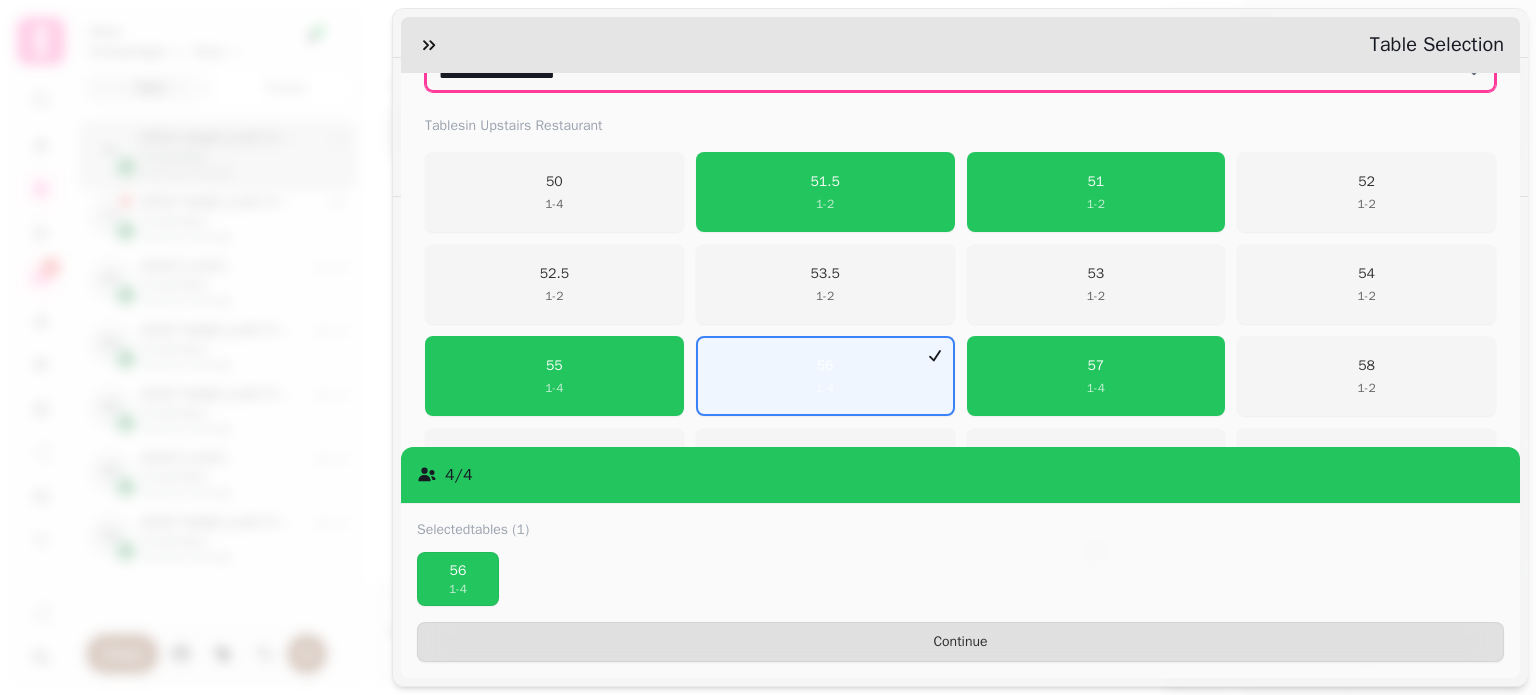 click on "**********" at bounding box center [960, 72] 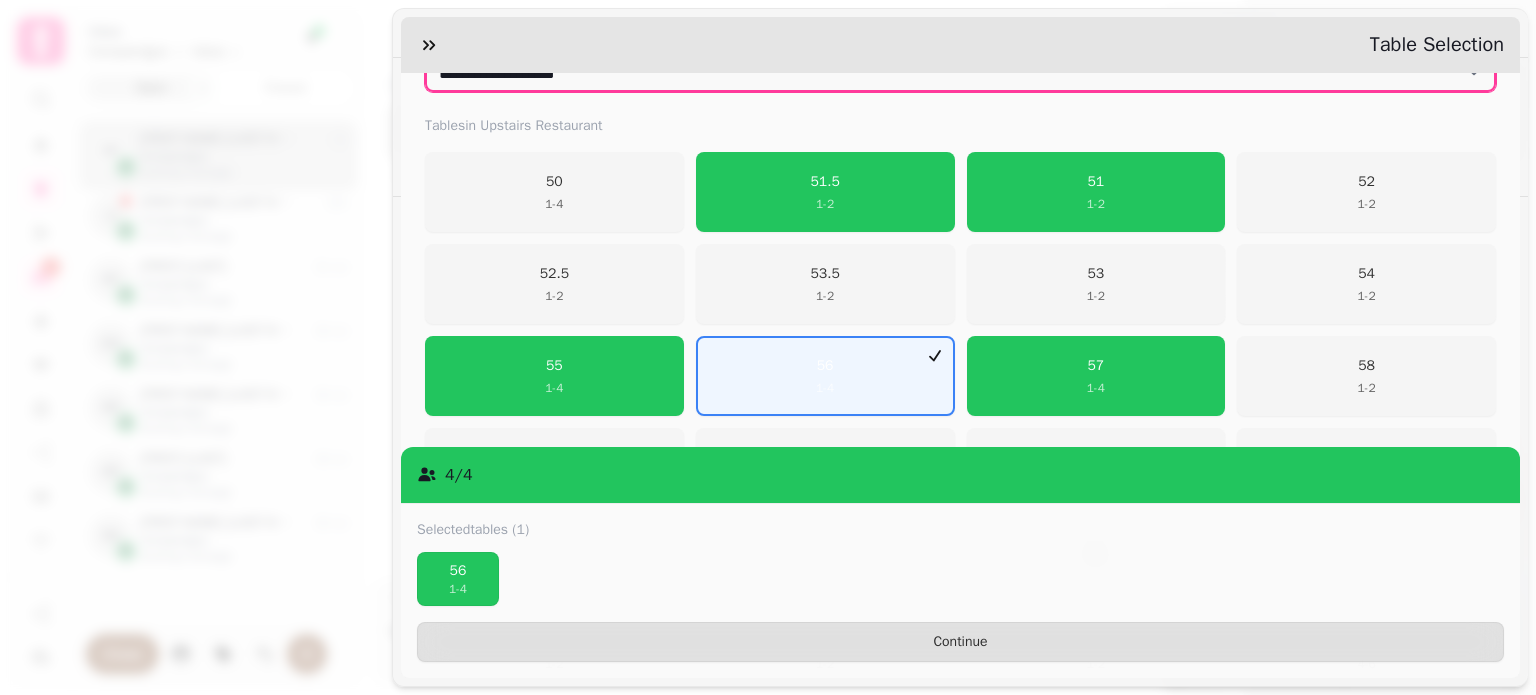 scroll, scrollTop: 346, scrollLeft: 0, axis: vertical 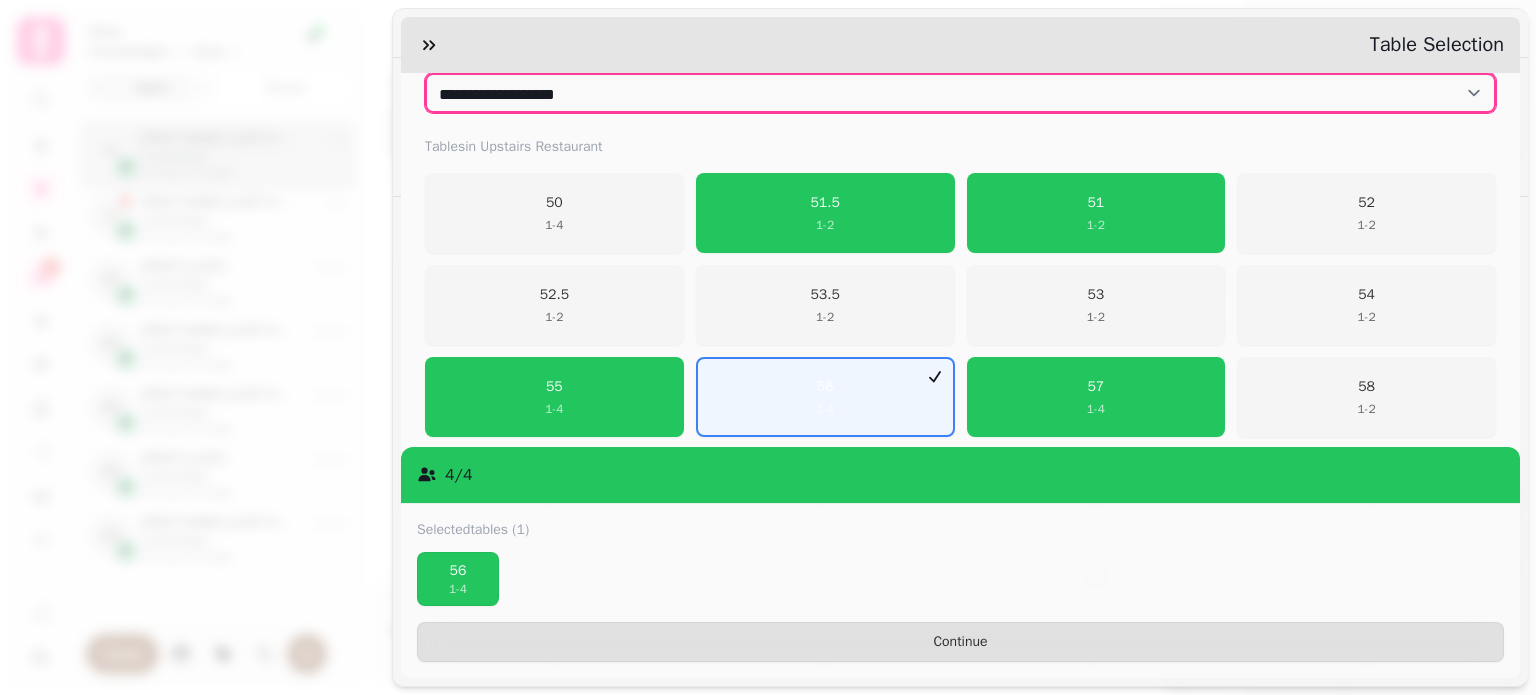 select on "**********" 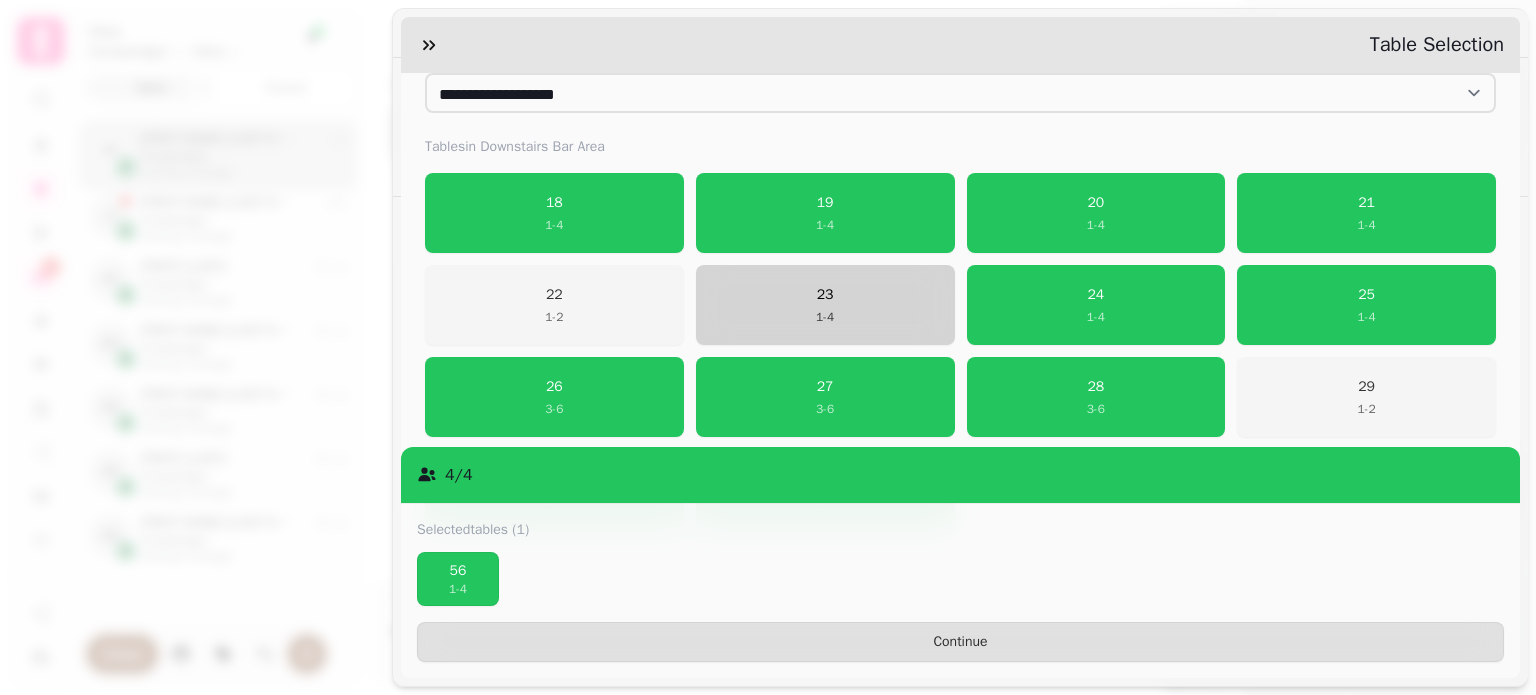click on "23 1  -  4" at bounding box center (825, 305) 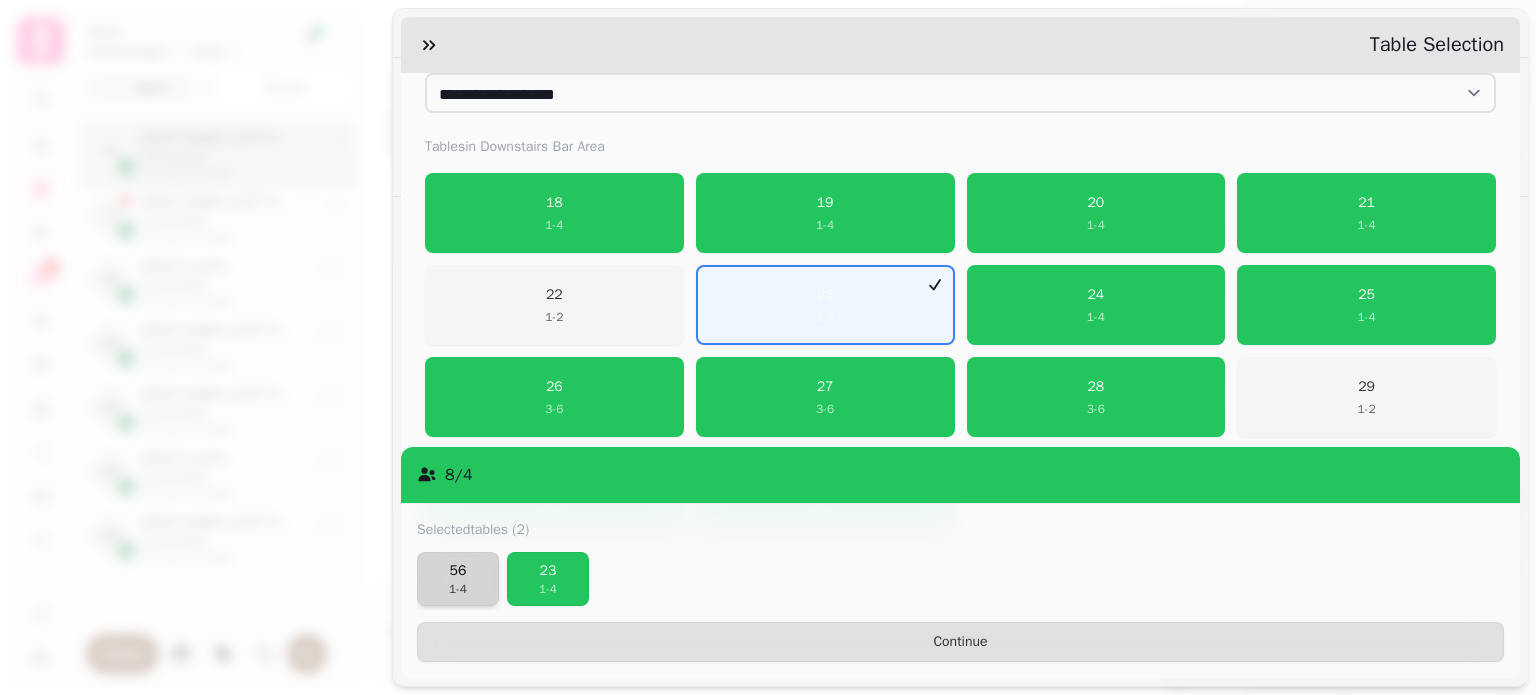 click on "1 - 4" at bounding box center [458, 589] 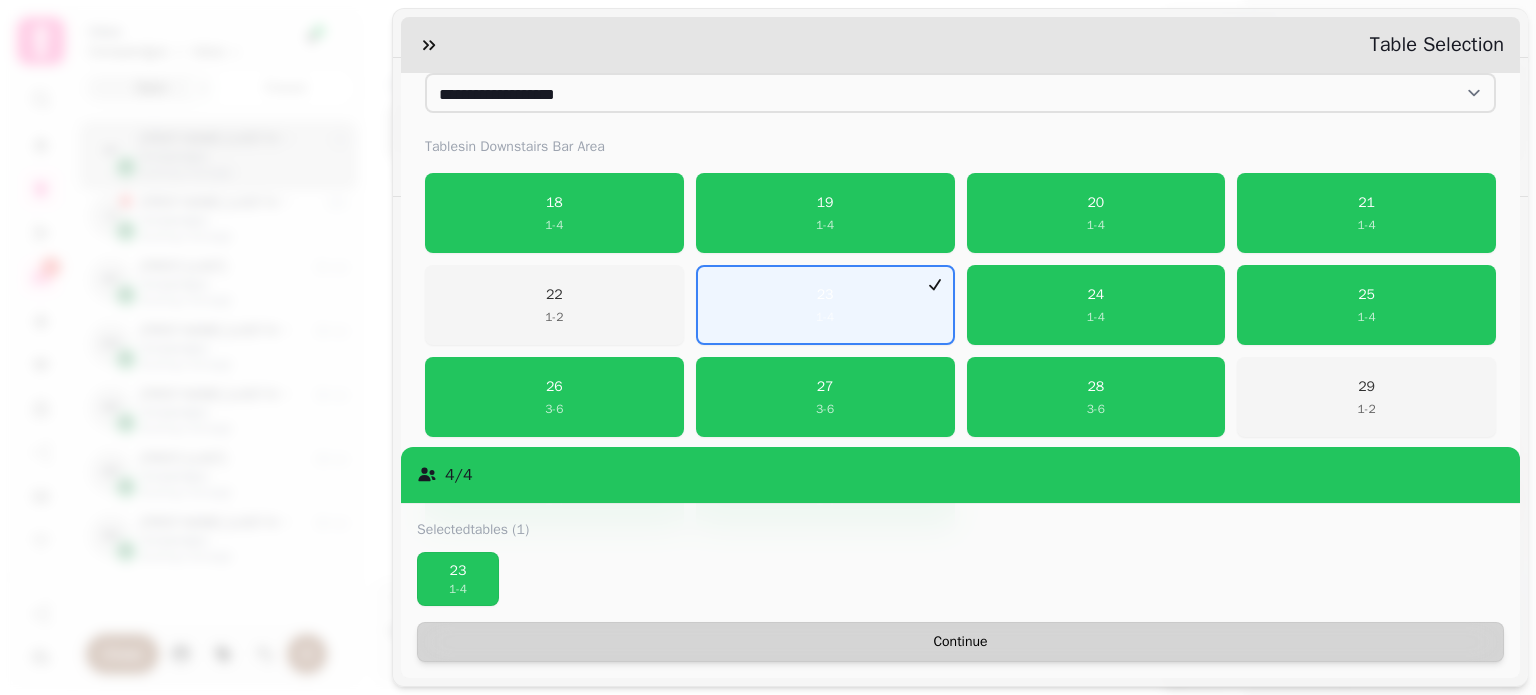 click on "Continue" at bounding box center [960, 642] 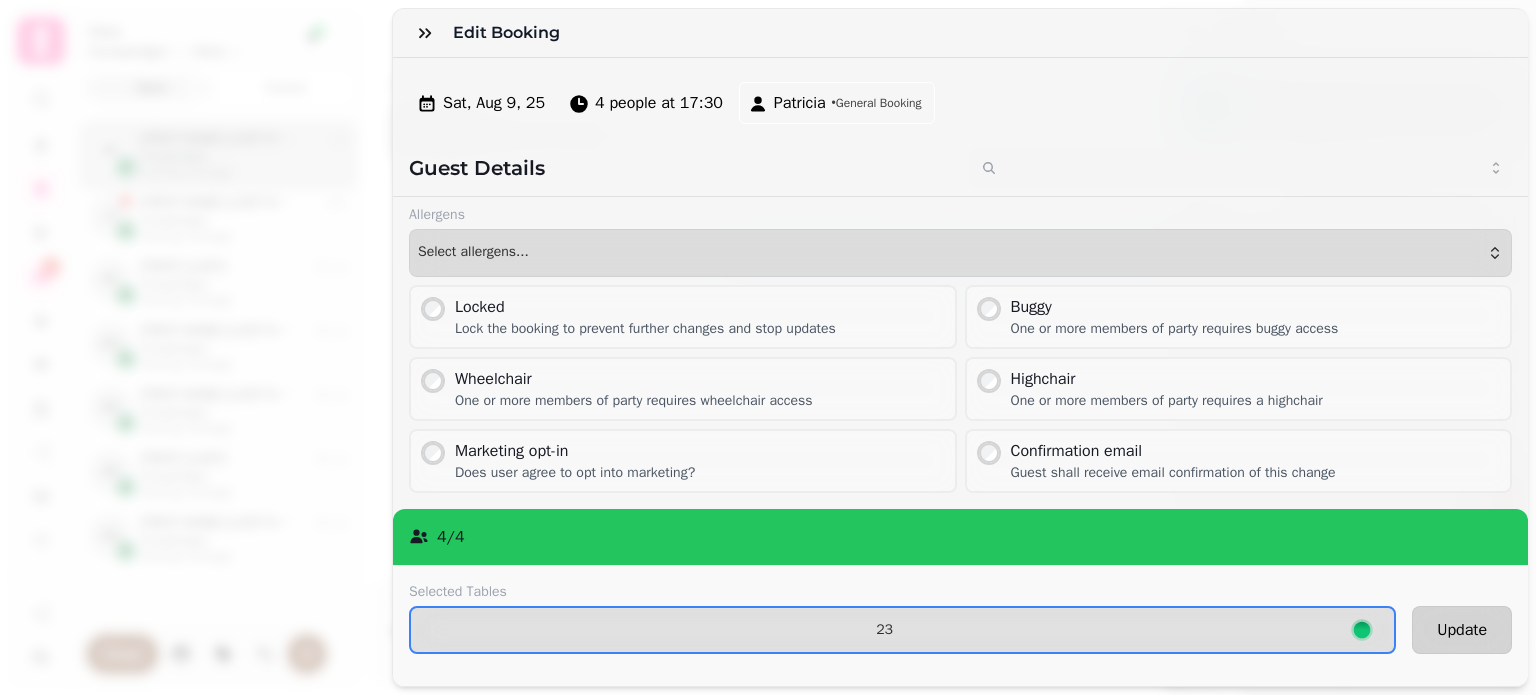 click on "Update" at bounding box center (1462, 630) 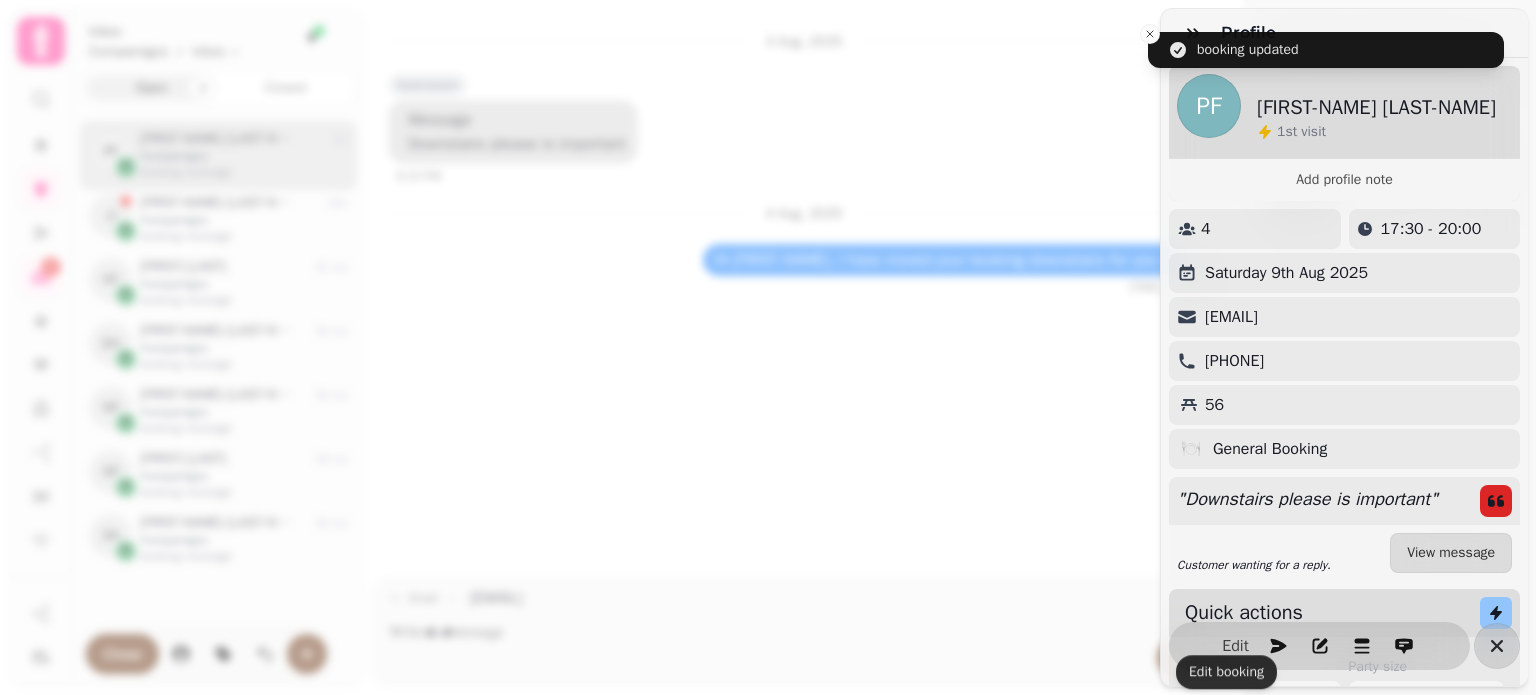 click on "Profile PF Patricia Fraser 1 st   visit Add profile note 4 17:30 - 20:00 Saturday 9th Aug 2025 patriciaannfraser@googlemail.com 07527436330 56 🍽️ General Booking " Downstairs please is important " Customer wanting for a reply. View message Quick actions Start Time ***** ***** ***** ***** ***** ***** ***** ***** ***** ***** ***** ***** ***** ***** ***** ***** ***** ***** ***** ***** ***** ***** ***** ***** ***** ***** ***** ***** ***** ***** ***** ***** ***** ***** ***** ***** ***** ***** ***** ***** ***** ***** ***** ***** ***** ***** ***** ***** ***** ***** ***** ***** ***** ***** ***** ***** ***** ***** ***** ***** ***** ***** ***** ***** ***** ***** ***** ***** ***** ***** ***** ***** ***** ***** ***** ***** ***** ***** ***** ***** ***** ***** ***** ***** ***** ***** ***** ***** ***** ***** ***** ***** ***** ***** ***** ***** Party size * * * * * * * * * ** ** ** ** ** ** ** ** ** ** ** ** ** ** ** ** ** ** ** ** ** ** ** ** ** ** ** ** ** ** ** ** ** ** ** ** ** ** ** ** ** ** ** ** ** ** ** ** ** **" at bounding box center (768, 363) 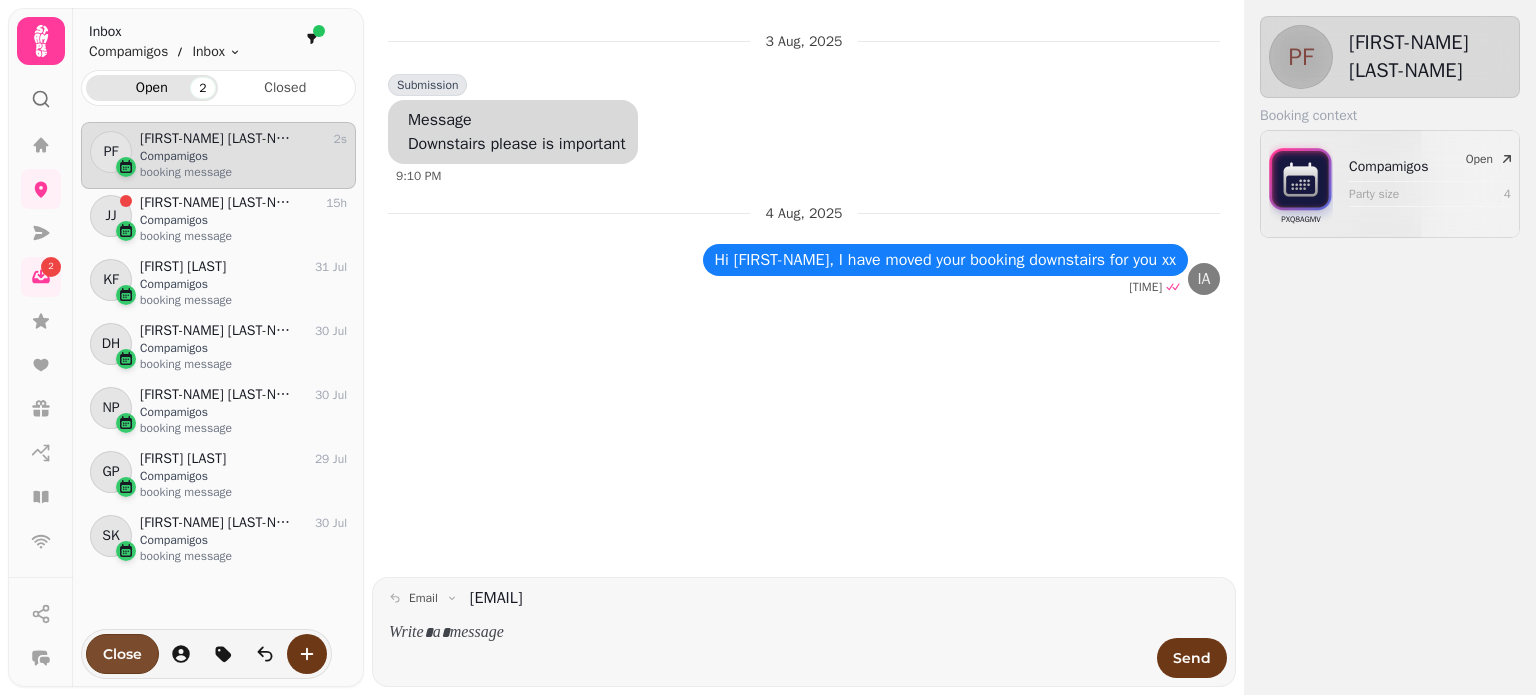 click on "Close" at bounding box center (122, 654) 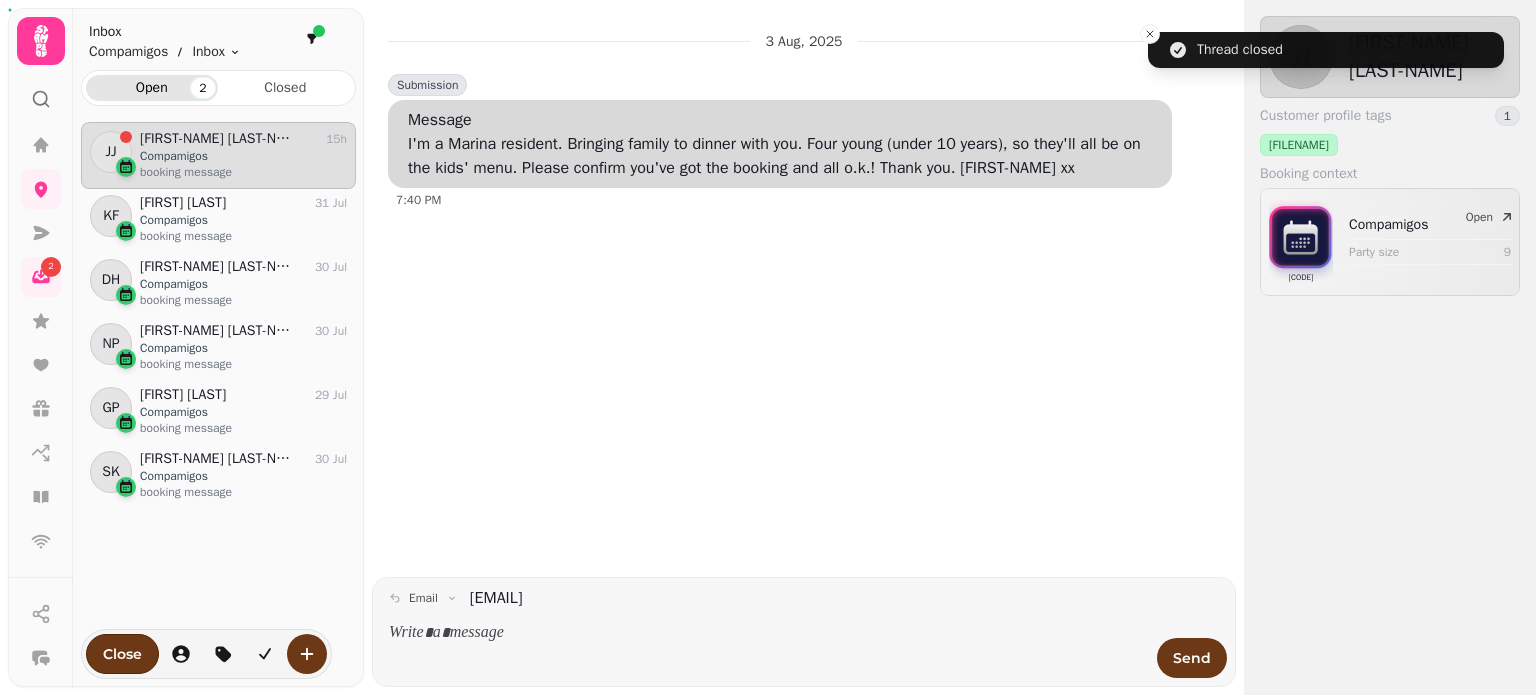 click on "3 Aug, 2025 Submission Message I'm a Marina resident. Bringing family to dinner with you. Four young (under 10 years), so they'll all be on the kids' menu. Please confirm you've got the booking and all o.k.! Thank you. Jo xx 7:40 PM" at bounding box center [804, 296] 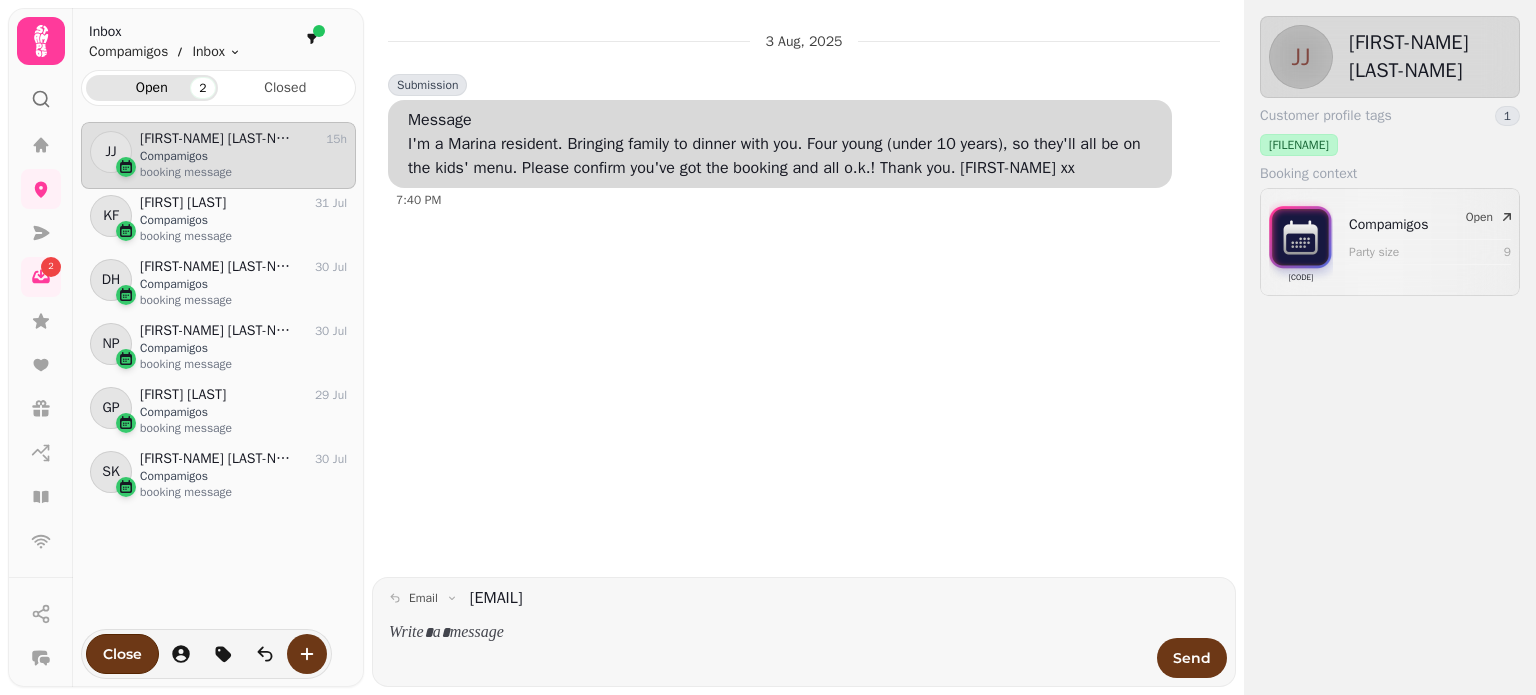 click at bounding box center (767, 633) 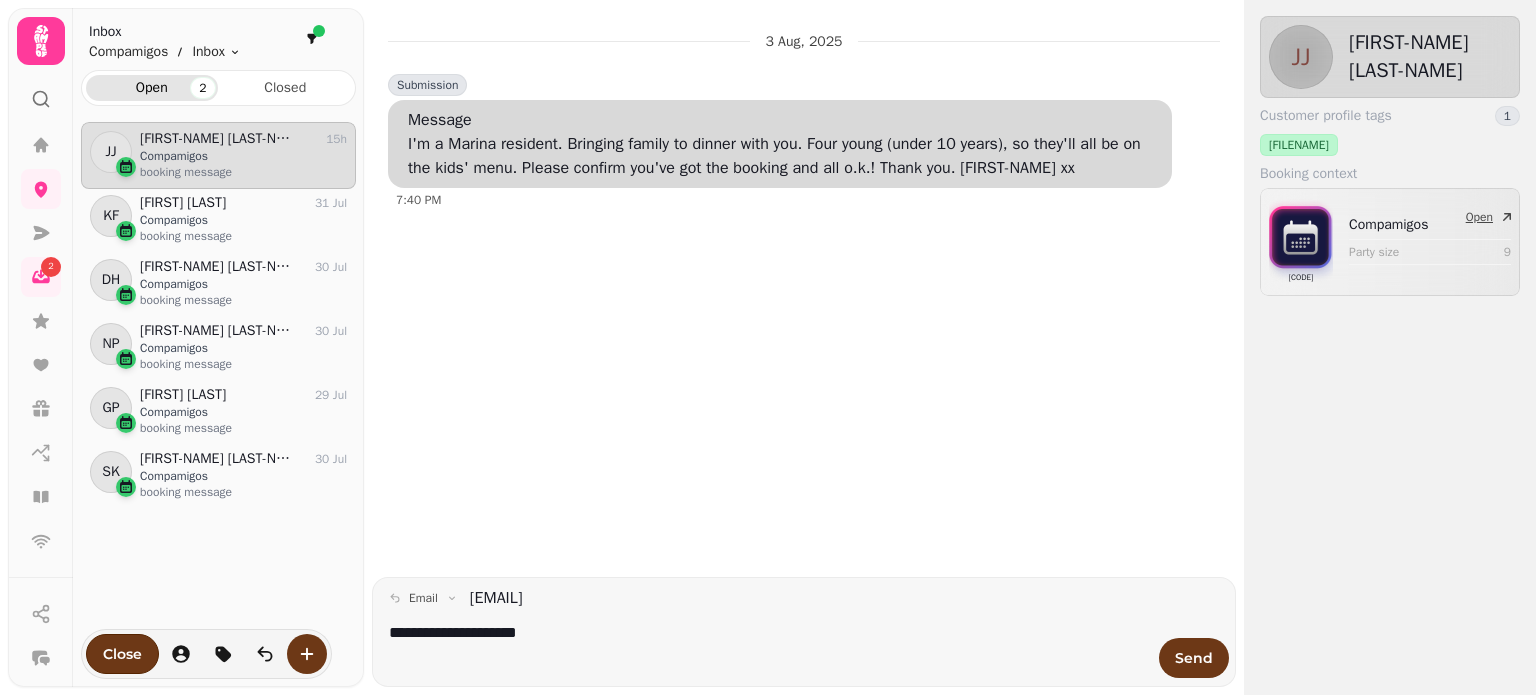 click on "Compamigos Party size 9" at bounding box center (1430, 242) 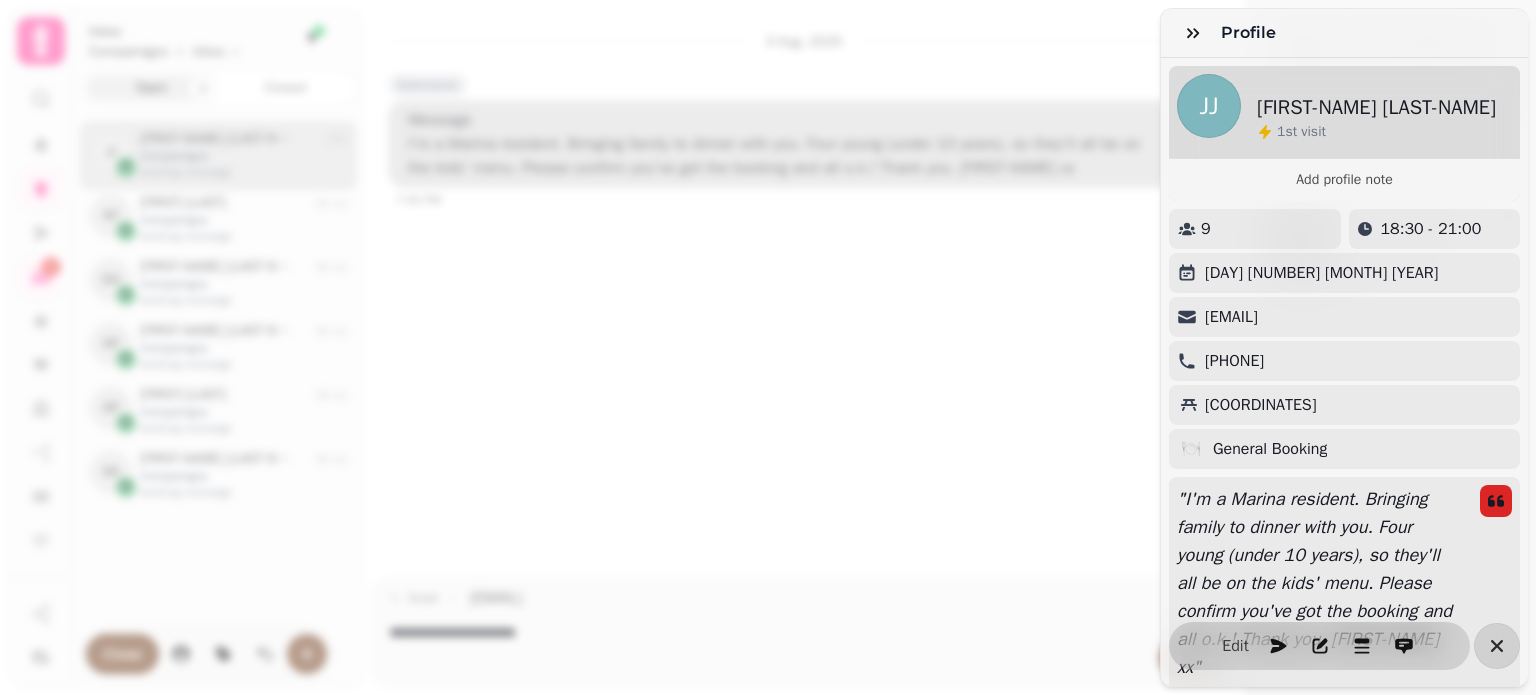 click on "Profile JJ Jo James 1 st   visit Add profile note 9 18:30 - 21:00 Tuesday 12th Aug 2025 jojames46@gmail.com +447973711431 53.5, 53, 52, 52.5, 54 🍽️ General Booking " I'm a Marina resident. Bringing family to dinner with you. Four young (under 10 years), so they'll all be on the kids' menu. Please confirm you've got the booking and all o.k.! Thank you. Jo xx " Customer wanting for a reply. Auto-Reply Quick actions Start Time ***** ***** ***** ***** ***** ***** ***** ***** ***** ***** ***** ***** ***** ***** ***** ***** ***** ***** ***** ***** ***** ***** ***** ***** ***** ***** ***** ***** ***** ***** ***** ***** ***** ***** ***** ***** ***** ***** ***** ***** ***** ***** ***** ***** ***** ***** ***** ***** ***** ***** ***** ***** ***** ***** ***** ***** ***** ***** ***** ***** ***** ***** ***** ***** ***** ***** ***** ***** ***** ***** ***** ***** ***** ***** ***** ***** ***** ***** ***** ***** ***** ***** ***** ***** ***** ***** ***** ***** ***** ***** ***** ***** ***** ***** ***** ***** Party size * *" at bounding box center [768, 363] 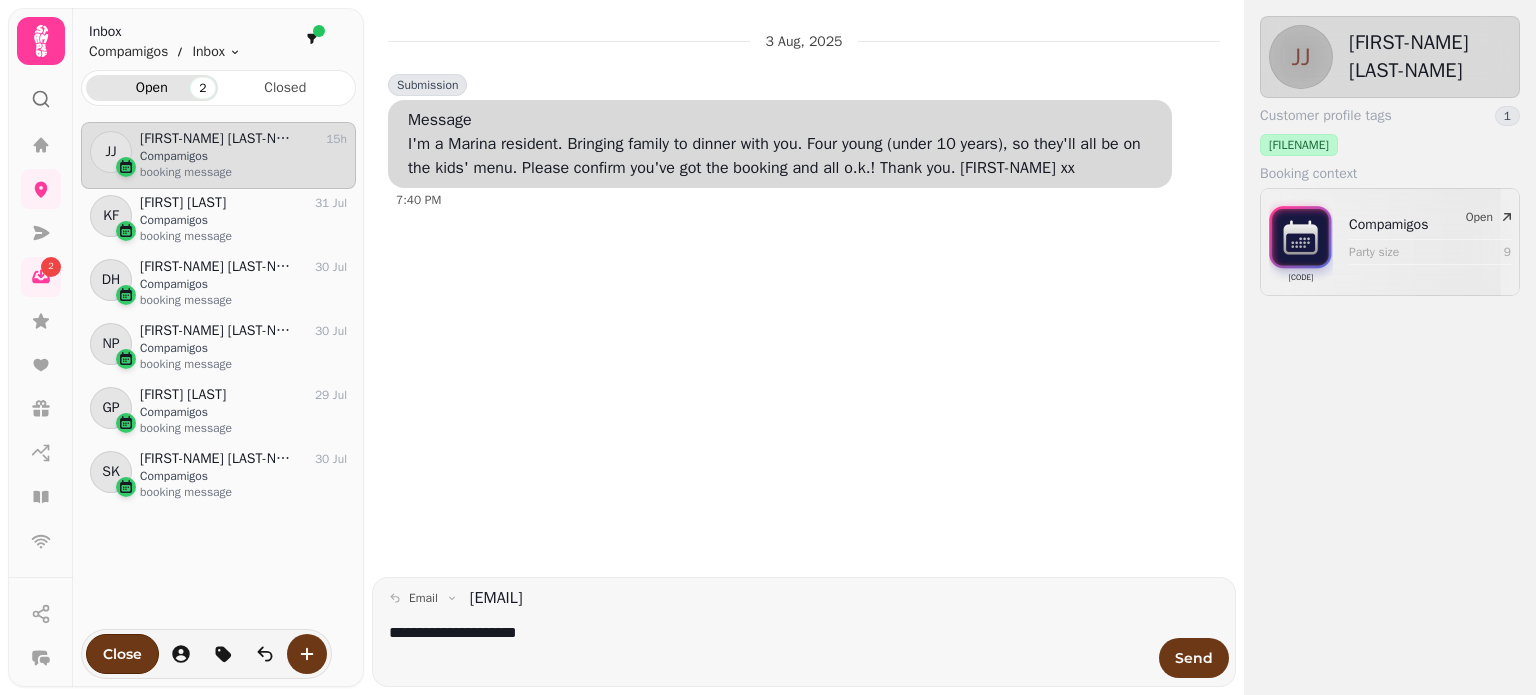 click on "**********" at bounding box center [768, 633] 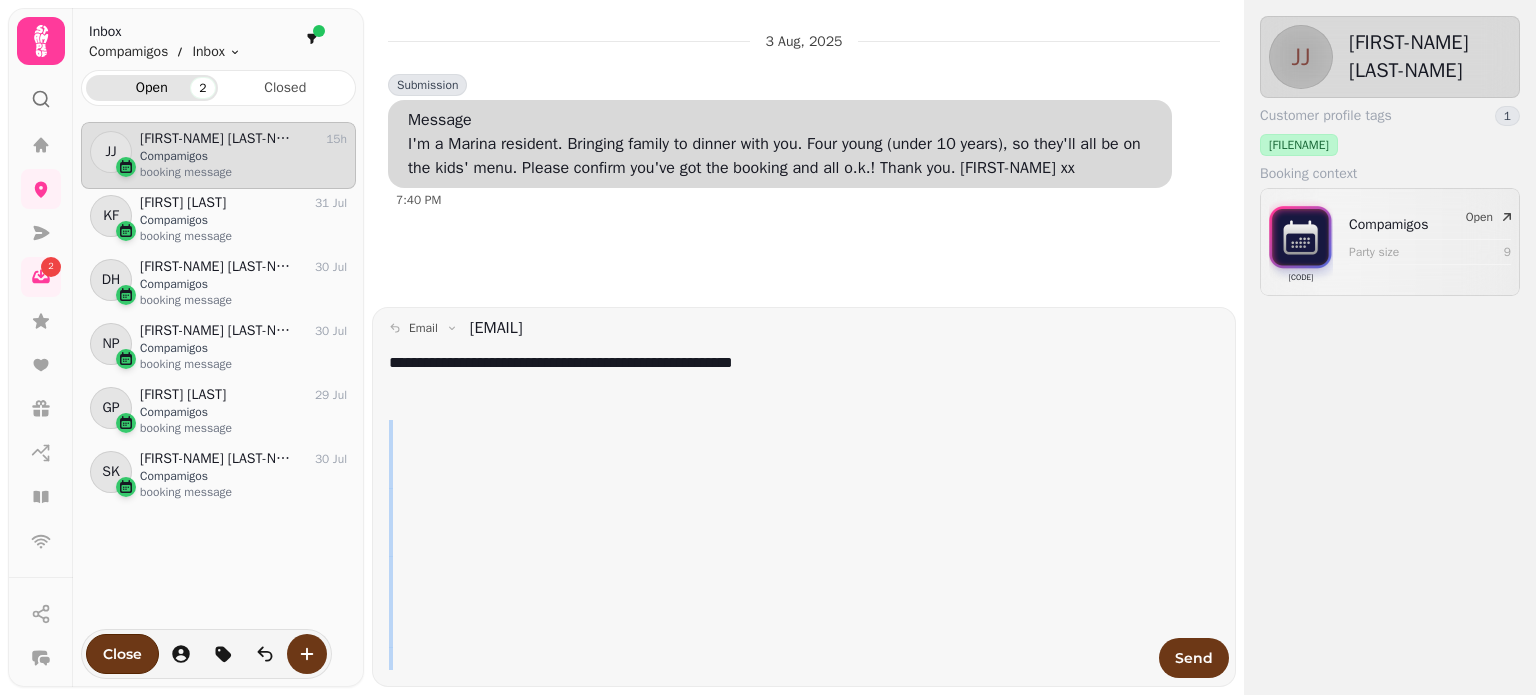 drag, startPoint x: 398, startPoint y: 420, endPoint x: 504, endPoint y: 700, distance: 299.39273 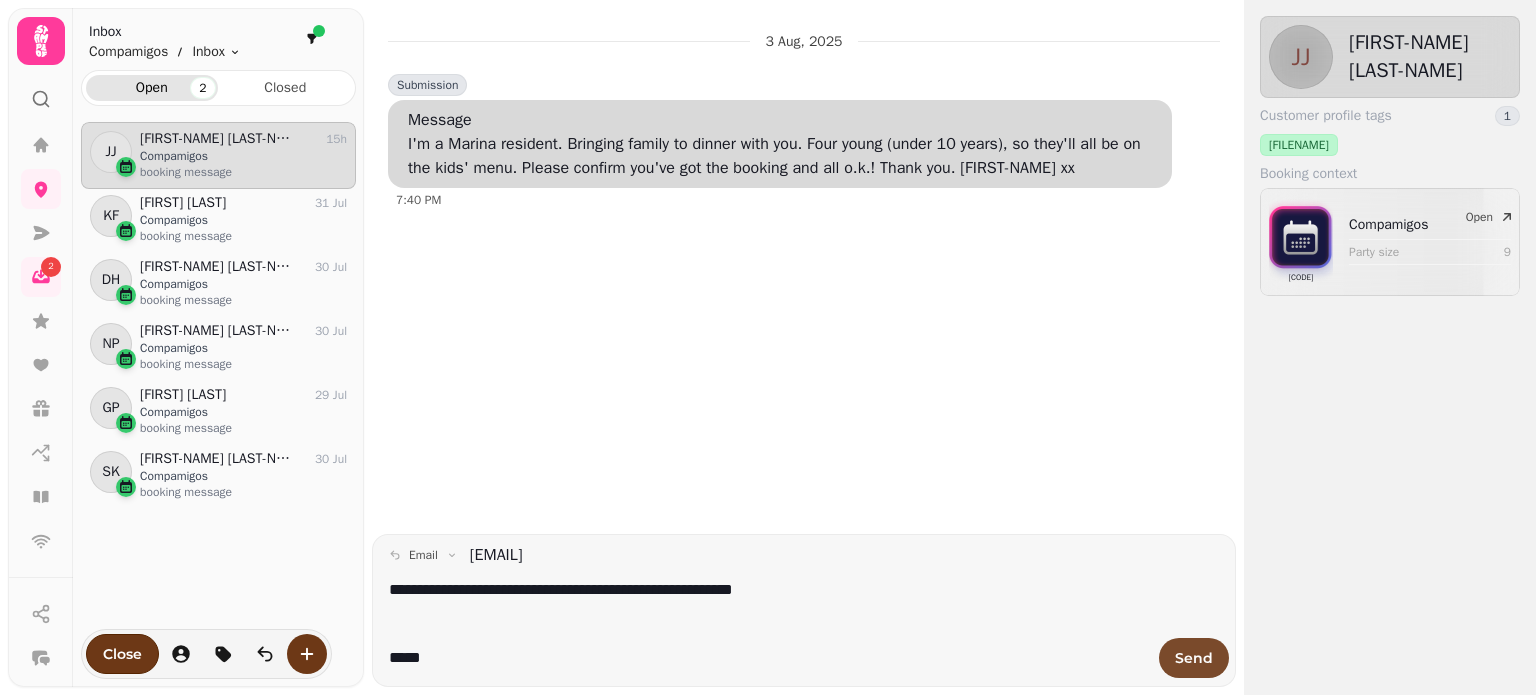click on "Send" at bounding box center (1194, 658) 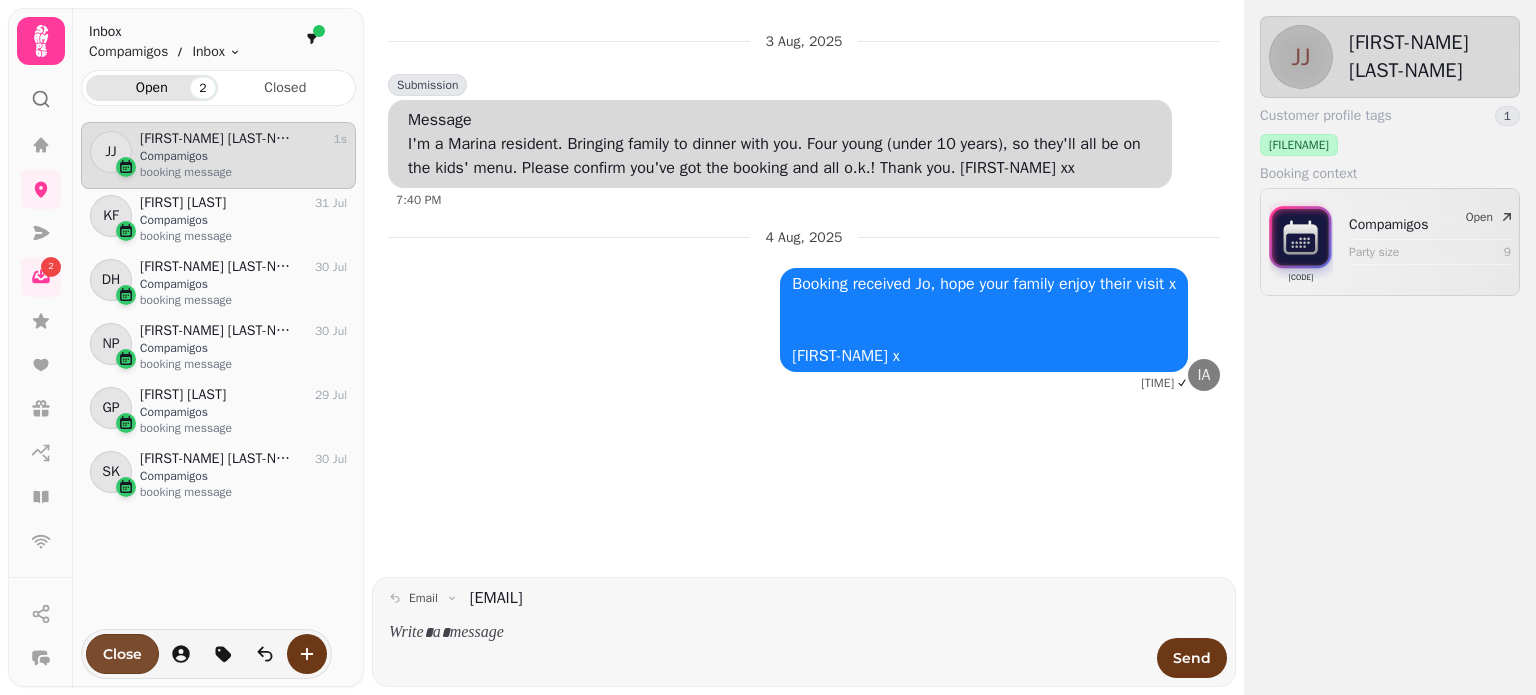 click on "Close" at bounding box center (122, 654) 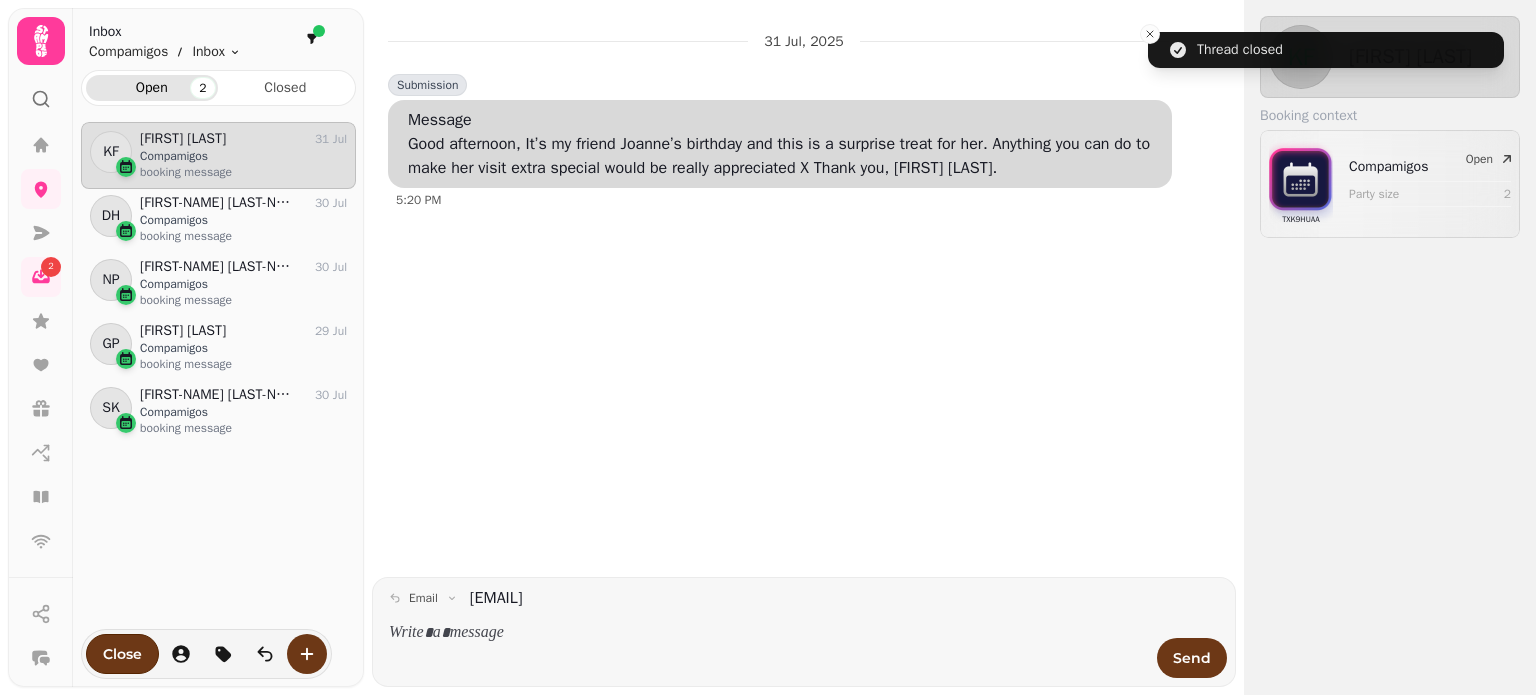 click on "31 Jul, 2025 Submission Message Good afternoon,
It’s my friend Joanne’s birthday and this is a surprise treat for her. Anything you can do to make her visit extra special would be really appreciated X
Thank you,
Karen Forsyth. 5:20 PM" at bounding box center [804, 296] 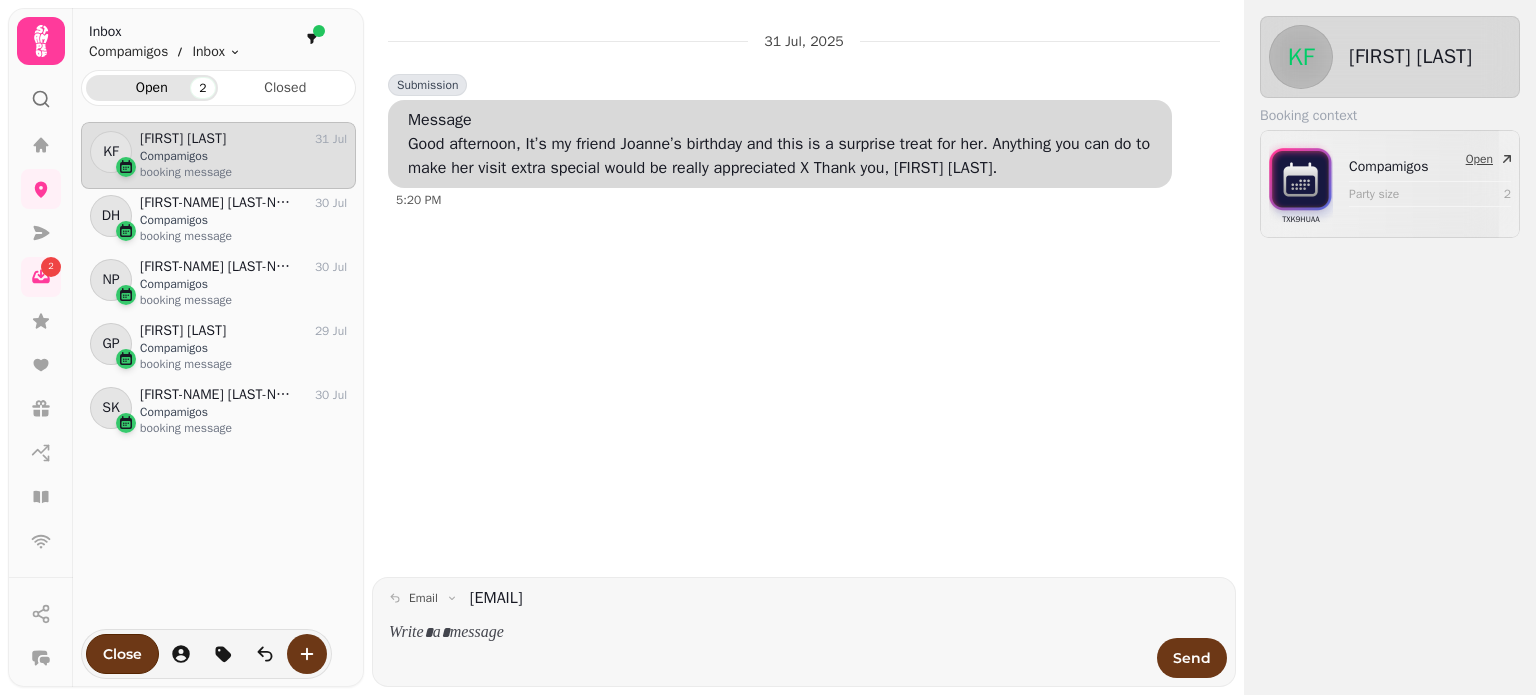 click on "TXK9HUAA Compamigos Party size 2 Open" at bounding box center (1390, 184) 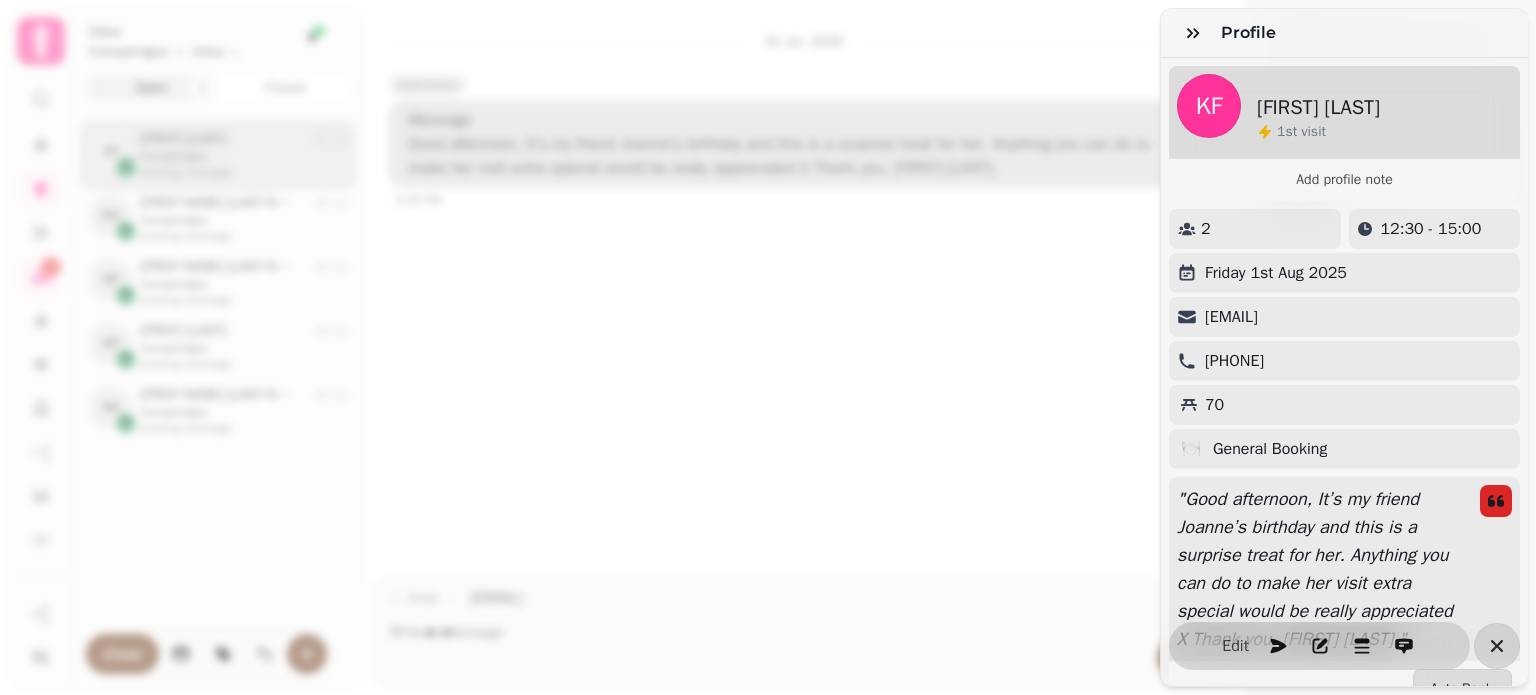 click on "Profile KF Karen Forsyth 1 st   visit Add profile note 2 12:30 - 15:00 Friday 1st Aug 2025 kforsythklf@aol.com 07734948233 70 🍽️ General Booking " Good afternoon,
It’s my friend Joanne’s birthday and this is a surprise treat for her. Anything you can do to make her visit extra special would be really appreciated X
Thank you,
Karen Forsyth.  " Customer wanting for a reply. Auto-Reply Quick actions Start Time ***** ***** ***** ***** ***** ***** ***** ***** ***** ***** ***** ***** ***** ***** ***** ***** ***** ***** ***** ***** ***** ***** ***** ***** ***** ***** ***** ***** ***** ***** ***** ***** ***** ***** ***** ***** ***** ***** ***** ***** ***** ***** ***** ***** ***** ***** ***** ***** ***** ***** ***** ***** ***** ***** ***** ***** ***** ***** ***** ***** ***** ***** ***** ***** ***** ***** ***** ***** ***** ***** ***** ***** ***** ***** ***** ***** ***** ***** ***** ***** ***** ***** ***** ***** ***** ***** ***** ***** ***** ***** ***** ***** ***** ***** ***** ***** Party size * * * * * * *" at bounding box center [768, 363] 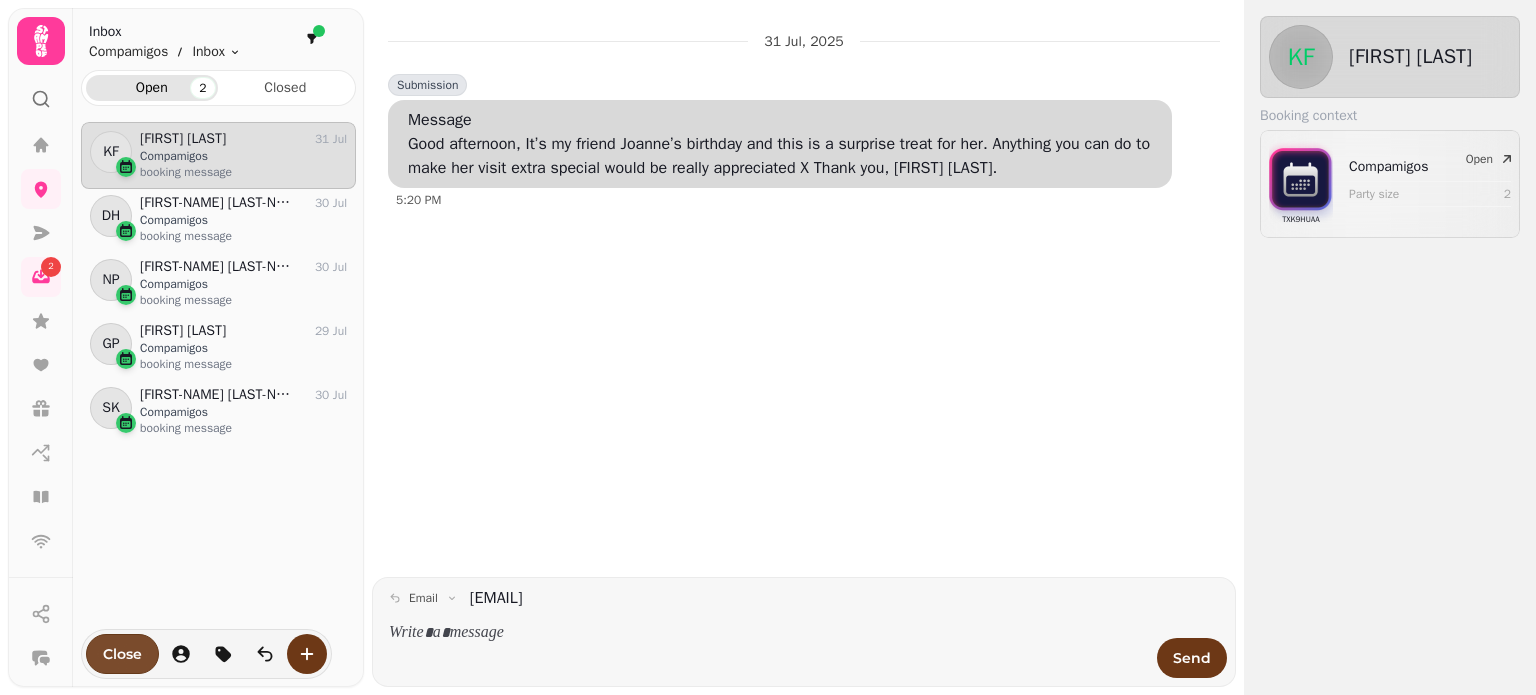 click on "Close" at bounding box center [122, 654] 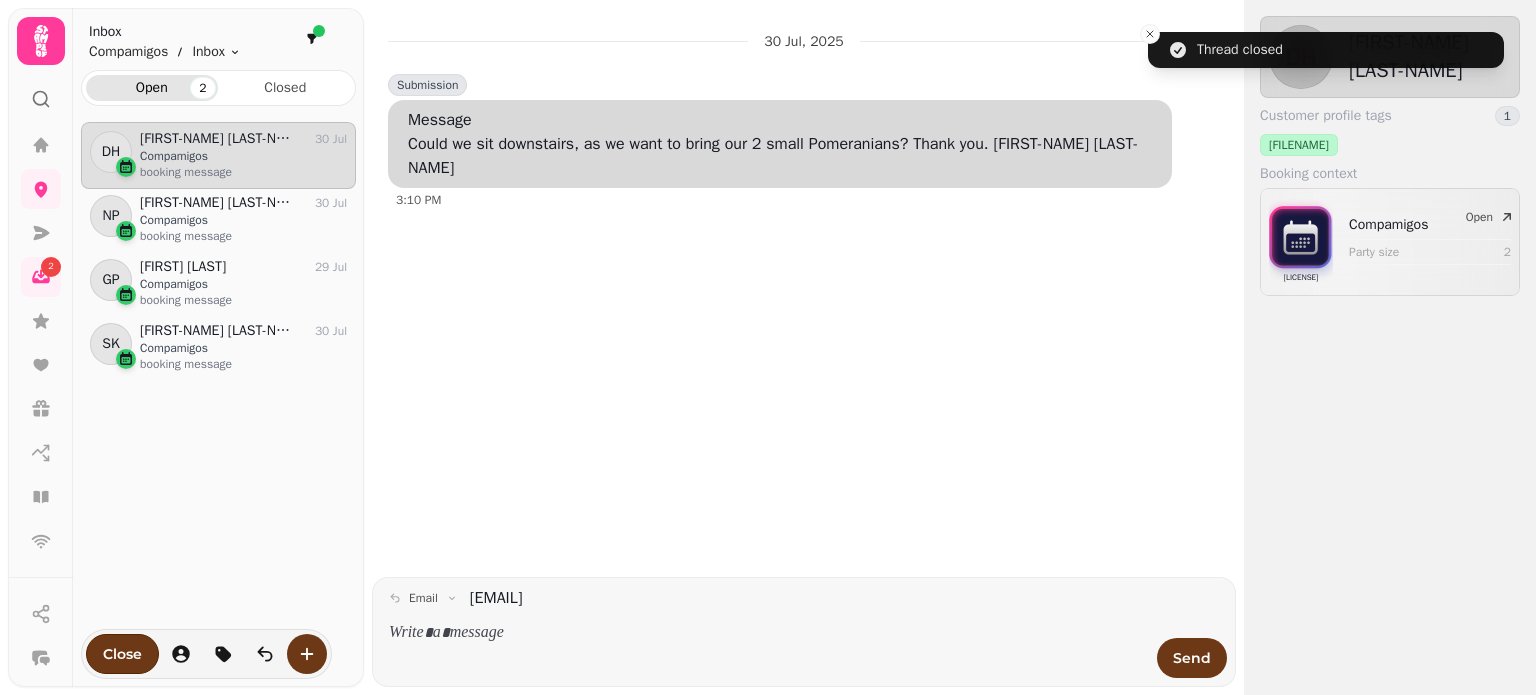 click on "30 Jul, 2025 Submission Message Could we sit downstairs, as we want to bring our 2 small Pomeranians? Thank you. David Hall 3:10 PM" at bounding box center (804, 296) 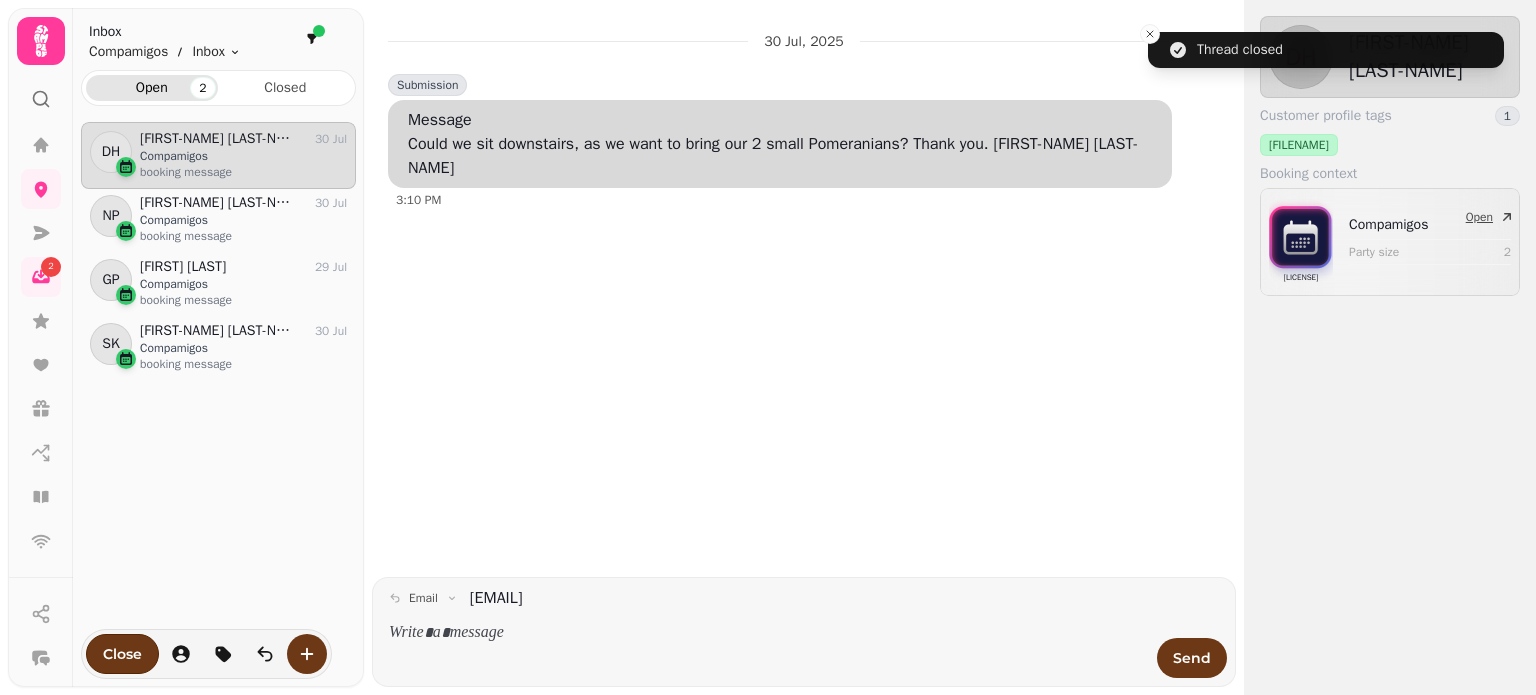 click on "Party size" at bounding box center (1405, 252) 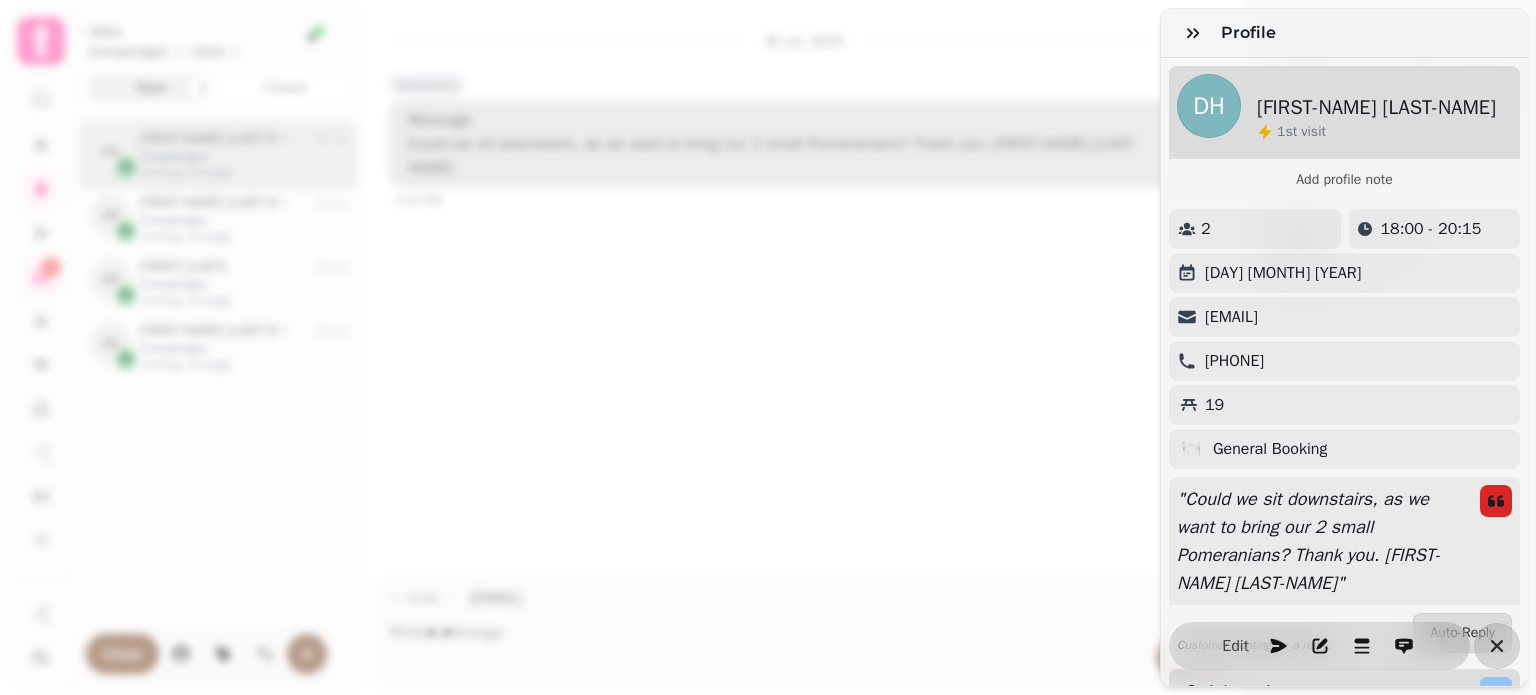 click on "Profile DH David Hall 1 st   visit Add profile note 2 18:00 - 20:15 Thursday 31st Jul 2025 dbhall8@gmail.com 07500904477 19 🍽️ General Booking " Could we sit downstairs, as we want to bring our 2 small Pomeranians? Thank you. David Hall " Customer wanting for a reply. Auto-Reply Quick actions Start Time ***** ***** ***** ***** ***** ***** ***** ***** ***** ***** ***** ***** ***** ***** ***** ***** ***** ***** ***** ***** ***** ***** ***** ***** ***** ***** ***** ***** ***** ***** ***** ***** ***** ***** ***** ***** ***** ***** ***** ***** ***** ***** ***** ***** ***** ***** ***** ***** ***** ***** ***** ***** ***** ***** ***** ***** ***** ***** ***** ***** ***** ***** ***** ***** ***** ***** ***** ***** ***** ***** ***** ***** ***** ***** ***** ***** ***** ***** ***** ***** ***** ***** ***** ***** ***** ***** ***** ***** ***** ***** ***** ***** ***** ***** ***** ***** Party size * * * * * * * * * ** ** ** ** ** ** ** ** ** ** ** ** ** ** ** ** ** ** ** ** ** ** ** ** ** ** ** ** ** ** ** ** ** ** ** **" at bounding box center [768, 363] 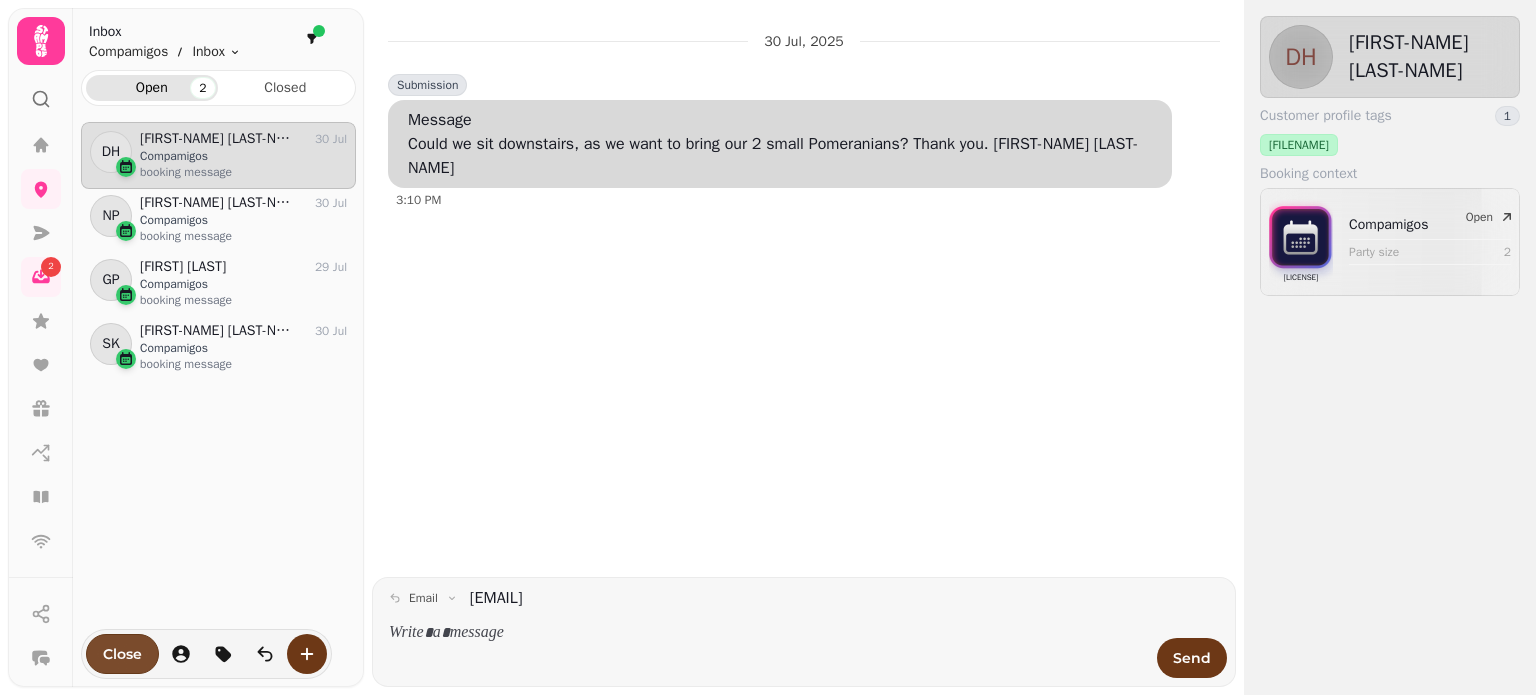 click on "Close" at bounding box center (122, 654) 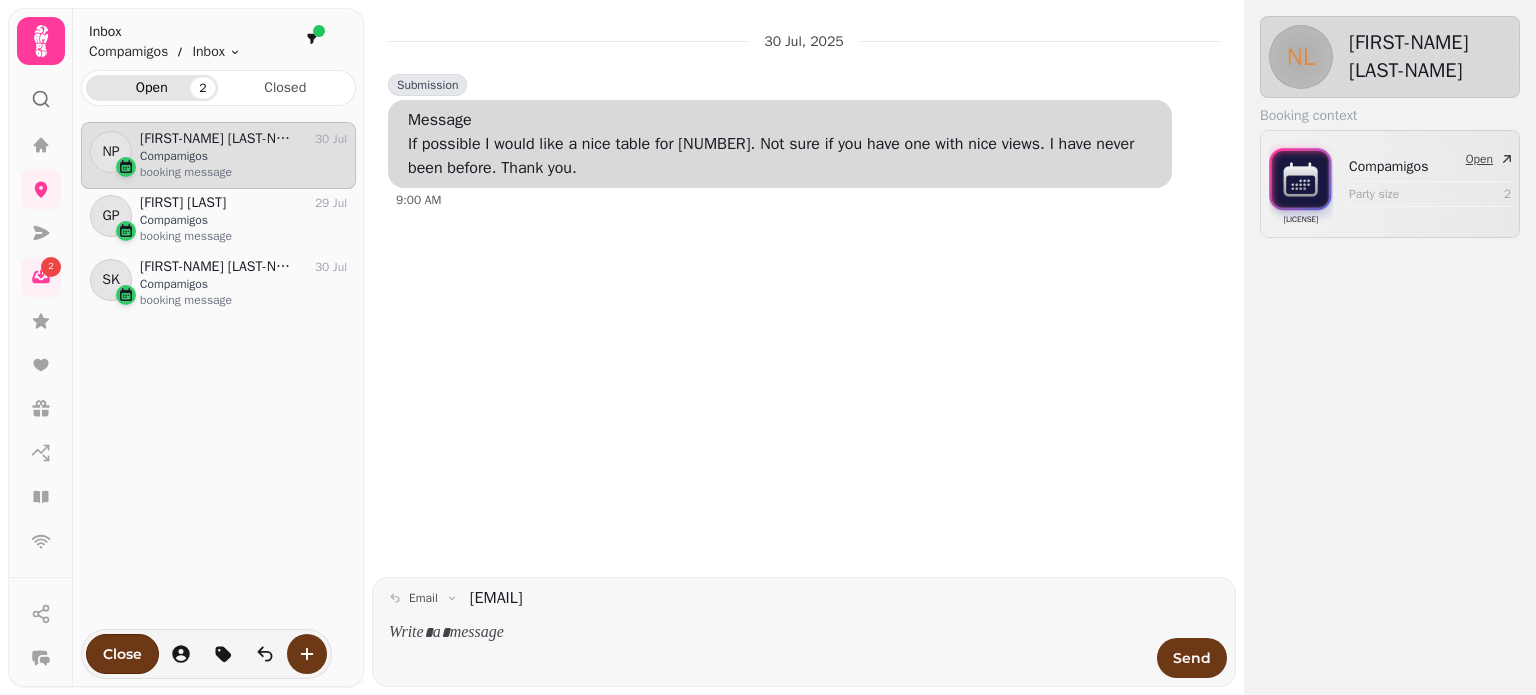 click on "Compamigos Party size 2" at bounding box center (1430, 184) 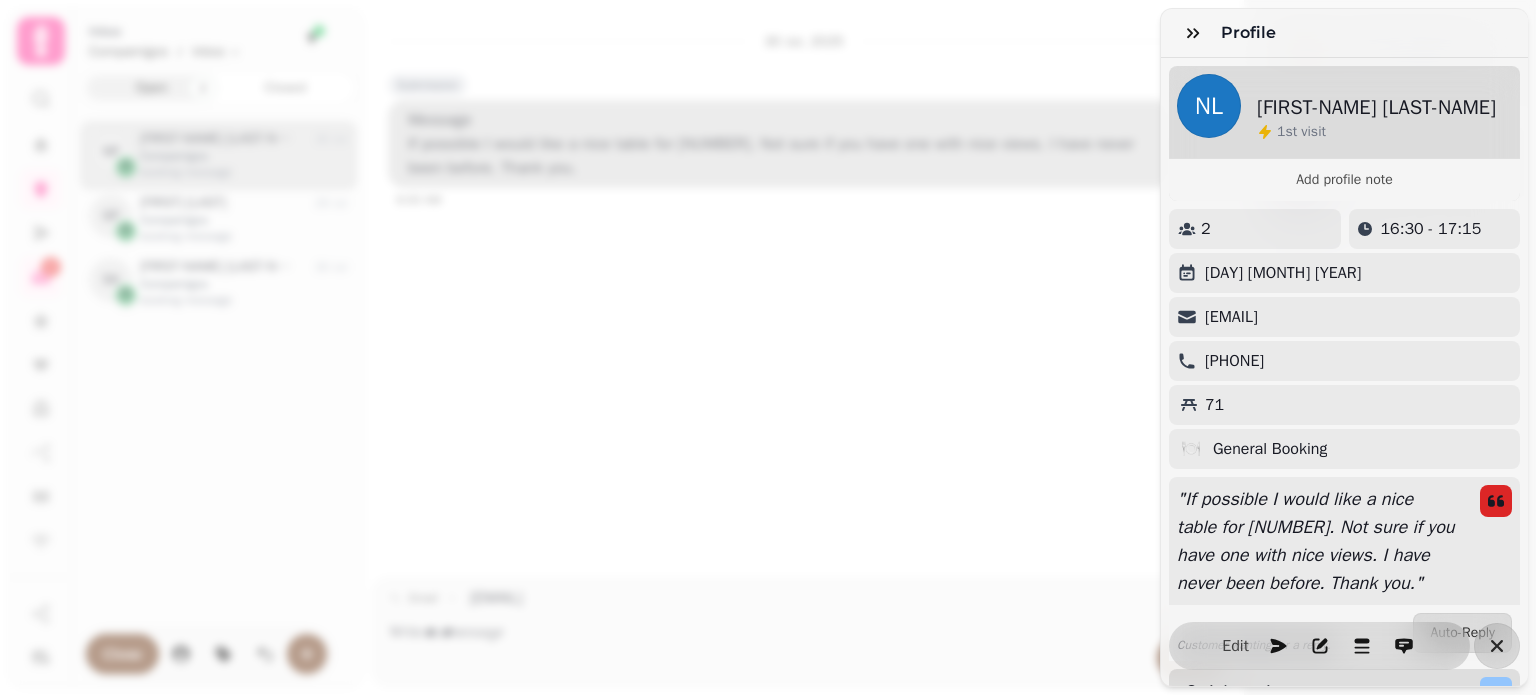 click on "Profile NL Nuria Peñade Lamo 1 st   visit Add profile note 2 16:30 - 17:15 Wednesday 30th Jul 2025 nunu_pe@yahoo.es 7787454151 71 🍽️ General Booking " If possible I would like a nice table for 2. Not sure if you have one with nice views. I have never been before. Thank you.  " Customer wanting for a reply. Auto-Reply Quick actions Start Time ***** ***** ***** ***** ***** ***** ***** ***** ***** ***** ***** ***** ***** ***** ***** ***** ***** ***** ***** ***** ***** ***** ***** ***** ***** ***** ***** ***** ***** ***** ***** ***** ***** ***** ***** ***** ***** ***** ***** ***** ***** ***** ***** ***** ***** ***** ***** ***** ***** ***** ***** ***** ***** ***** ***** ***** ***** ***** ***** ***** ***** ***** ***** ***** ***** ***** ***** ***** ***** ***** ***** ***** ***** ***** ***** ***** ***** ***** ***** ***** ***** ***** ***** ***** ***** ***** ***** ***** ***** ***** ***** ***** ***** ***** ***** ***** Party size * * * * * * * * * ** ** ** ** ** ** ** ** ** ** ** ** ** ** ** ** ** ** ** ** ** ** **" at bounding box center (768, 363) 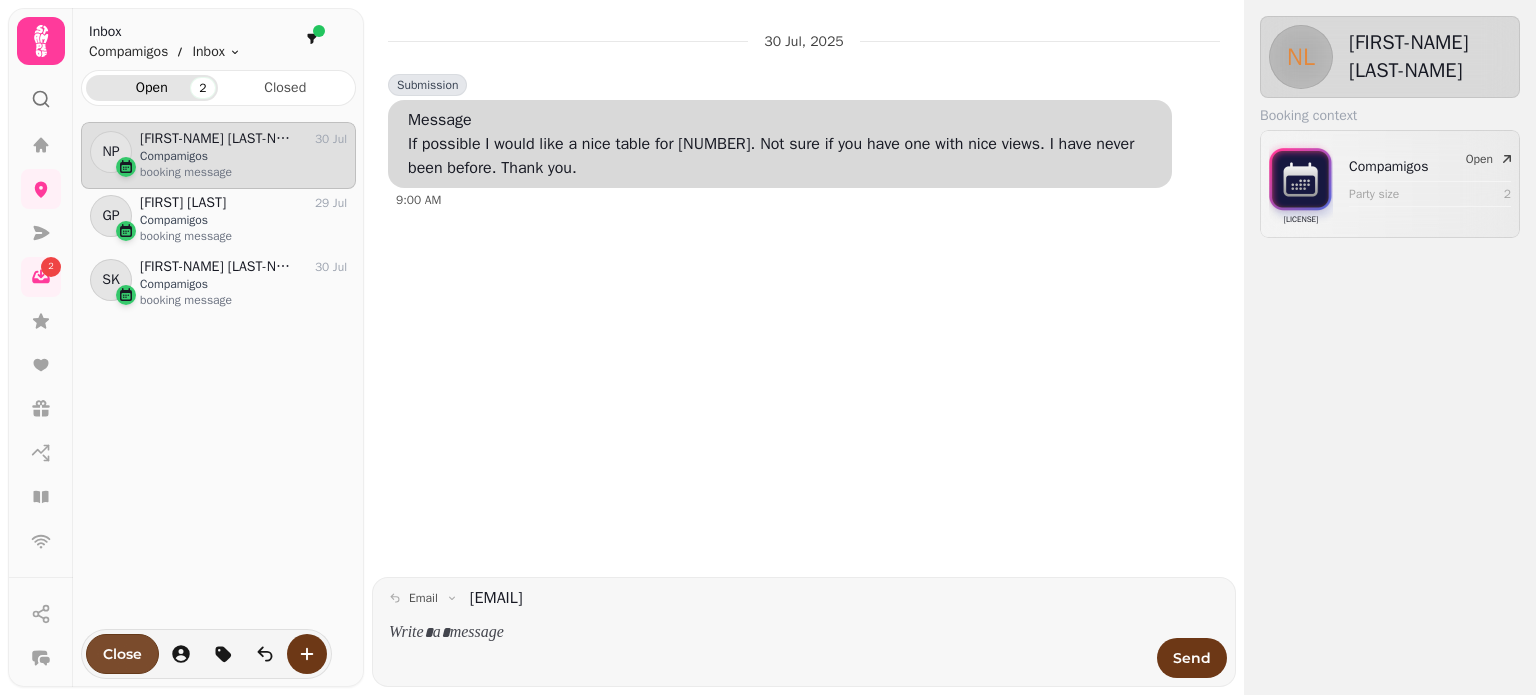 click on "Close" at bounding box center (122, 654) 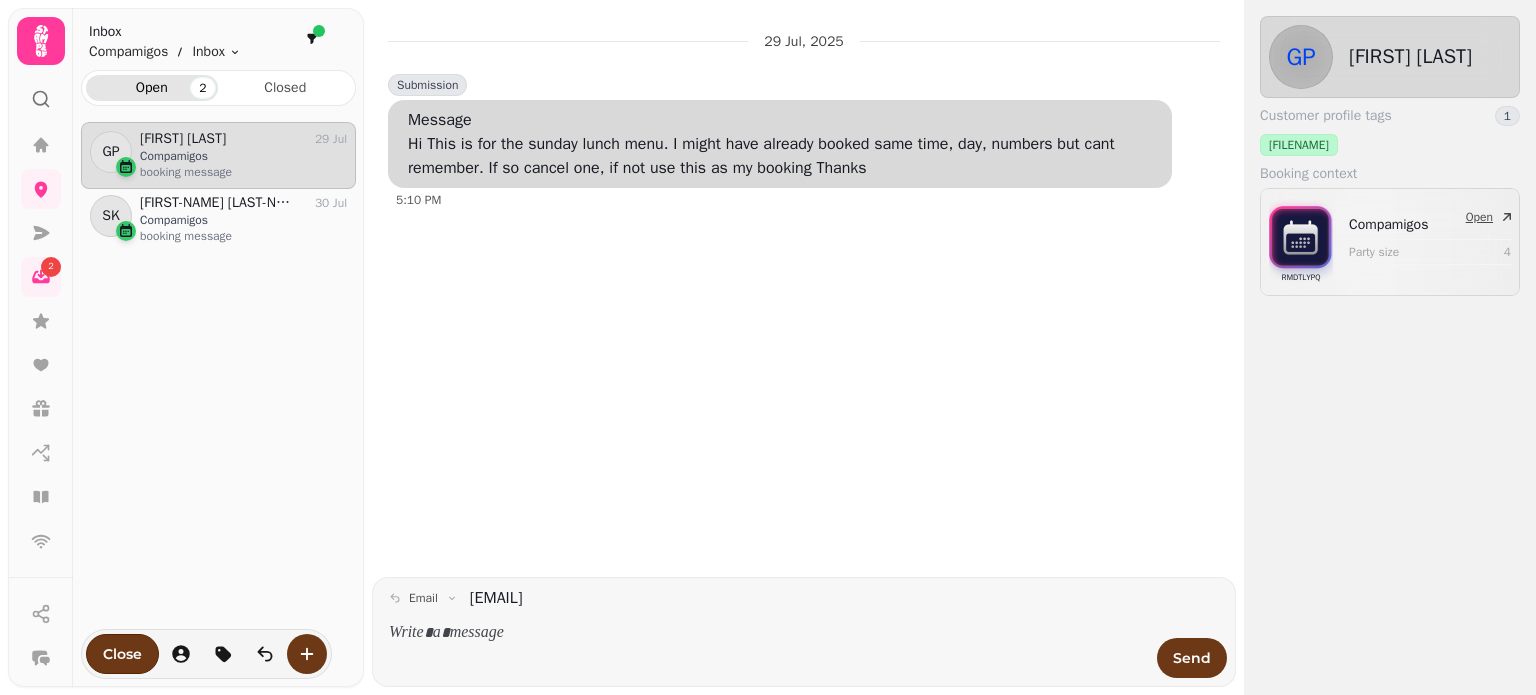 click on "RMDTLYPQ" at bounding box center [1300, 277] 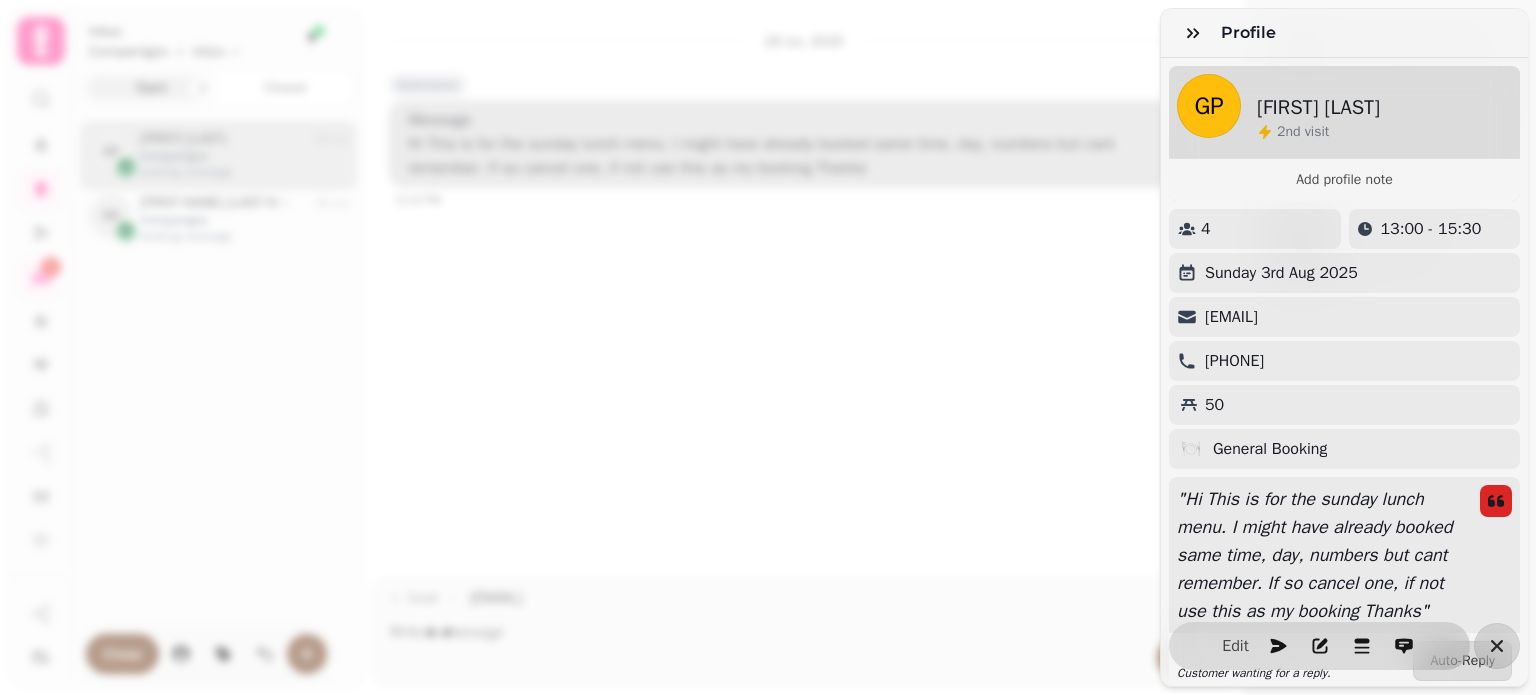 click on "Profile GP Gavin Perry 2 nd   visit Add profile note 4 13:00 - 15:30 Sunday 3rd Aug 2025 gavin.perry@talktalk.net 07975742050 50 🍽️ General Booking " Hi
This is for the sunday lunch menu. I might have already booked same time, day, numbers but cant remember. If so cancel one, if not use this as my booking
Thanks " Customer wanting for a reply. Auto-Reply Quick actions Start Time ***** ***** ***** ***** ***** ***** ***** ***** ***** ***** ***** ***** ***** ***** ***** ***** ***** ***** ***** ***** ***** ***** ***** ***** ***** ***** ***** ***** ***** ***** ***** ***** ***** ***** ***** ***** ***** ***** ***** ***** ***** ***** ***** ***** ***** ***** ***** ***** ***** ***** ***** ***** ***** ***** ***** ***** ***** ***** ***** ***** ***** ***** ***** ***** ***** ***** ***** ***** ***** ***** ***** ***** ***** ***** ***** ***** ***** ***** ***** ***** ***** ***** ***** ***** ***** ***** ***** ***** ***** ***** ***** ***** ***** ***** ***** ***** Party size * * * * * * * * * ** ** ** ** ** ** ** ** ** **" at bounding box center (768, 363) 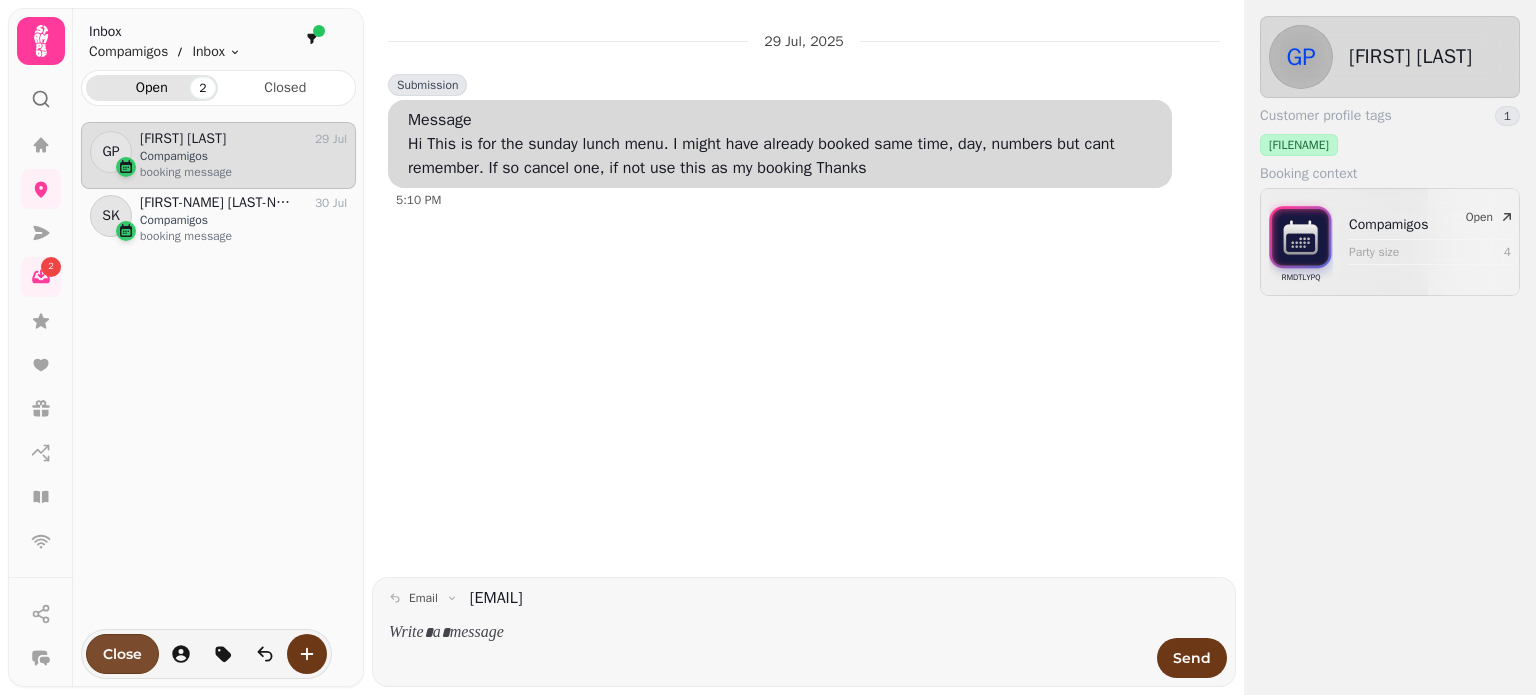 click on "Close" at bounding box center (122, 654) 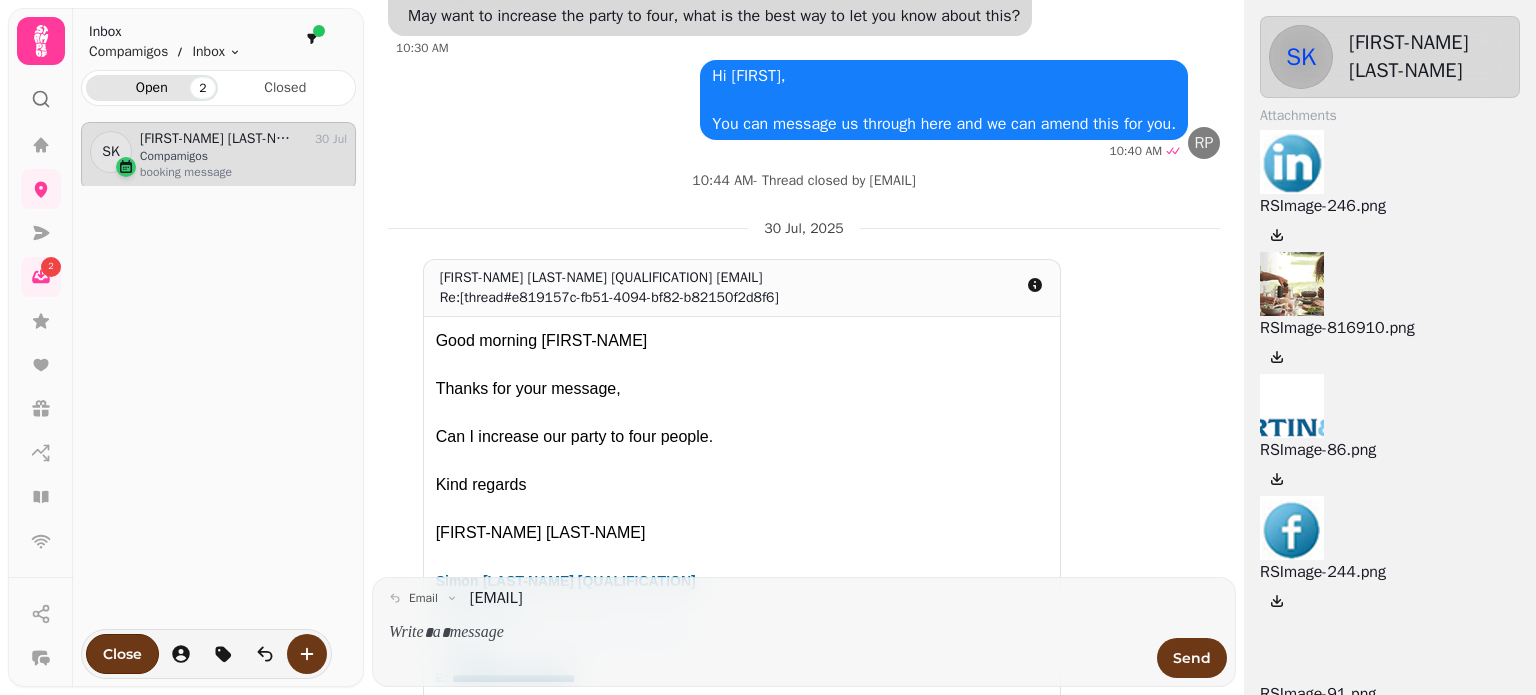 scroll, scrollTop: 0, scrollLeft: 0, axis: both 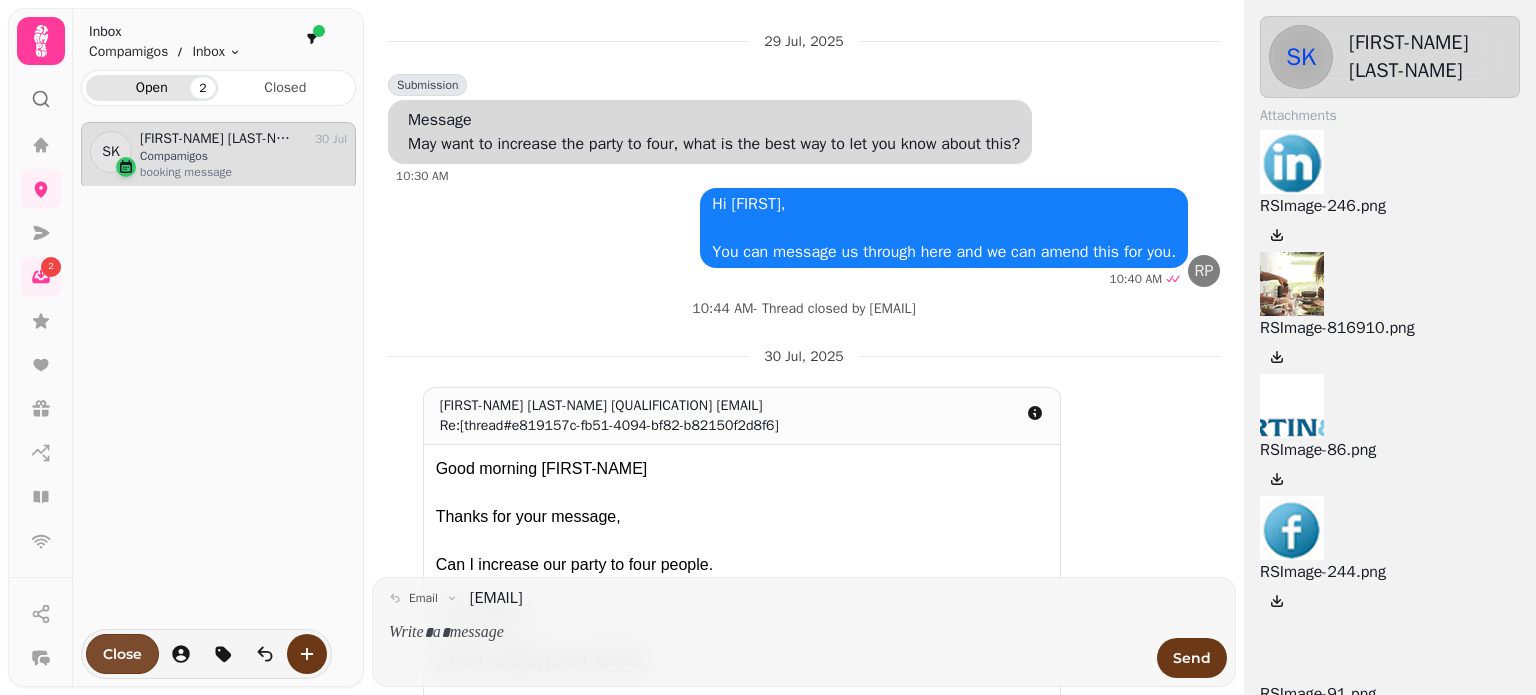 click on "Close" at bounding box center [122, 654] 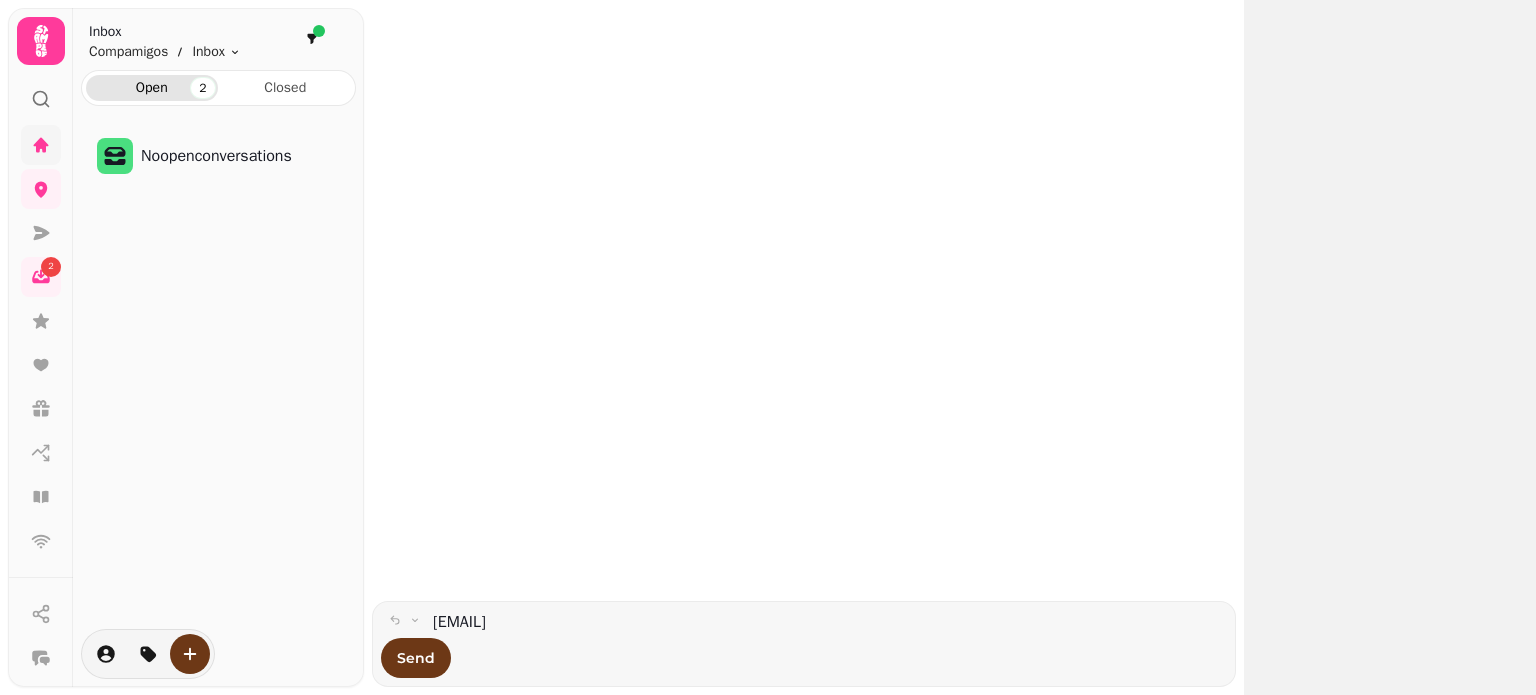 click at bounding box center [41, 145] 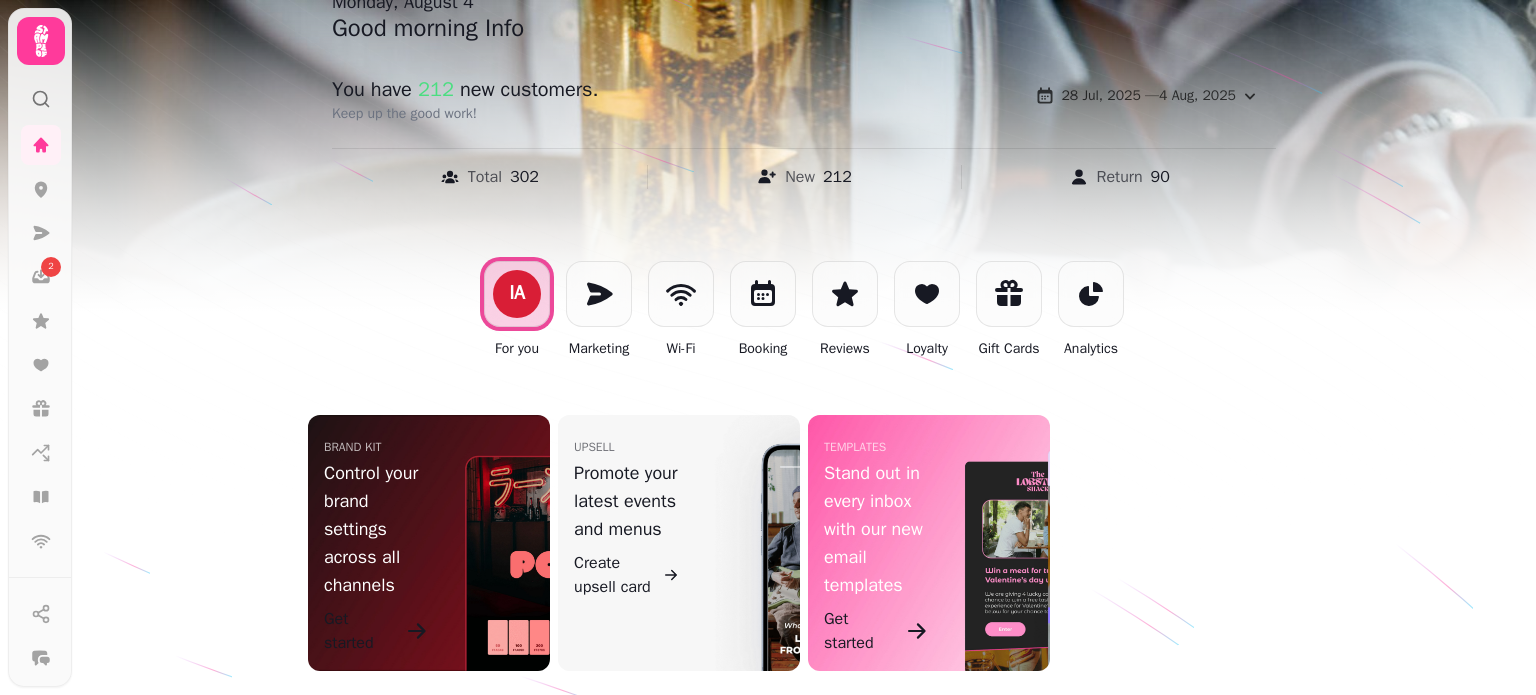 scroll, scrollTop: 0, scrollLeft: 0, axis: both 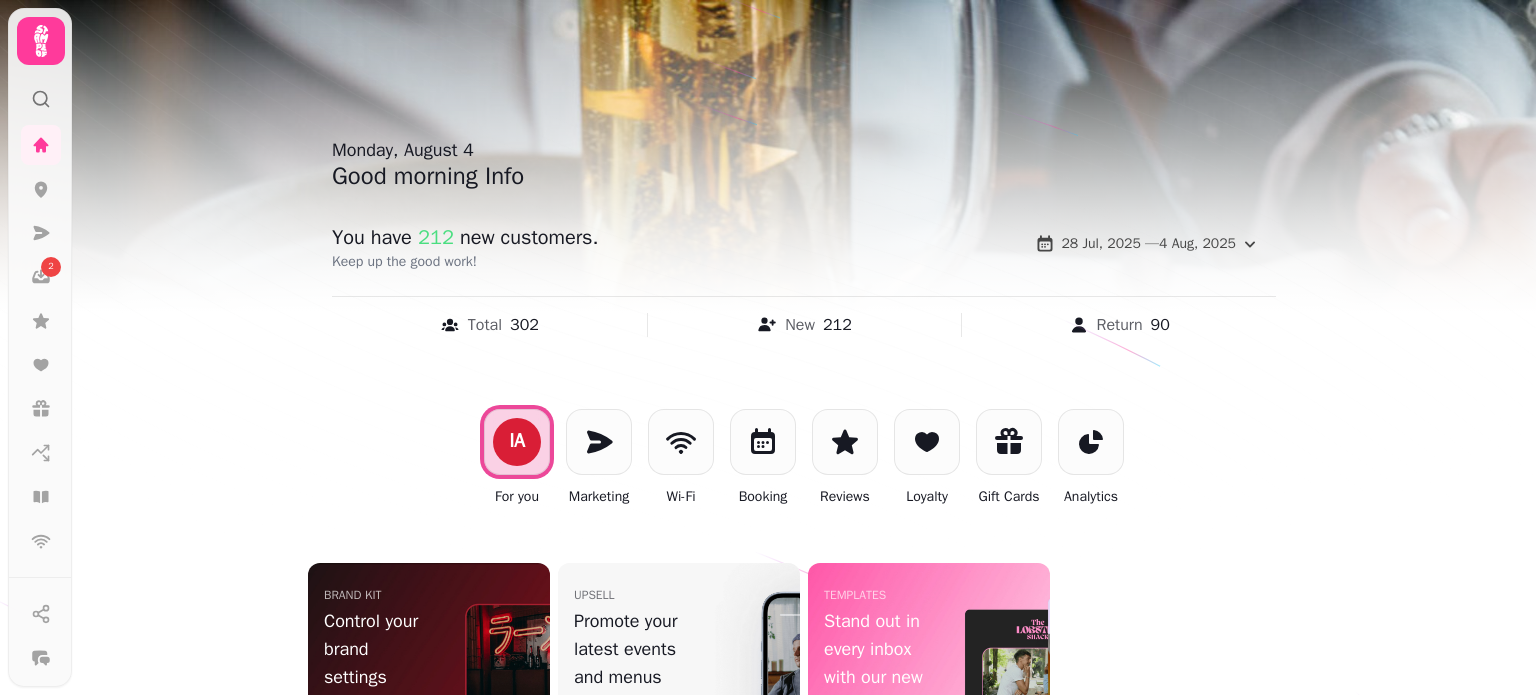 drag, startPoint x: 1532, startPoint y: 381, endPoint x: 1534, endPoint y: 457, distance: 76.02631 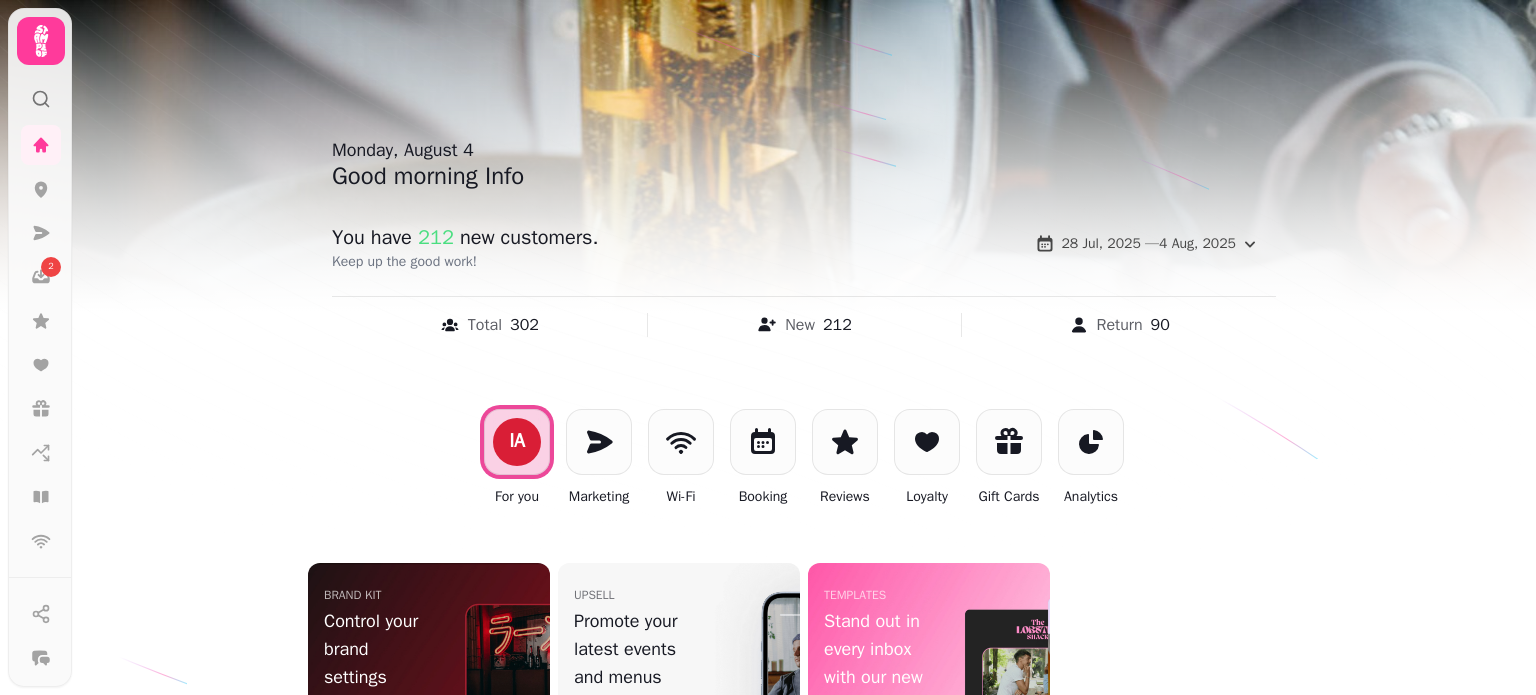 drag, startPoint x: 1534, startPoint y: 457, endPoint x: 1521, endPoint y: 485, distance: 30.870699 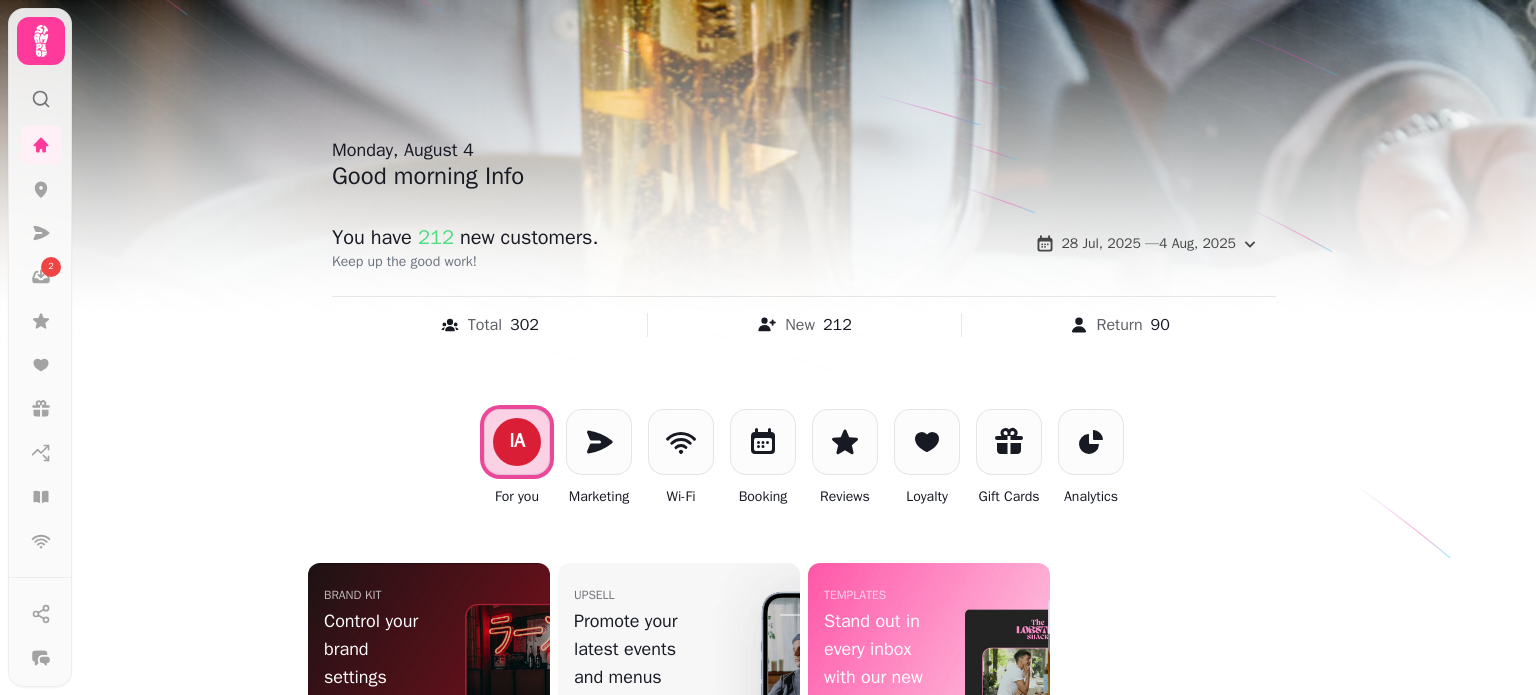 drag, startPoint x: 1521, startPoint y: 485, endPoint x: 1530, endPoint y: 500, distance: 17.492855 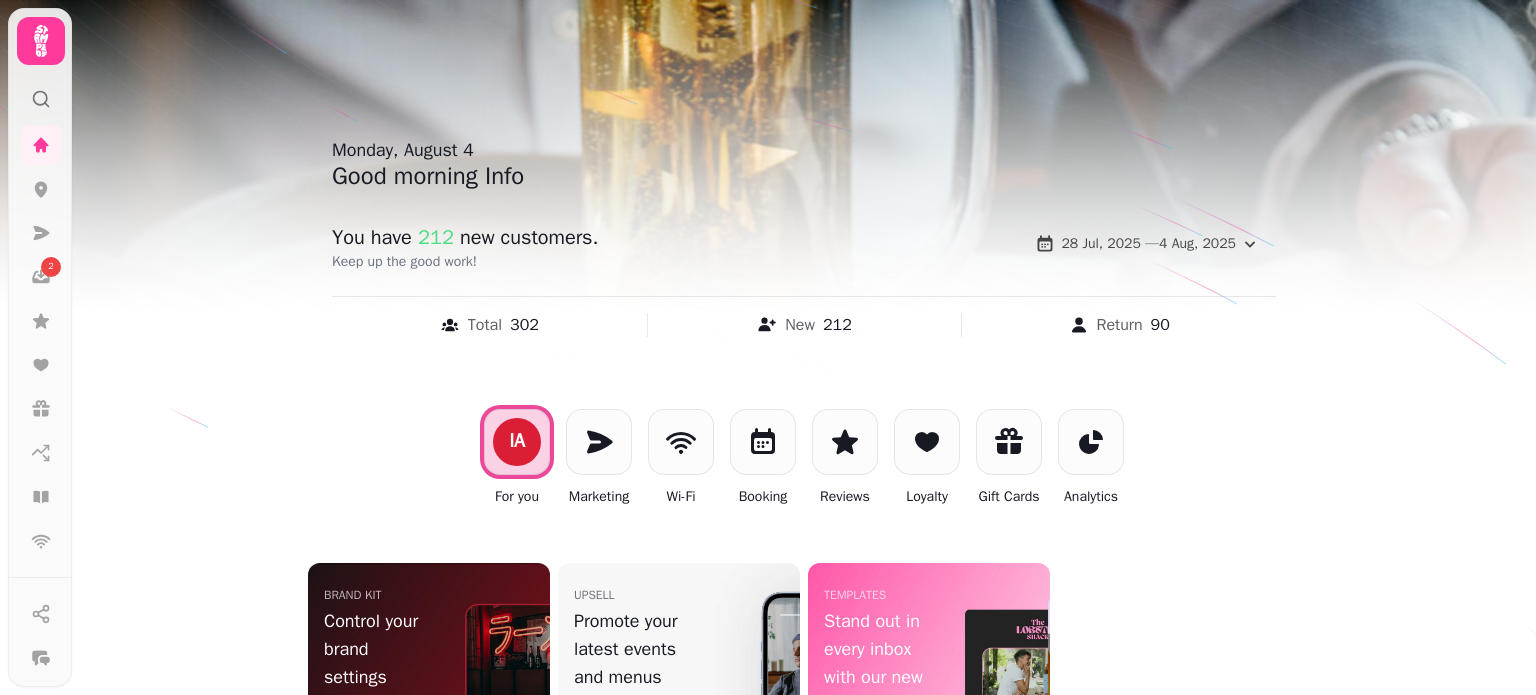 drag, startPoint x: 1530, startPoint y: 500, endPoint x: 1524, endPoint y: 561, distance: 61.294373 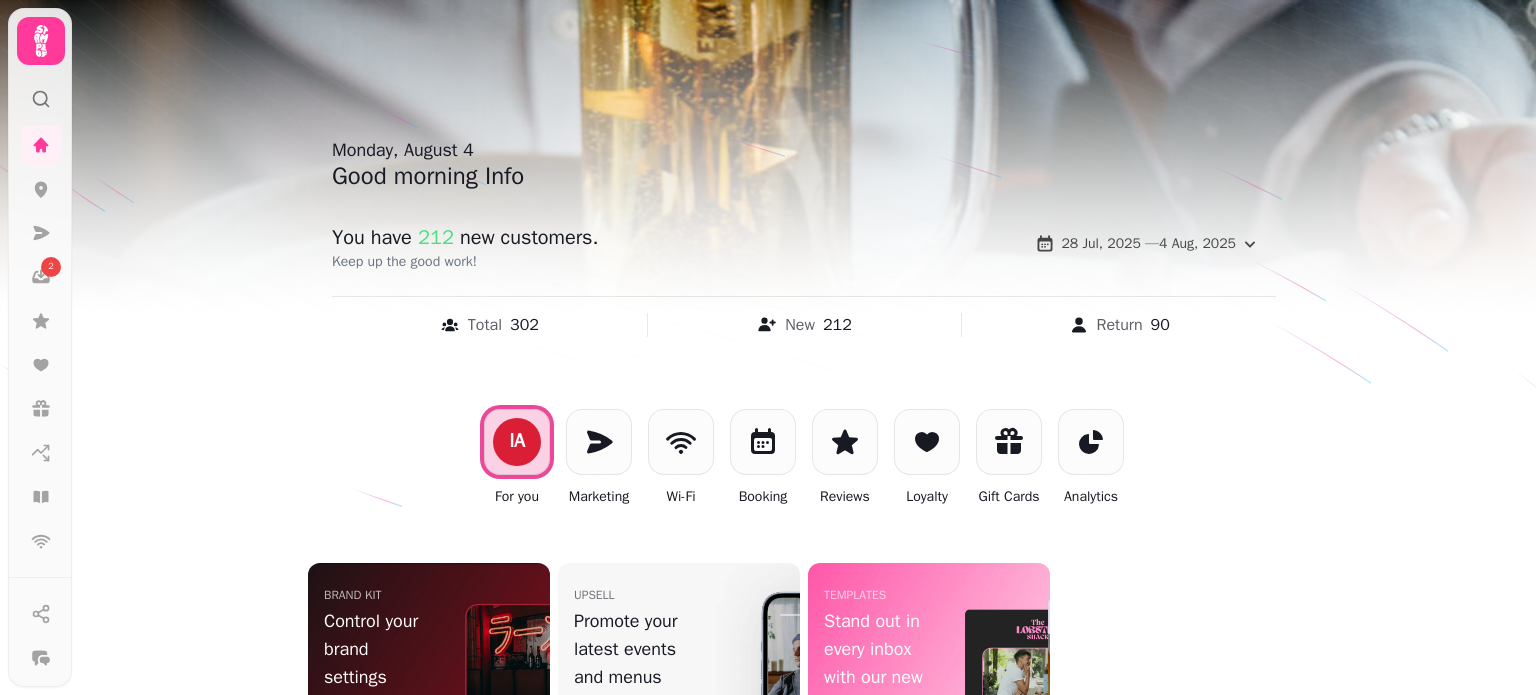 drag, startPoint x: 1524, startPoint y: 561, endPoint x: 1532, endPoint y: 625, distance: 64.49806 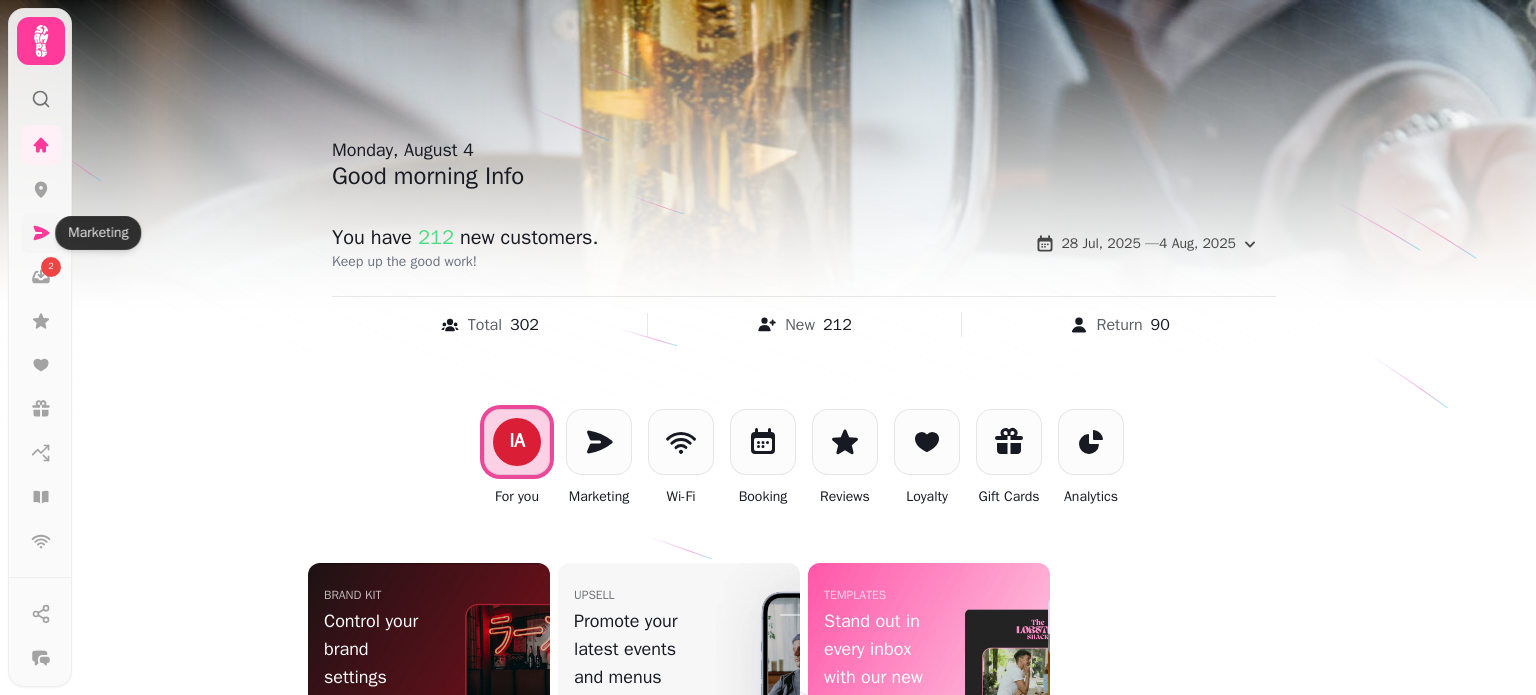 click 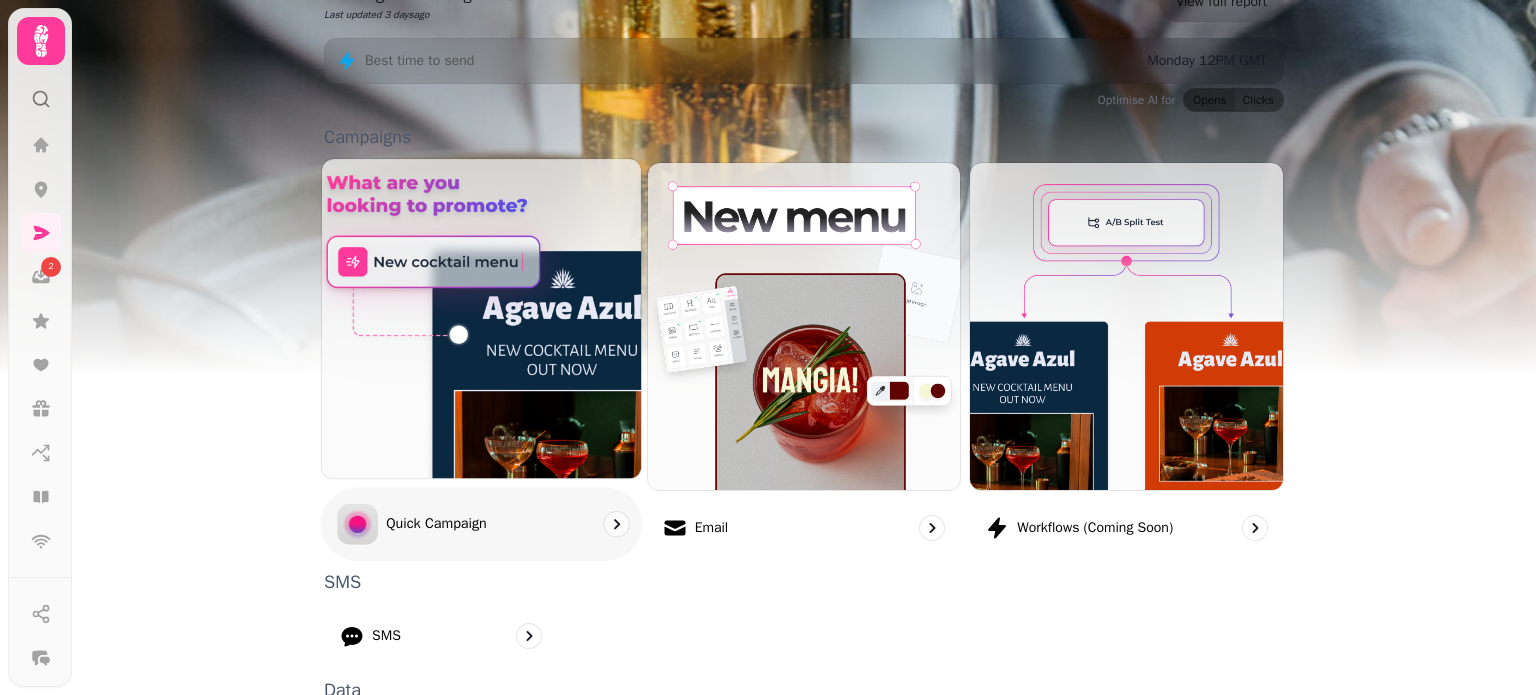 scroll, scrollTop: 550, scrollLeft: 0, axis: vertical 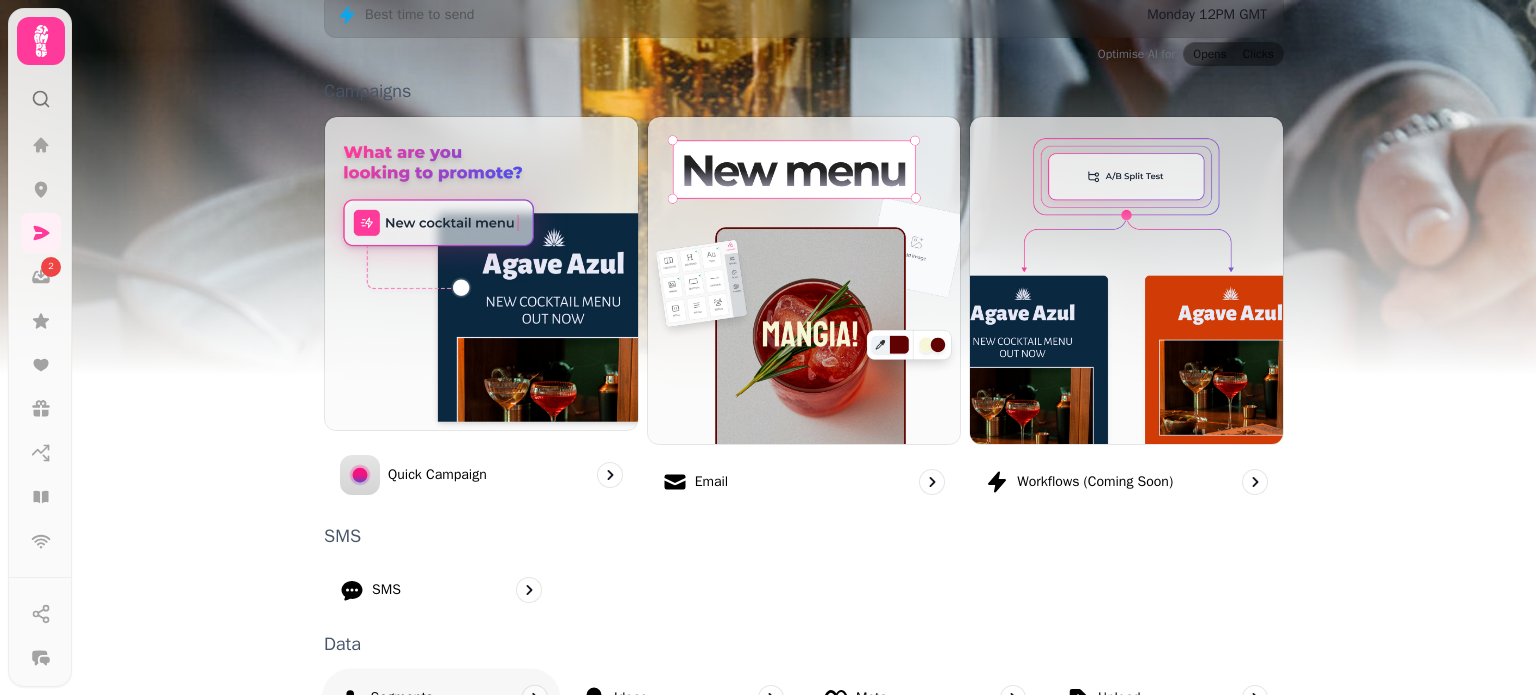 click on "Segments" at bounding box center [441, 697] 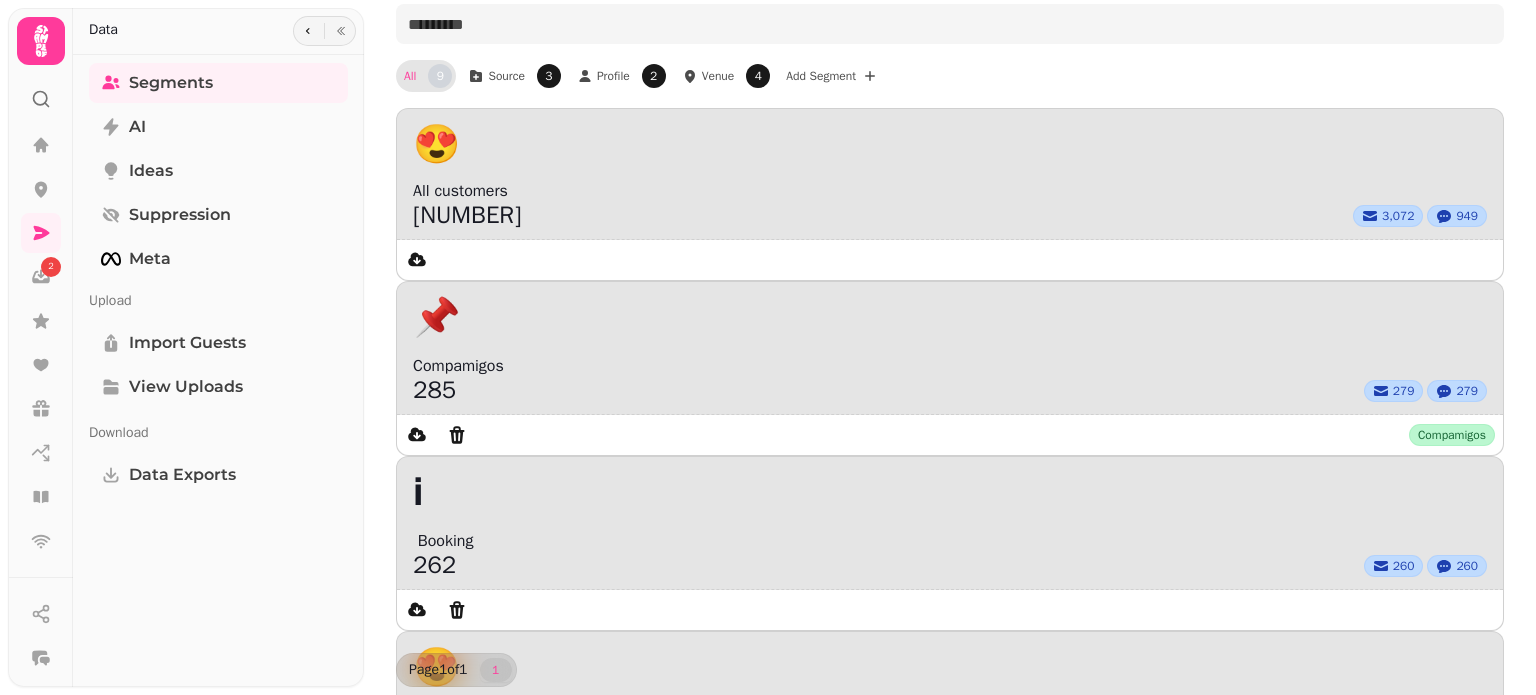 scroll, scrollTop: 113, scrollLeft: 0, axis: vertical 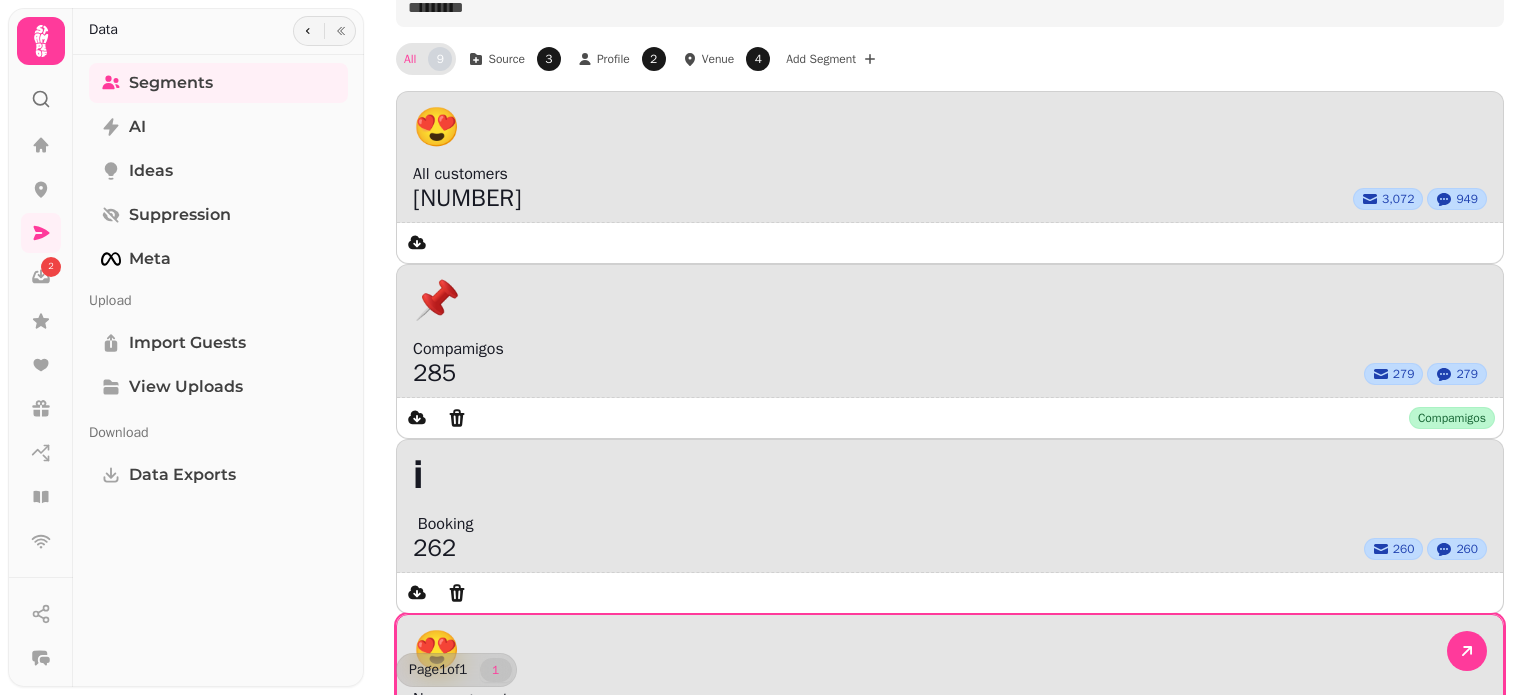 click on "😍" at bounding box center (950, 651) 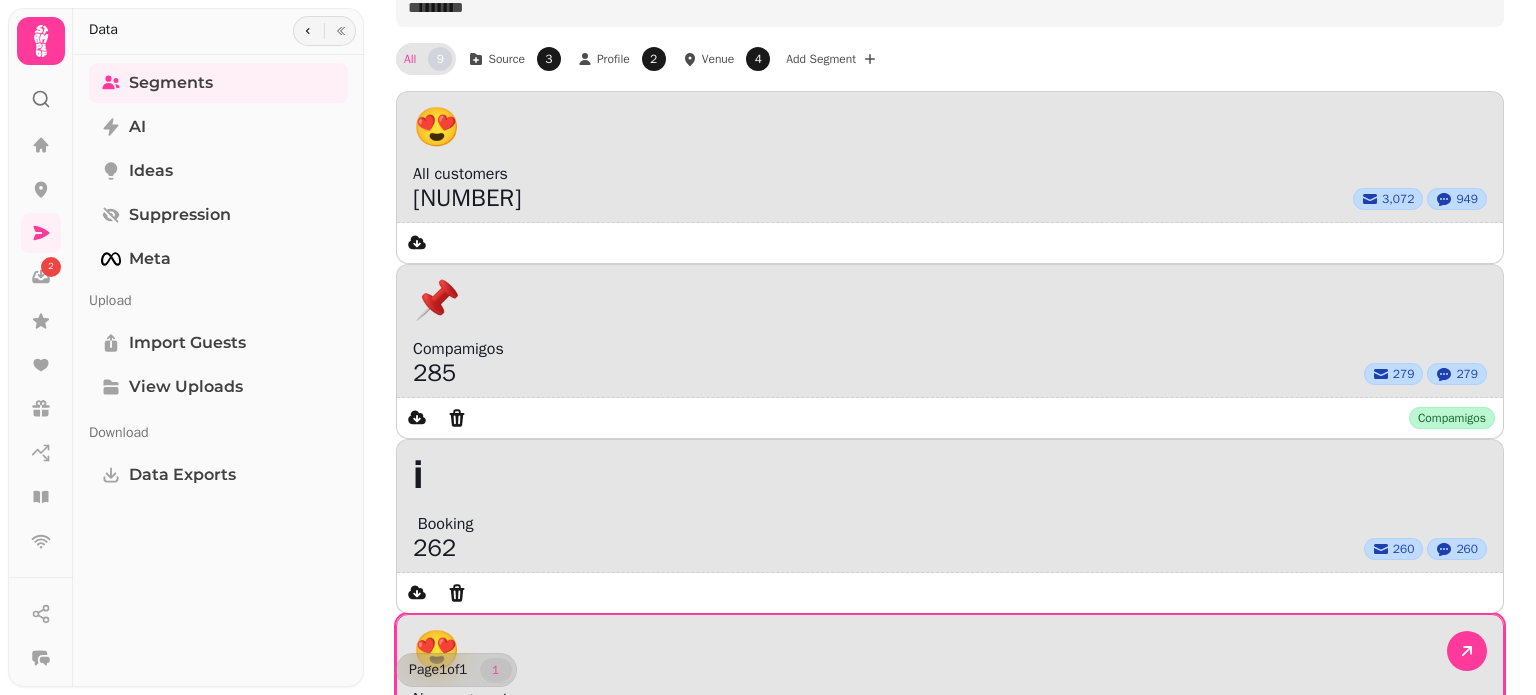 click on "135" at bounding box center (434, 723) 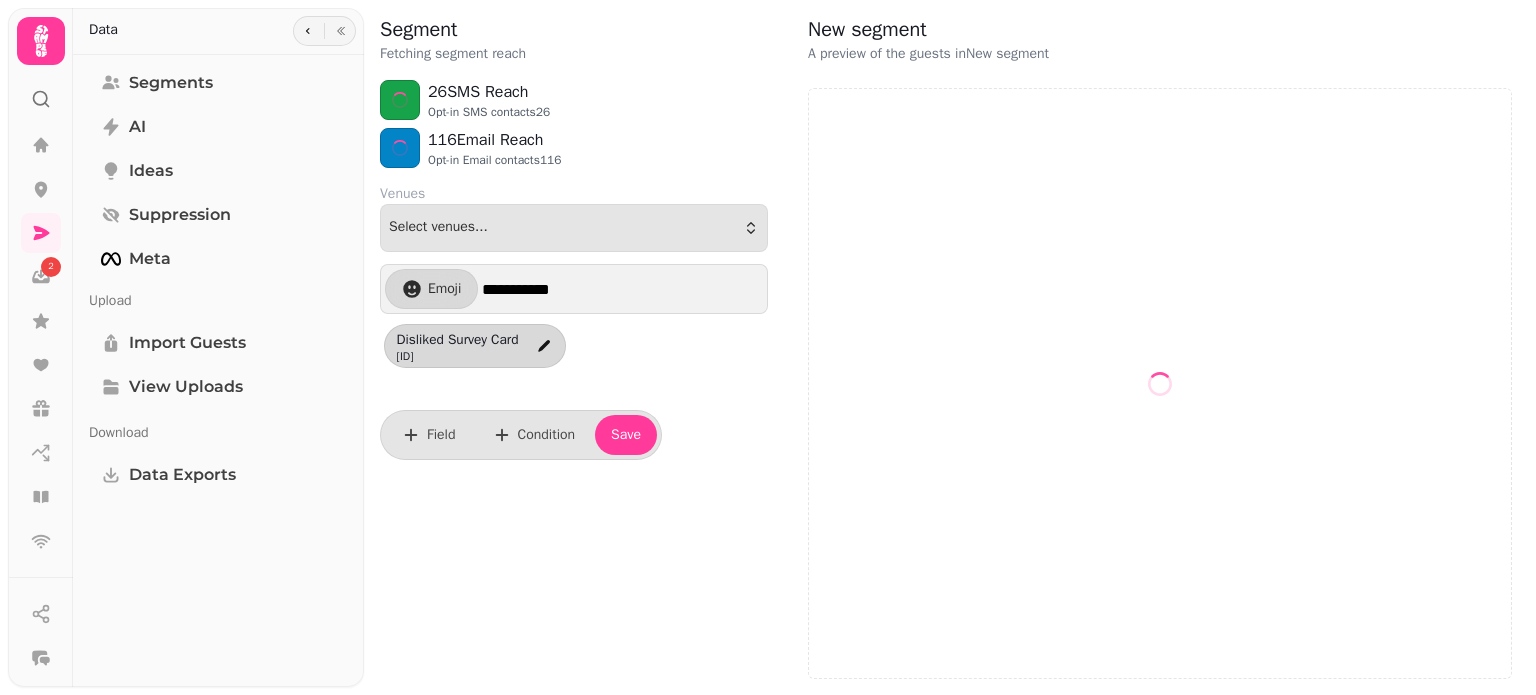 select on "**" 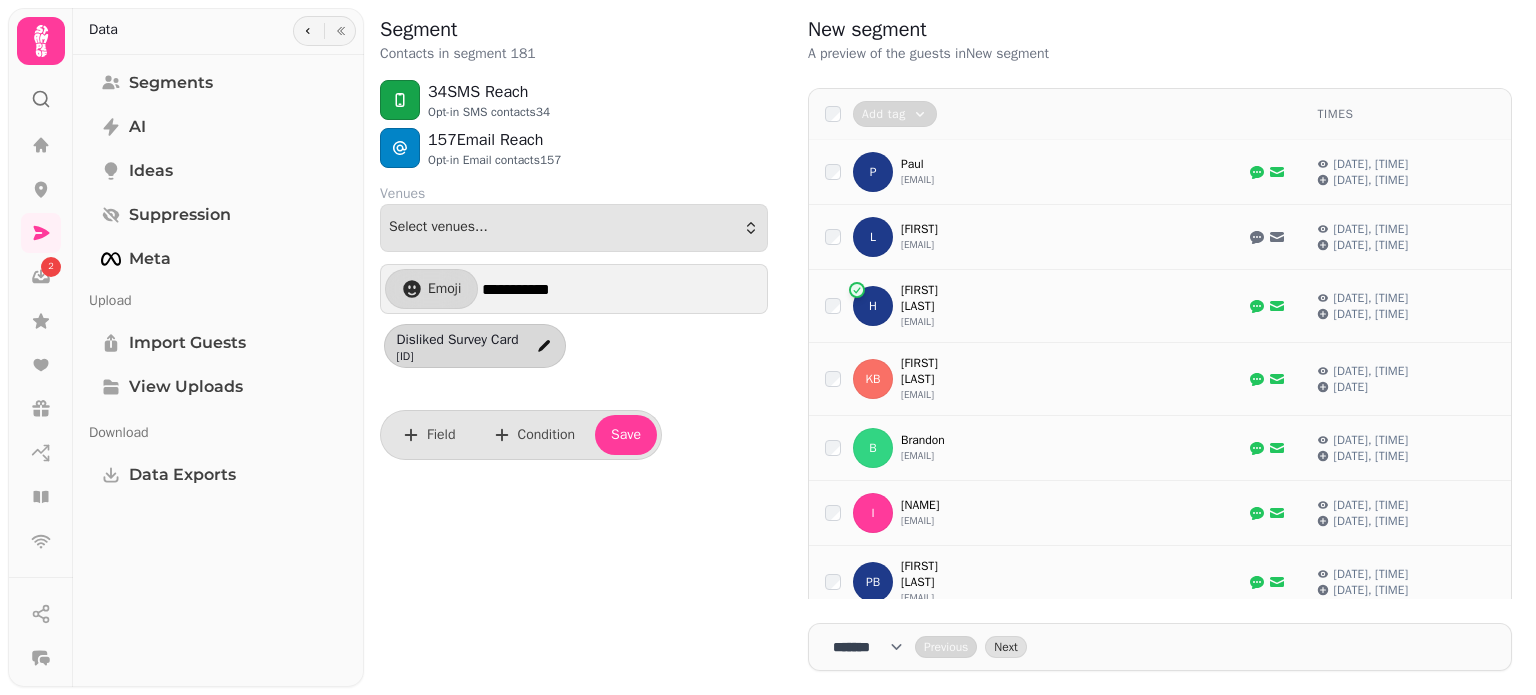 click on "Segment" at bounding box center [458, 30] 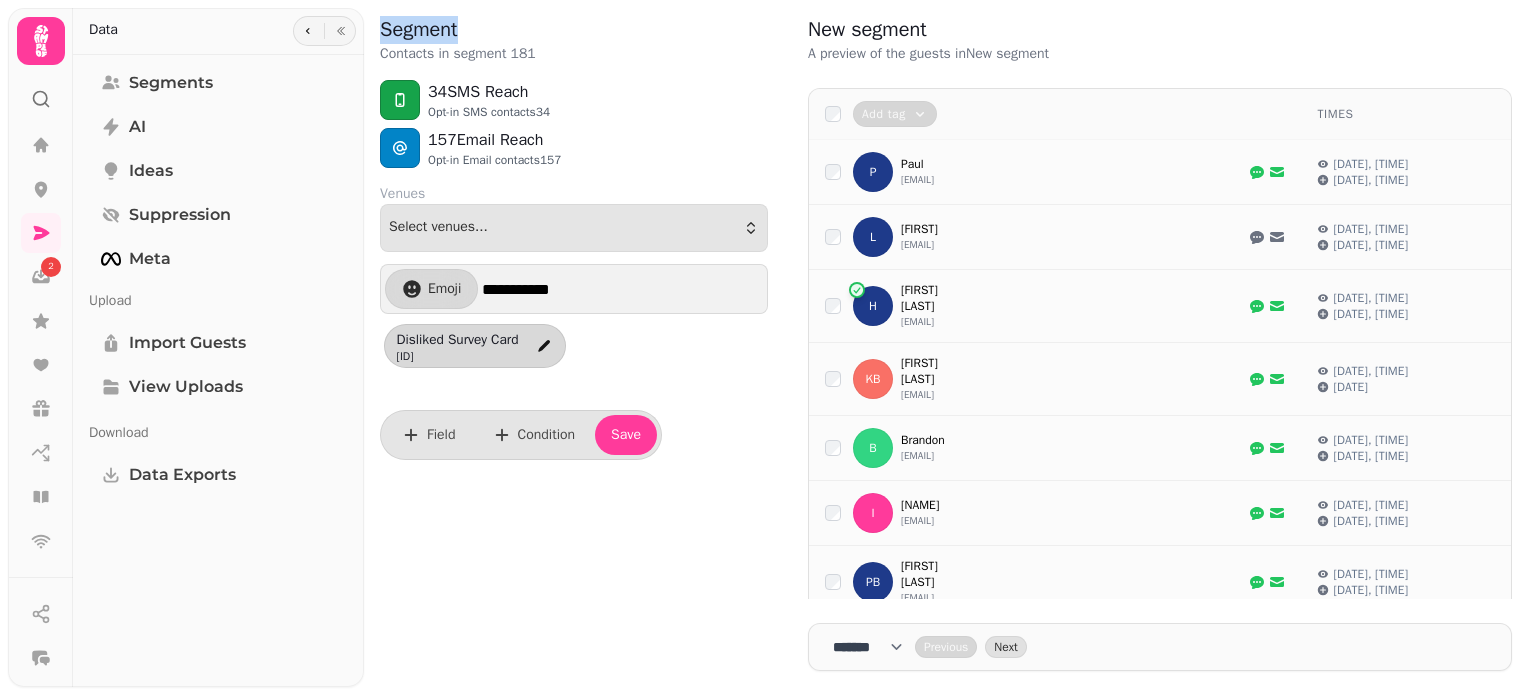 click on "Segment" at bounding box center [458, 30] 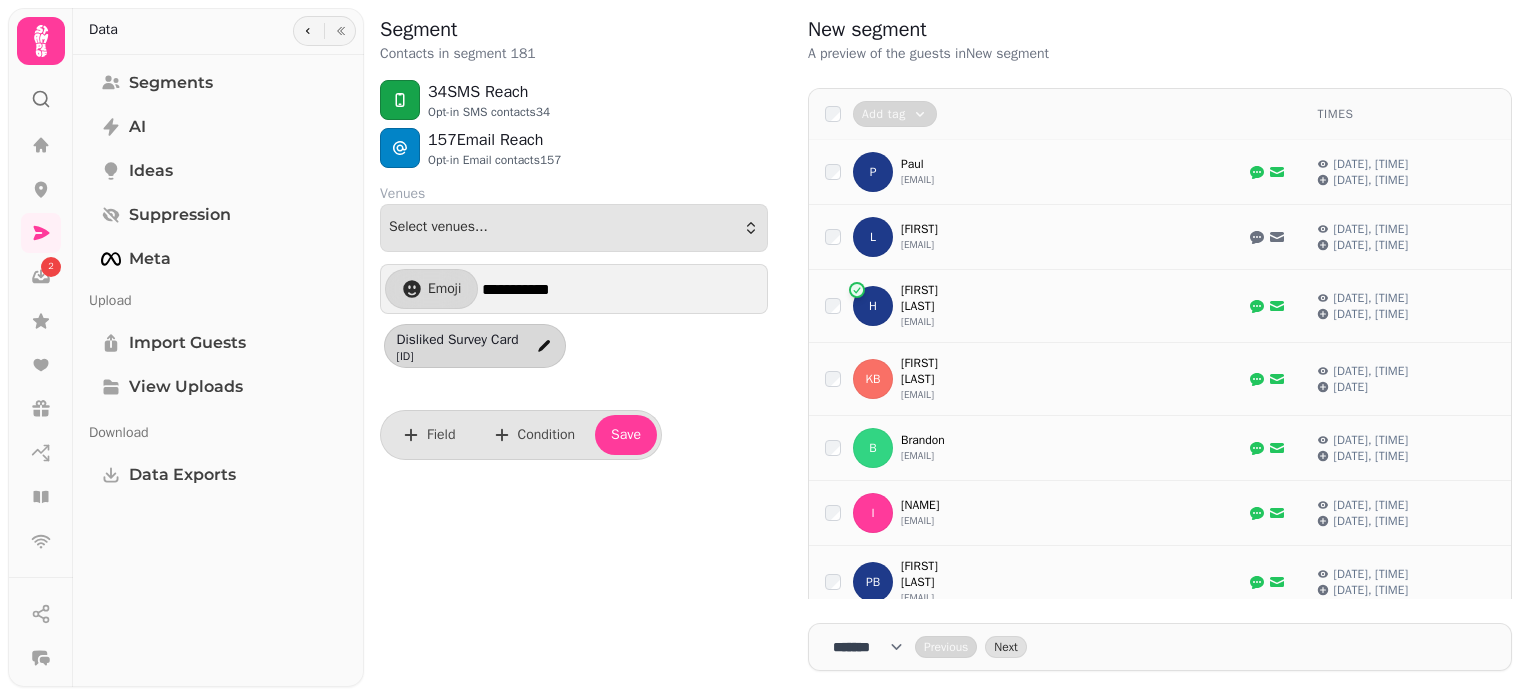 click on "Segment Contacts in segment 181" at bounding box center (574, 40) 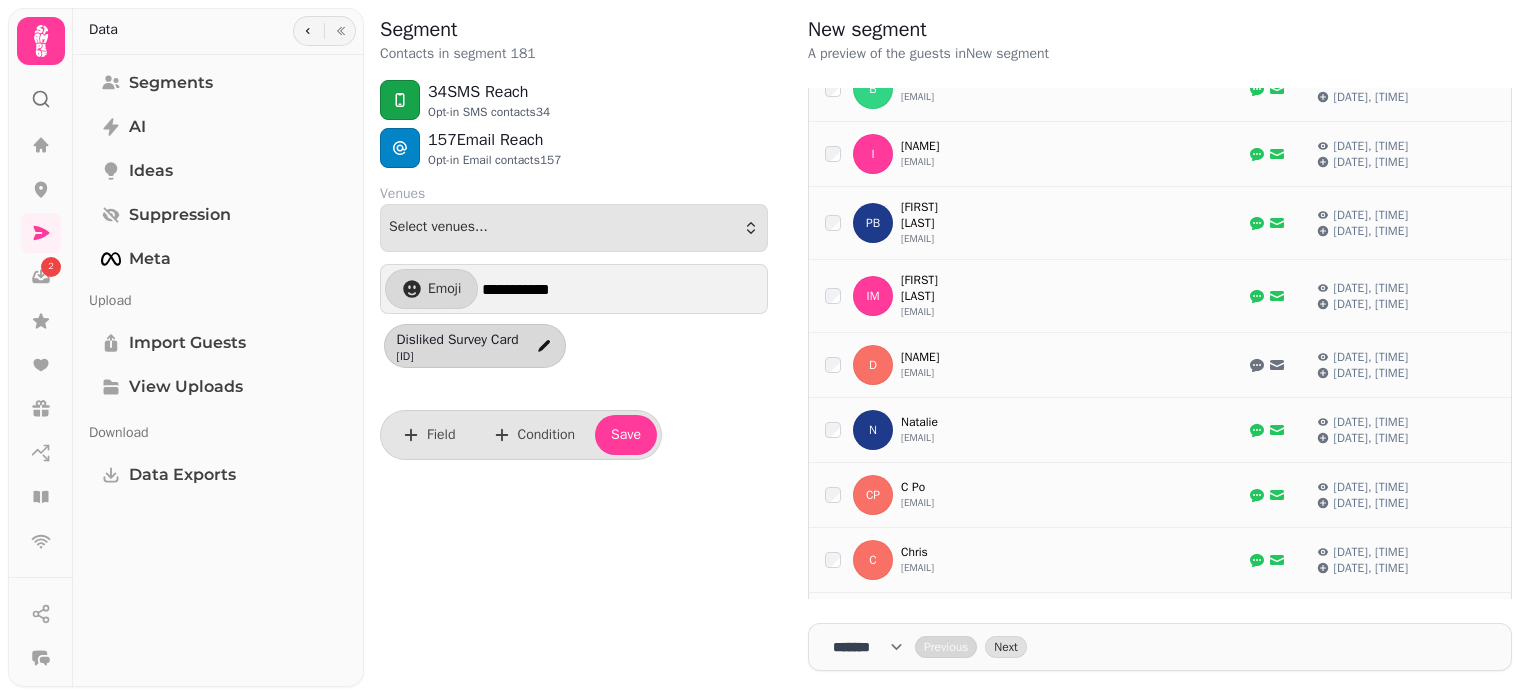 scroll, scrollTop: 0, scrollLeft: 0, axis: both 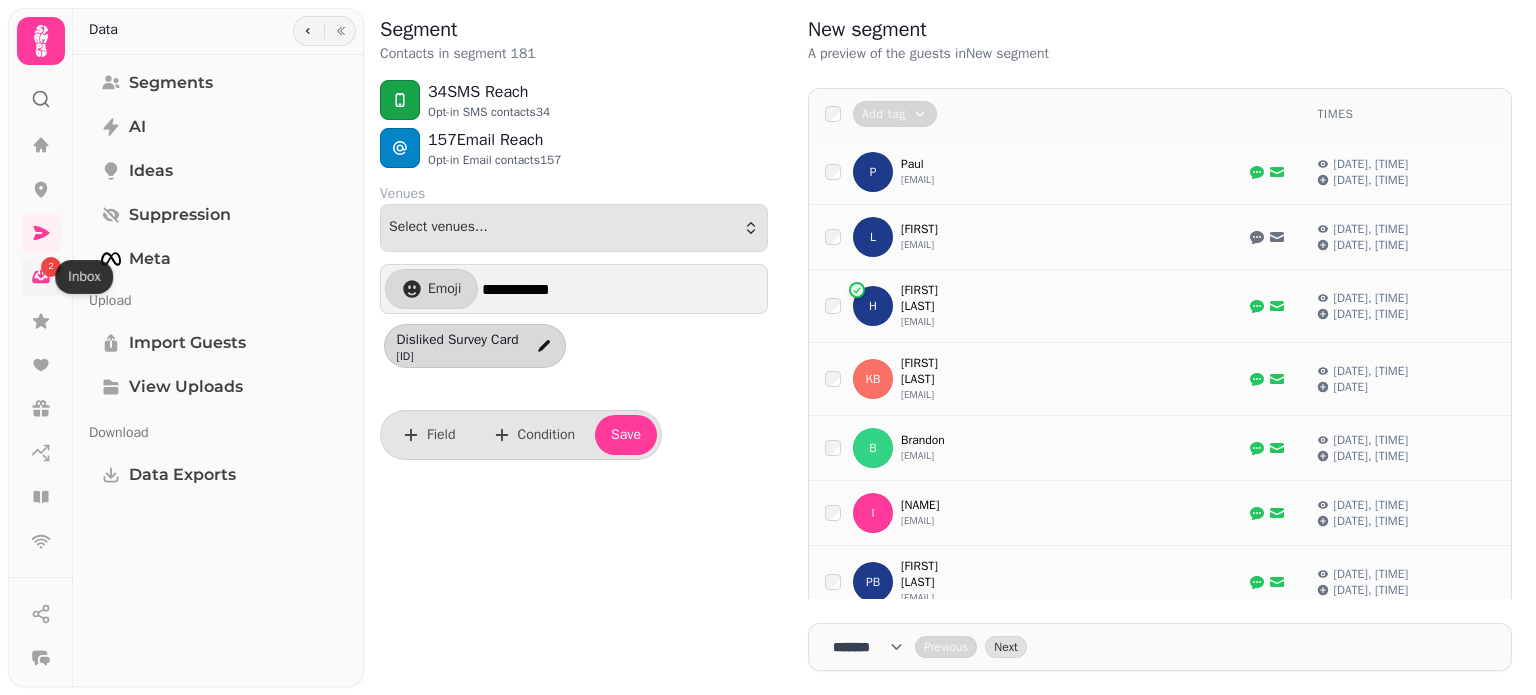 click 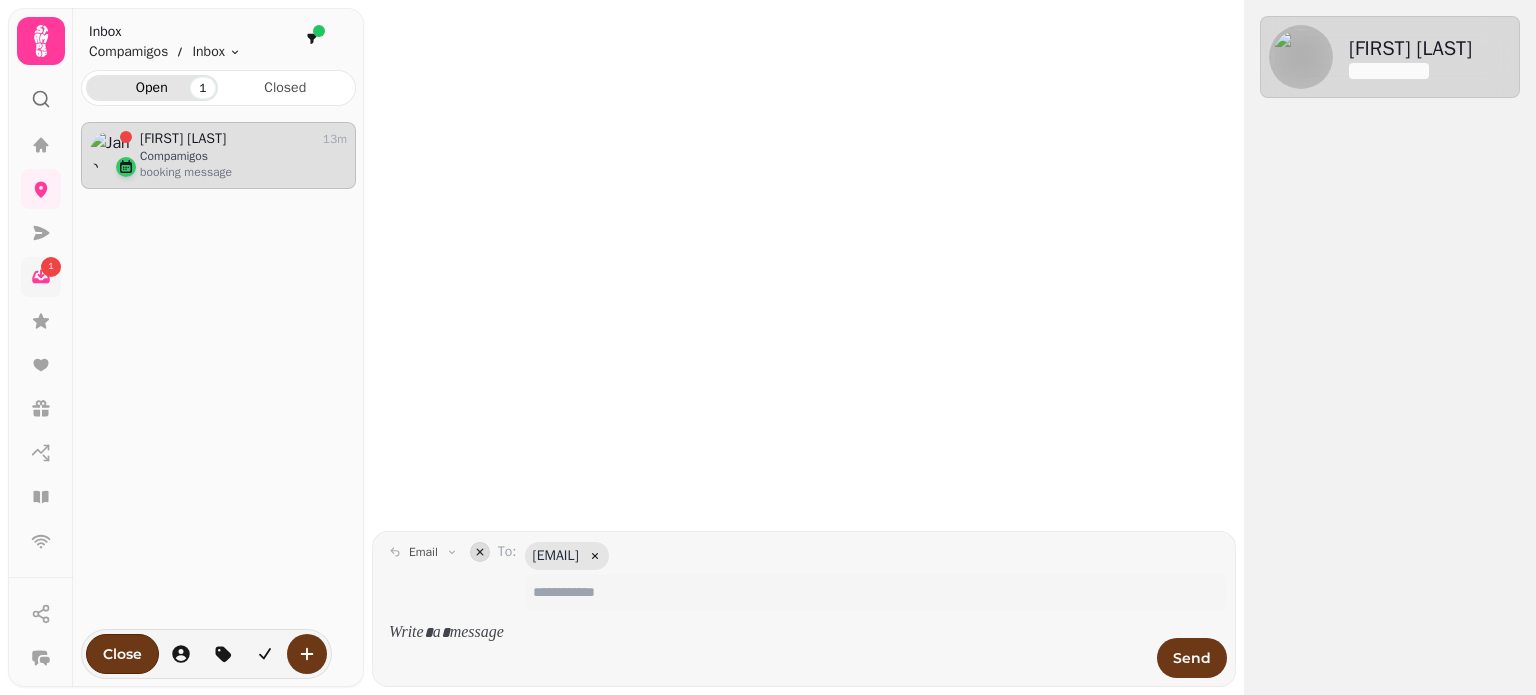 scroll, scrollTop: 16, scrollLeft: 16, axis: both 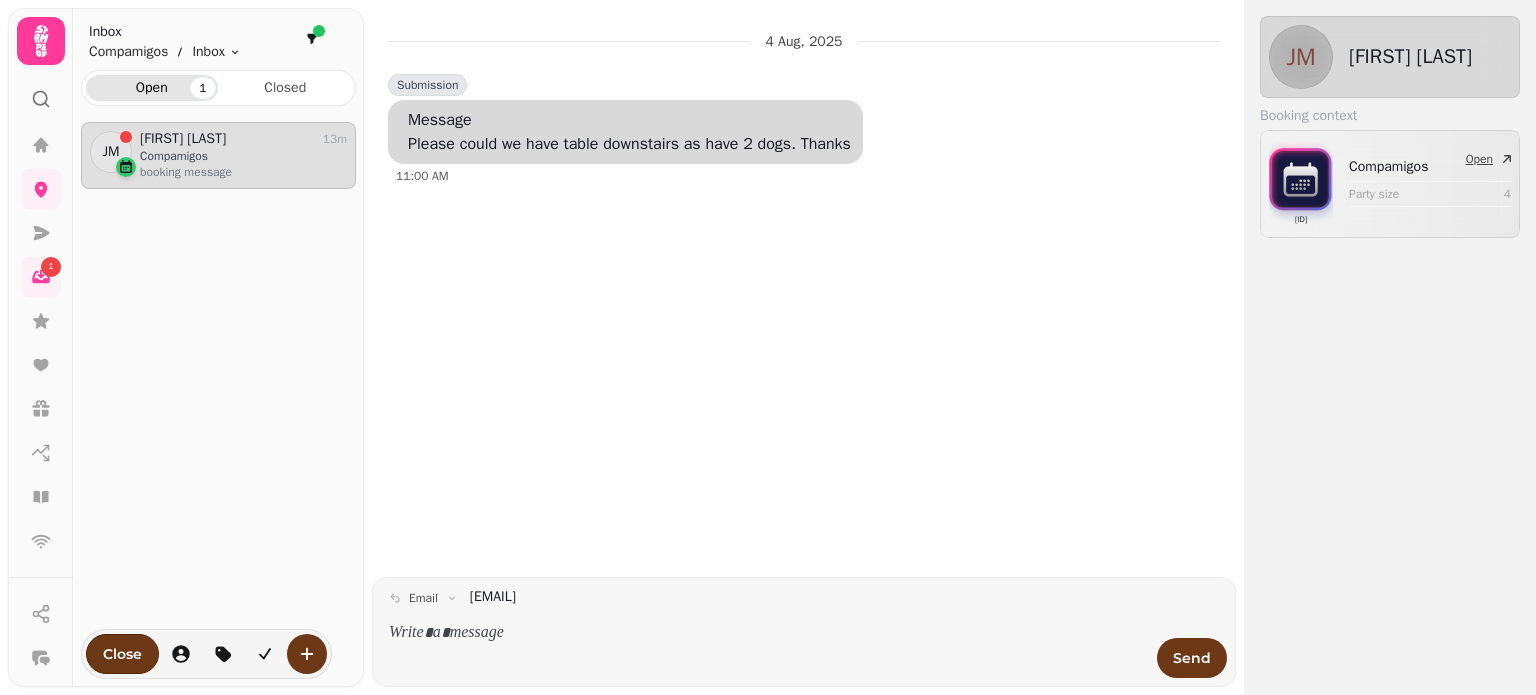 click on "[ID] [ID] Party size 4 Open" at bounding box center [1390, 184] 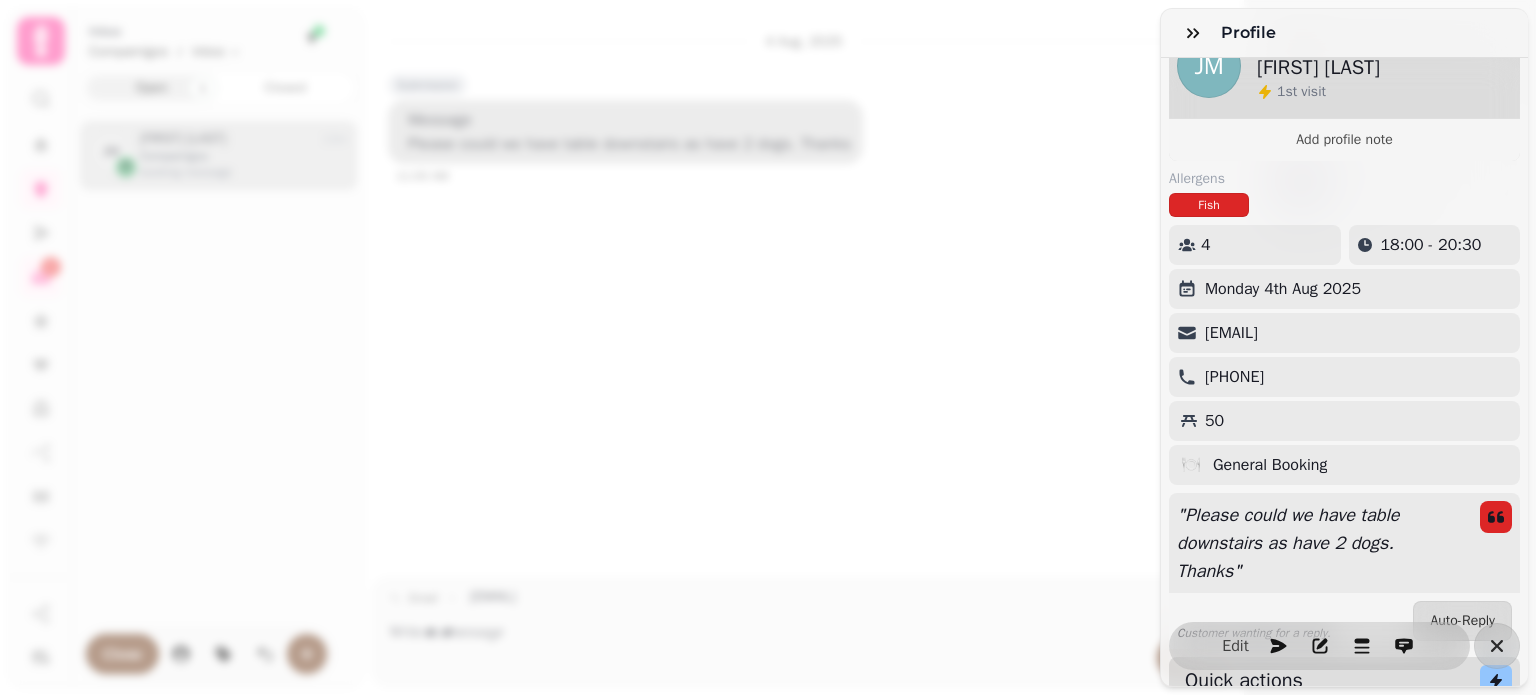 scroll, scrollTop: 40, scrollLeft: 0, axis: vertical 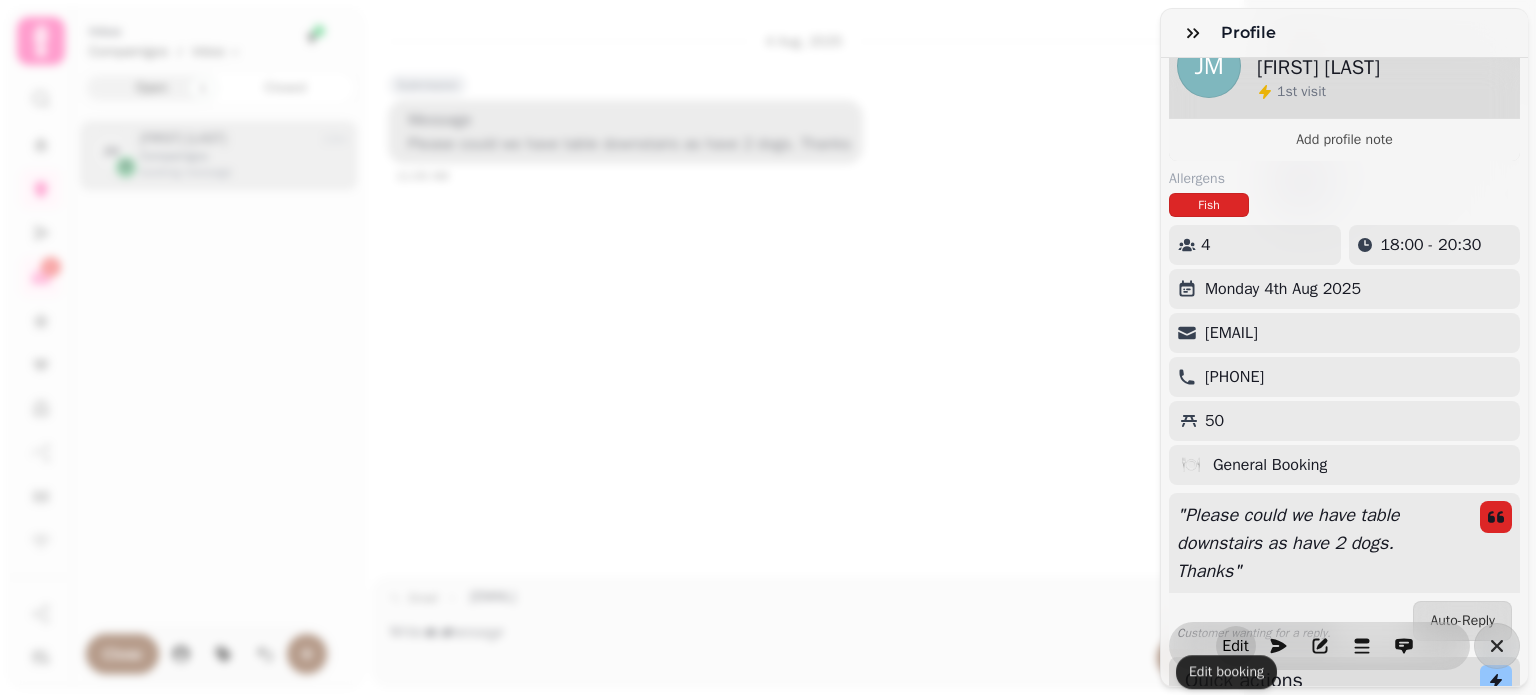 click on "Edit" at bounding box center (1236, 646) 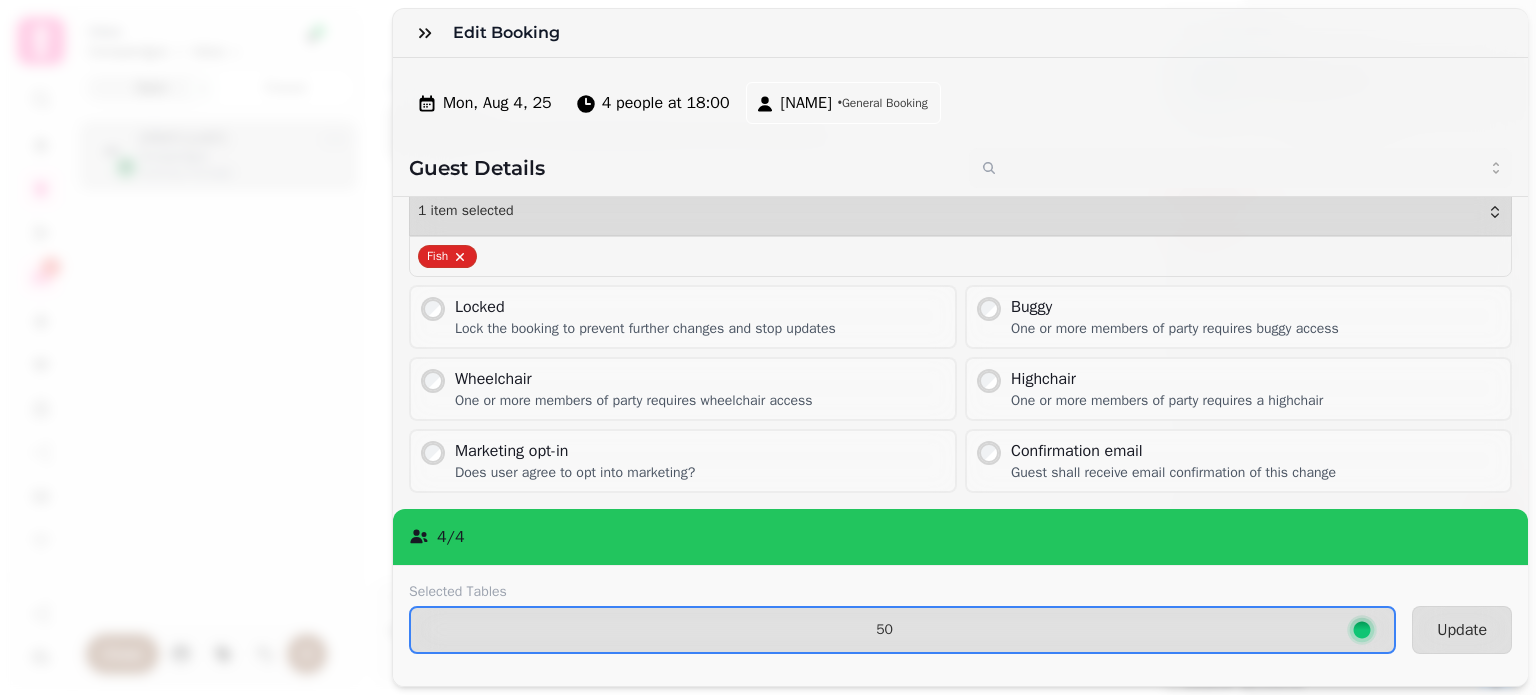 scroll, scrollTop: 230, scrollLeft: 0, axis: vertical 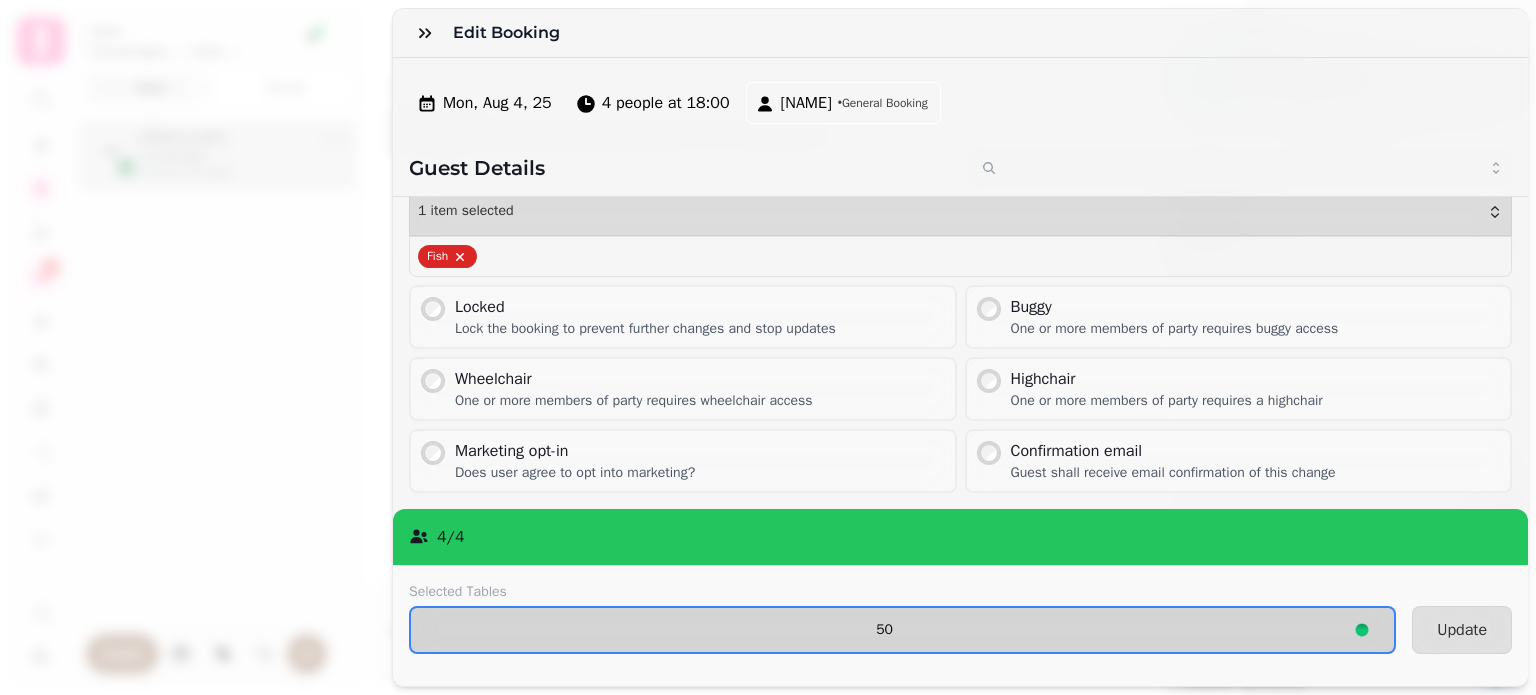 click on "50" at bounding box center (884, 630) 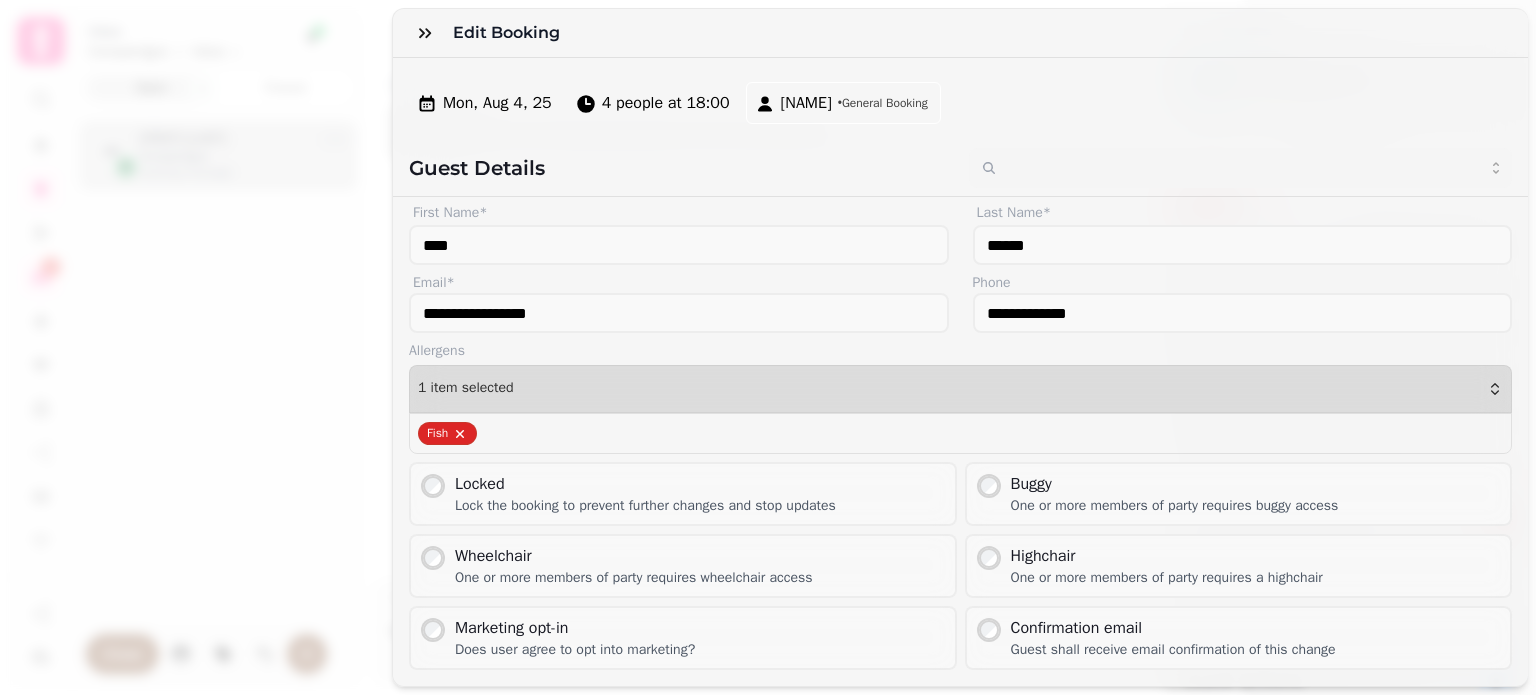 scroll, scrollTop: 53, scrollLeft: 0, axis: vertical 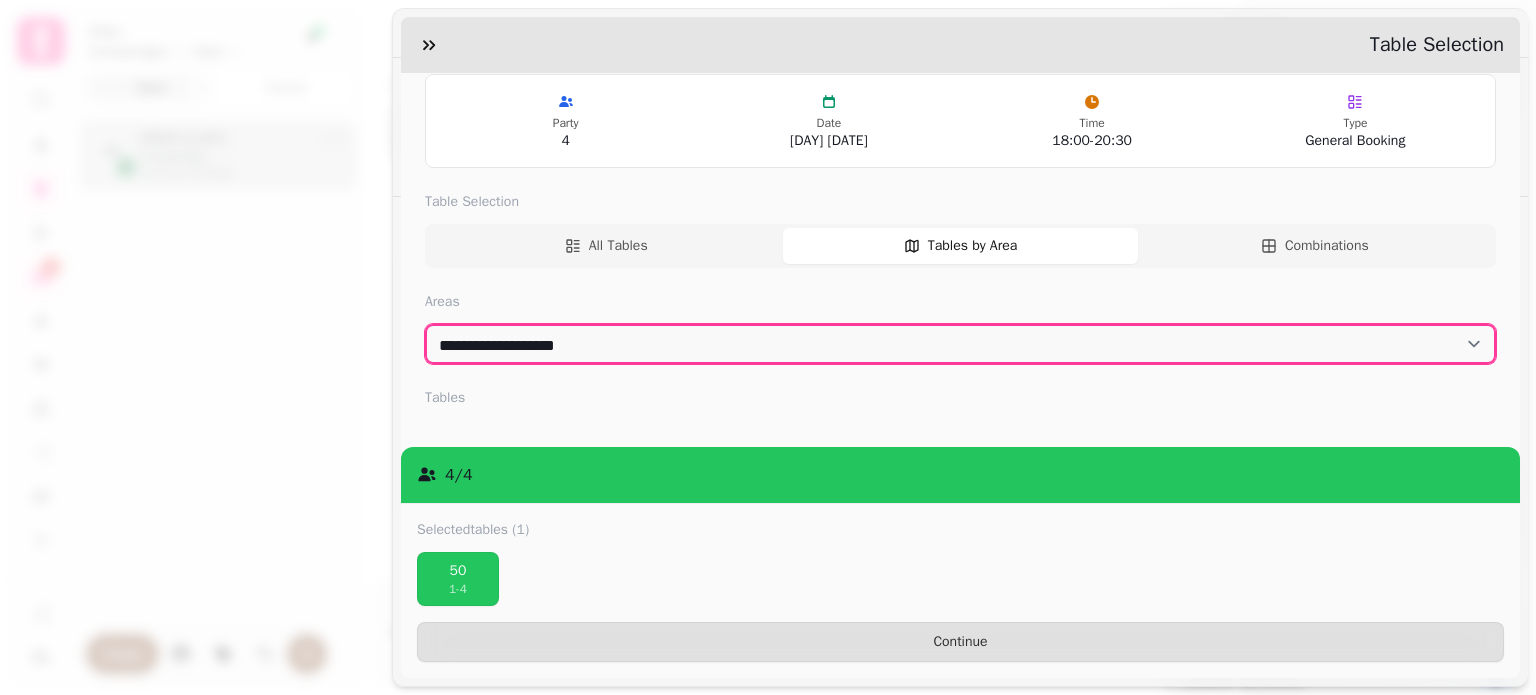 click on "**********" at bounding box center (960, 344) 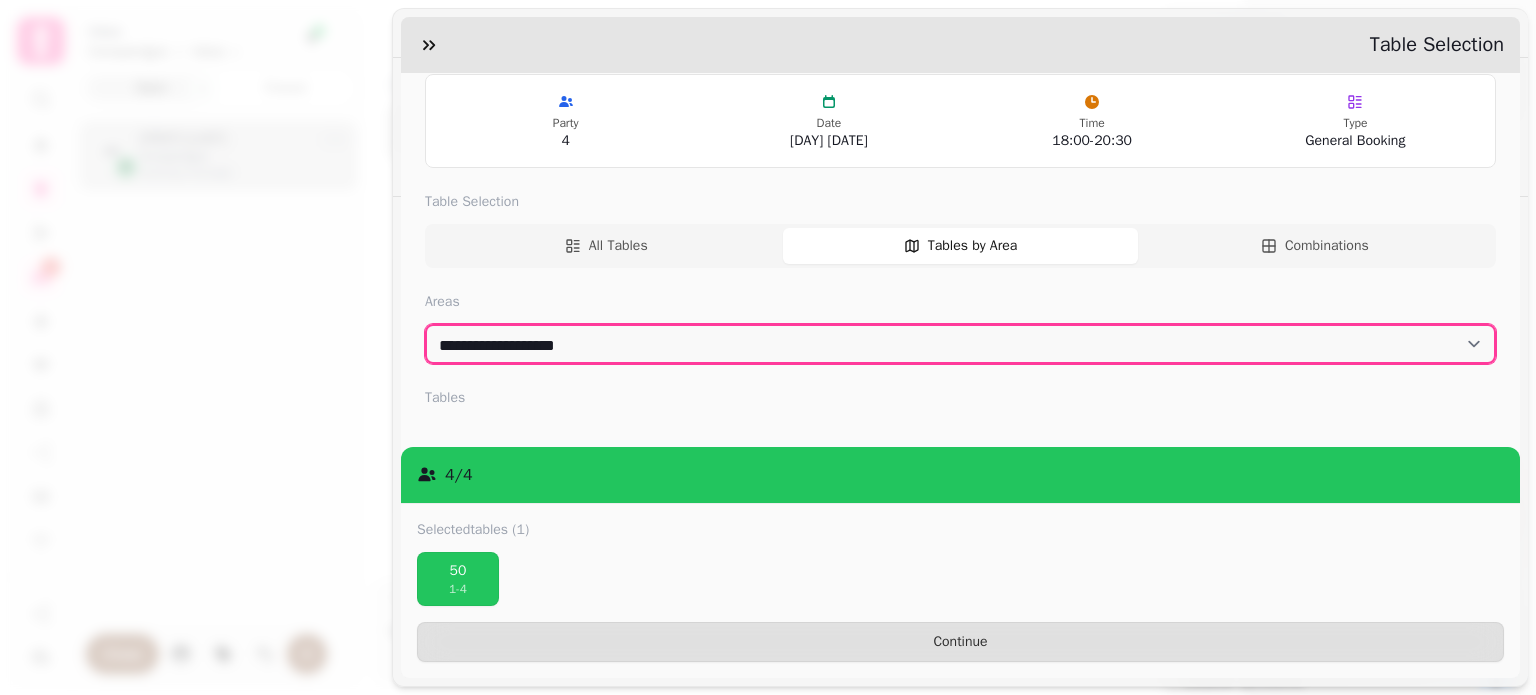 select on "**********" 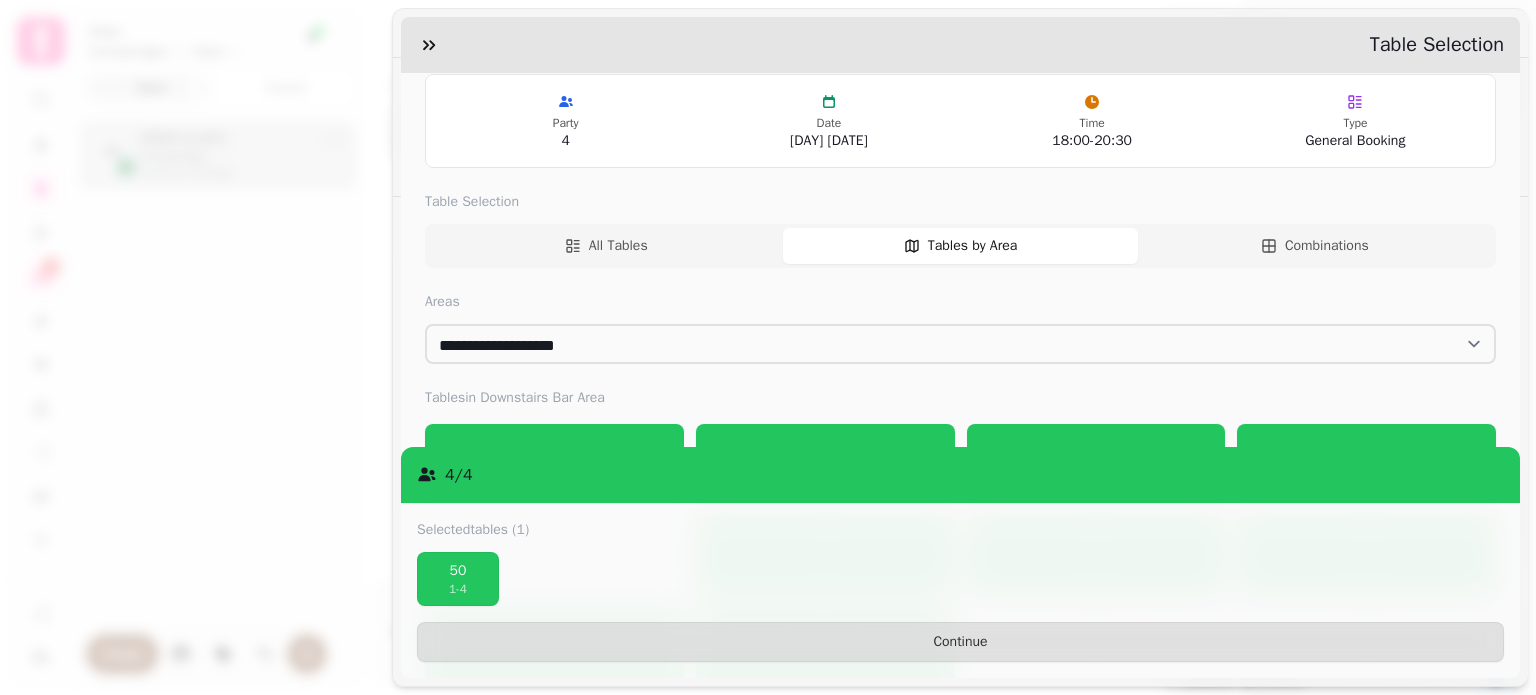click on "Tables in Downstairs Bar Area" at bounding box center [960, 398] 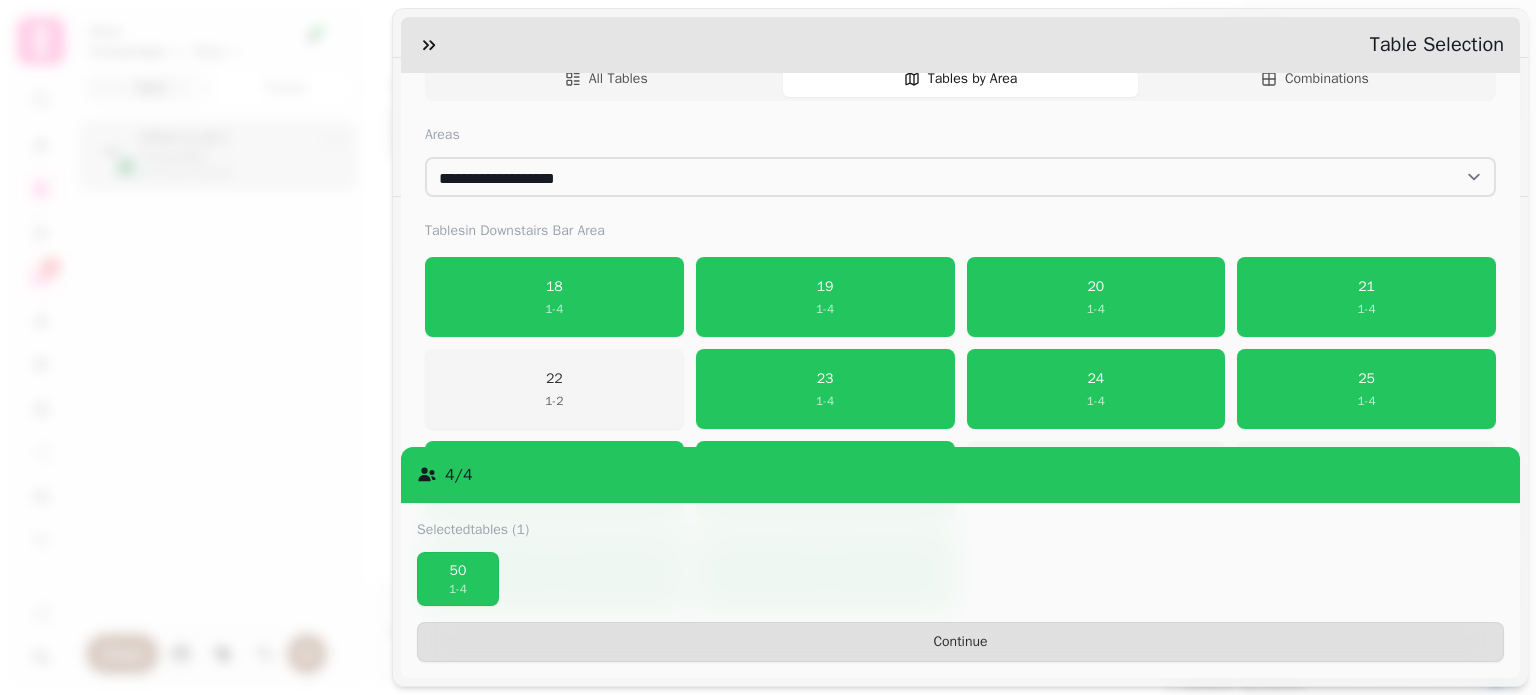 scroll, scrollTop: 263, scrollLeft: 0, axis: vertical 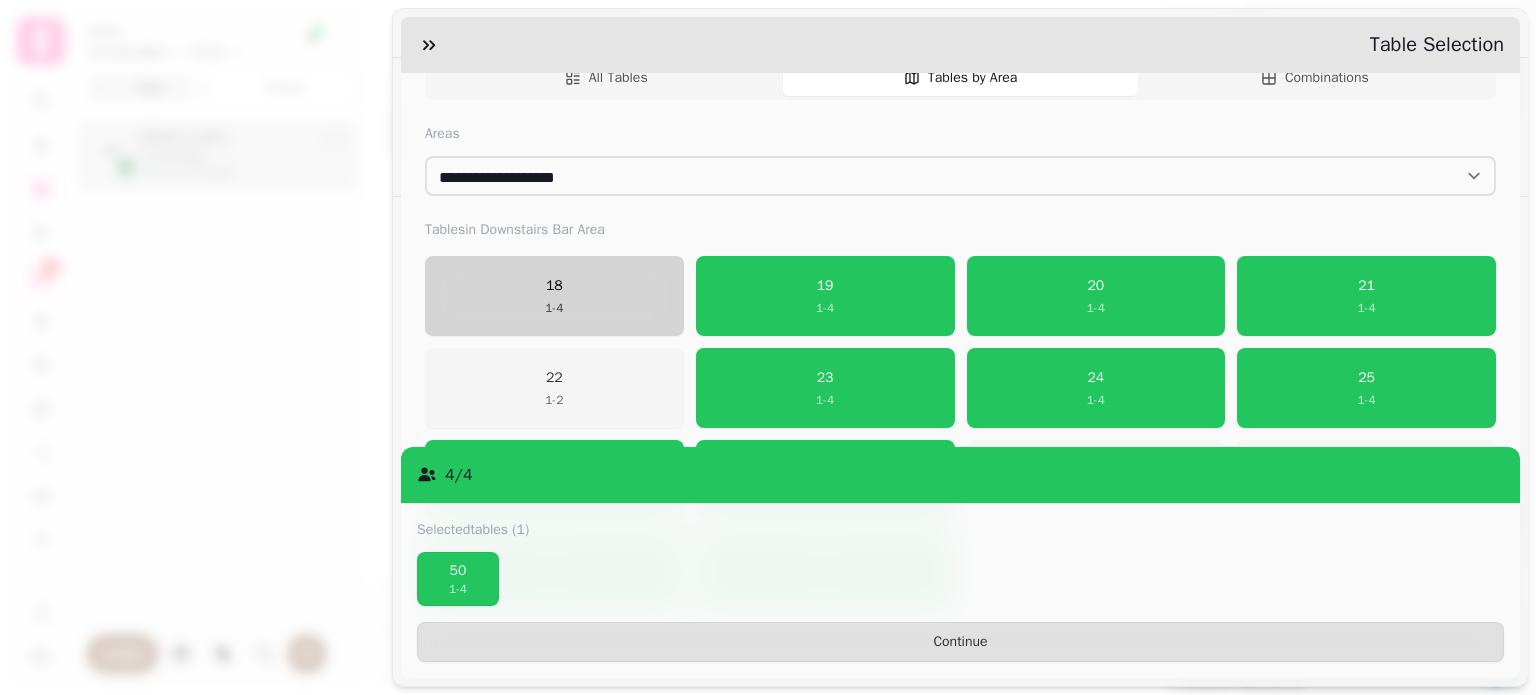 click on "[NUMBER]" at bounding box center (554, 296) 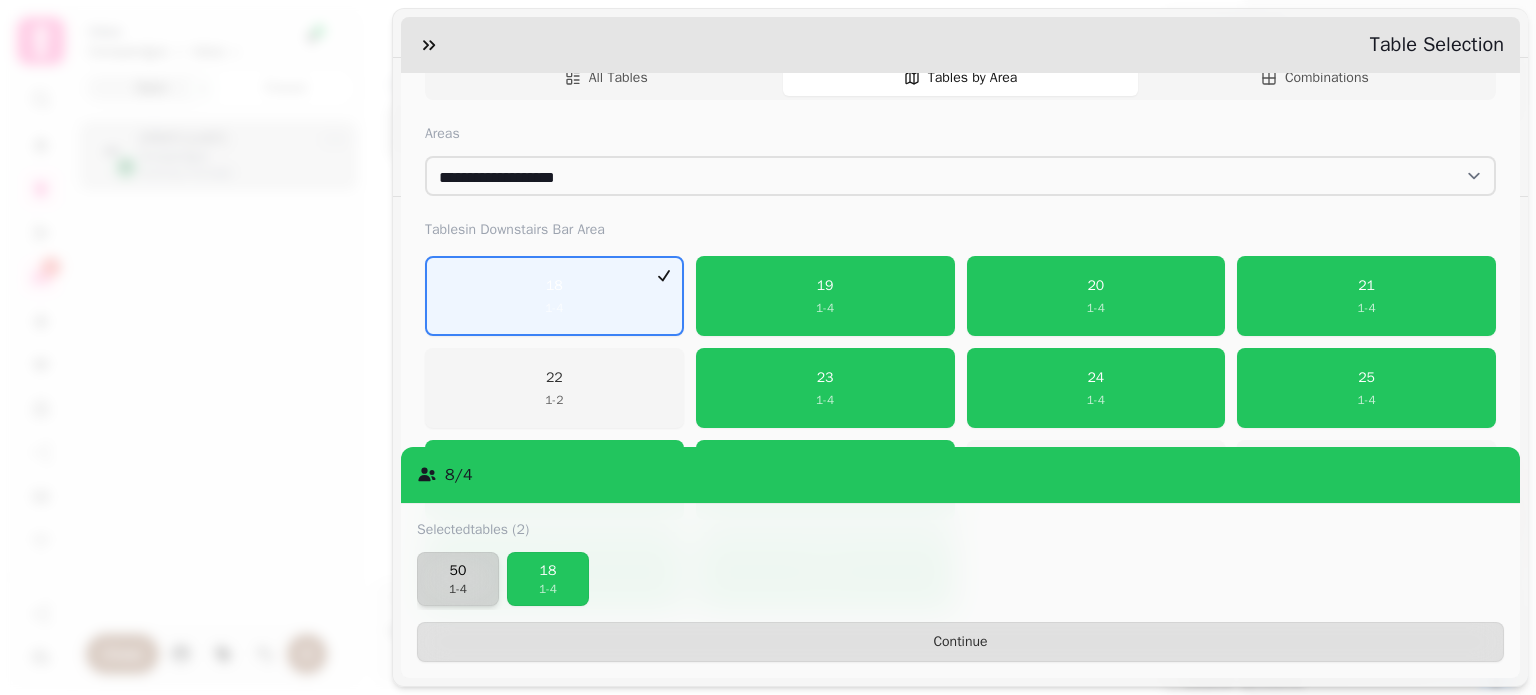 click on "50" at bounding box center (458, 571) 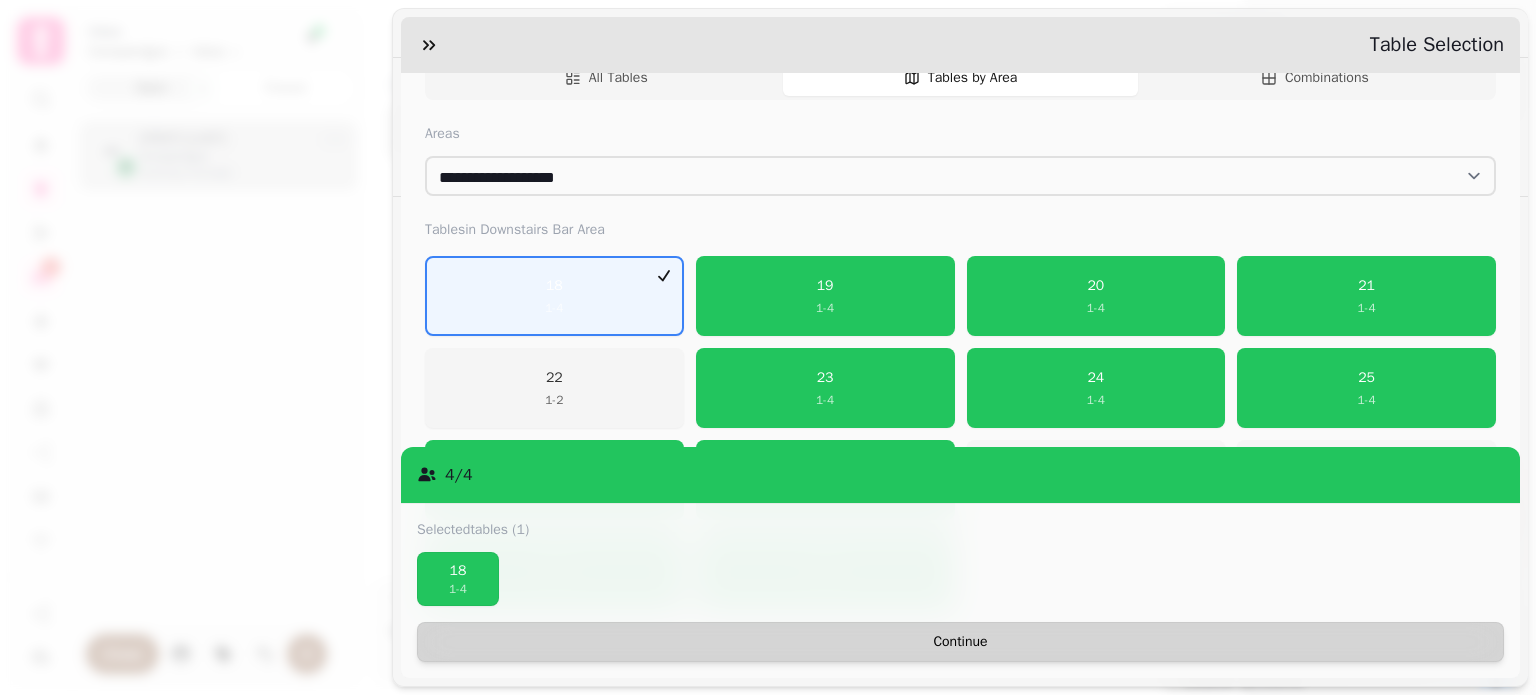 click on "Continue" at bounding box center (960, 642) 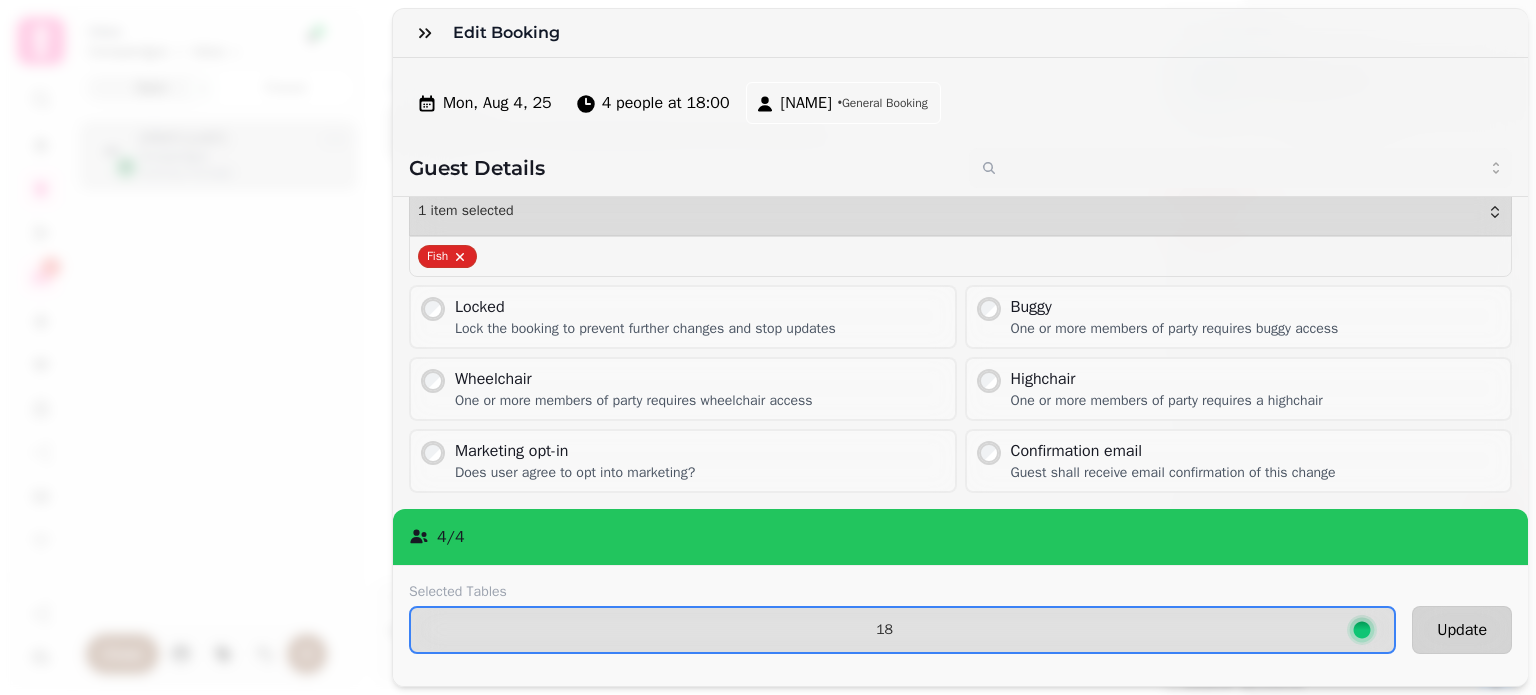 click on "Update" at bounding box center (1462, 630) 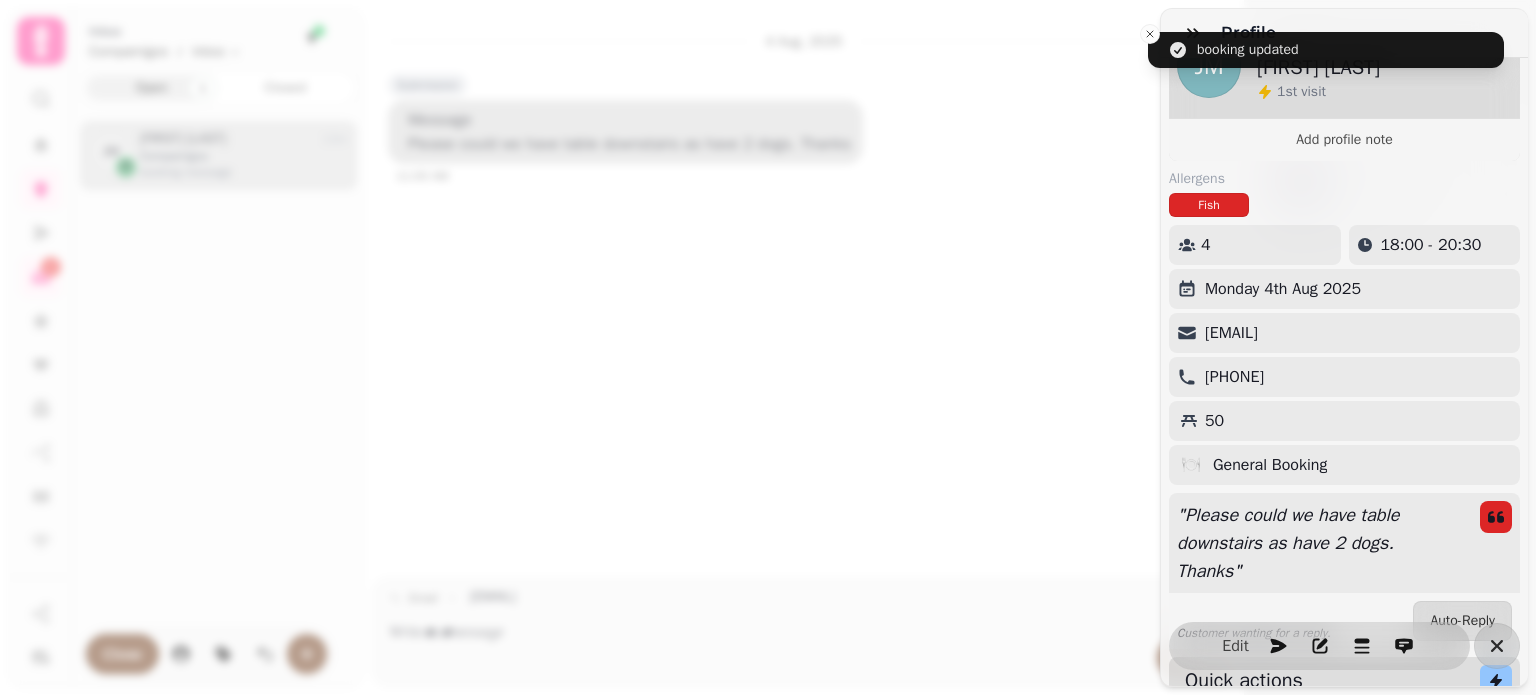 click on "Profile JM [FIRST] [LAST] [DATE] [TIME] - [TIME] [DAY] [DATE] [EMAIL] [PHONE] [NUMBER] 🍽️ General Booking " Please could we have table downstairs as have 2 dogs. Thanks " Customer wanting for a reply. Auto-Reply Quick actions Start Time Party size * * * * * * * * * ** ** ** ** ** ** ** ** ** ** ** ** ** ** ** ** ** ** ** ** ** ** ** ** ** ** ** ** ** ** ** ** ** ** ** ** ** ** ** ** ** ** ** ** ** ** ** ** ** ** ** ** ** ** ** ** ** ** ** ** ** ** ** ** ** ** ** ** ** ** ** ** ** ** ** ** ** ** ** ** ** ** ** ** ** ** ** ** ** ** *** *** *** *** *** *** *** *** *** *** *** *** *** *** *** *** *** *** *** *** *** *** *** *** *** *** *** *** *** *** *** *** *** *** *** *** *** *** *** *** *** *** *** *** *** *** *** *** *** *** *** *** *** *** *** *** *** *** *** *** *** *** *** *** *** *** *** *** *** *** *** *** *** *** *** *** *** *** *** *** *** *** *** *** *** *** *** *** *** *** *** *** *** *** *** *** *** *** *** *** *** *** *** *** *** *** ***" at bounding box center (768, 363) 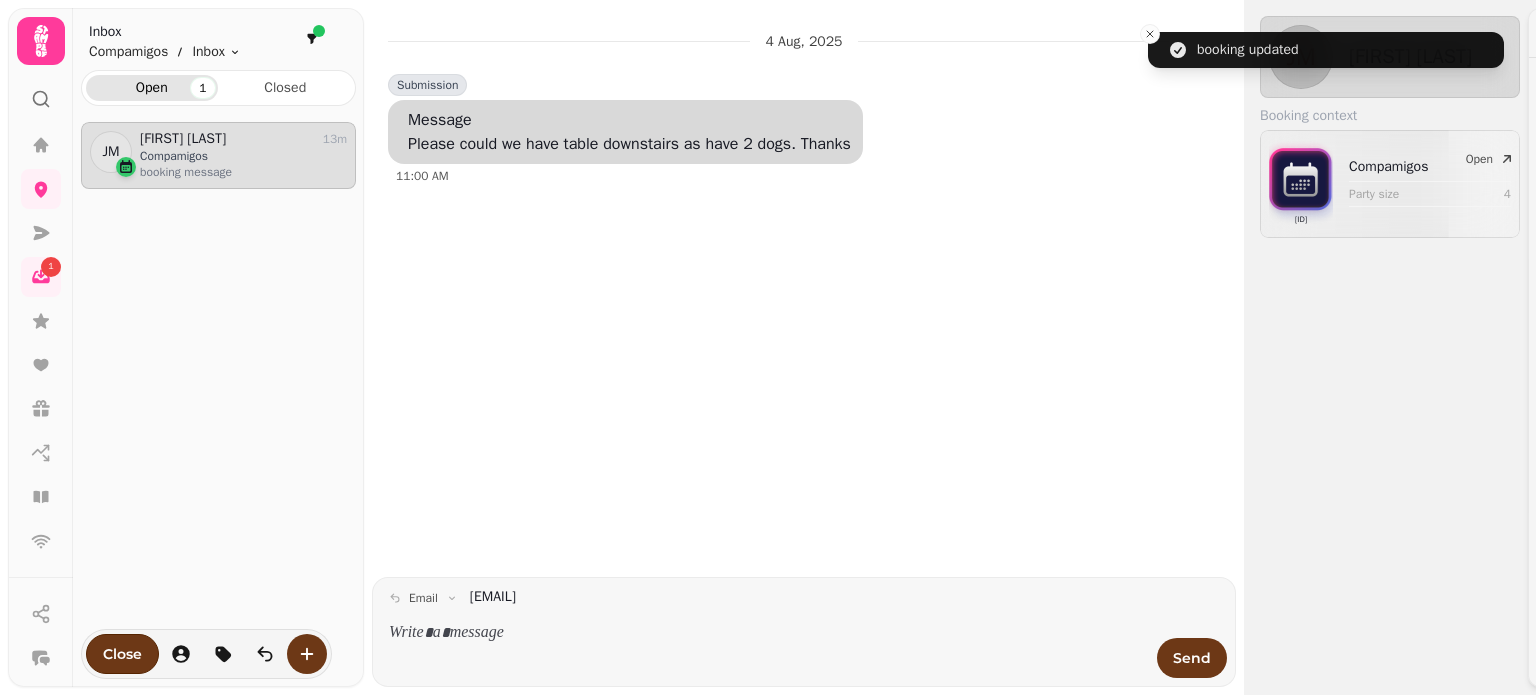 scroll, scrollTop: 0, scrollLeft: 0, axis: both 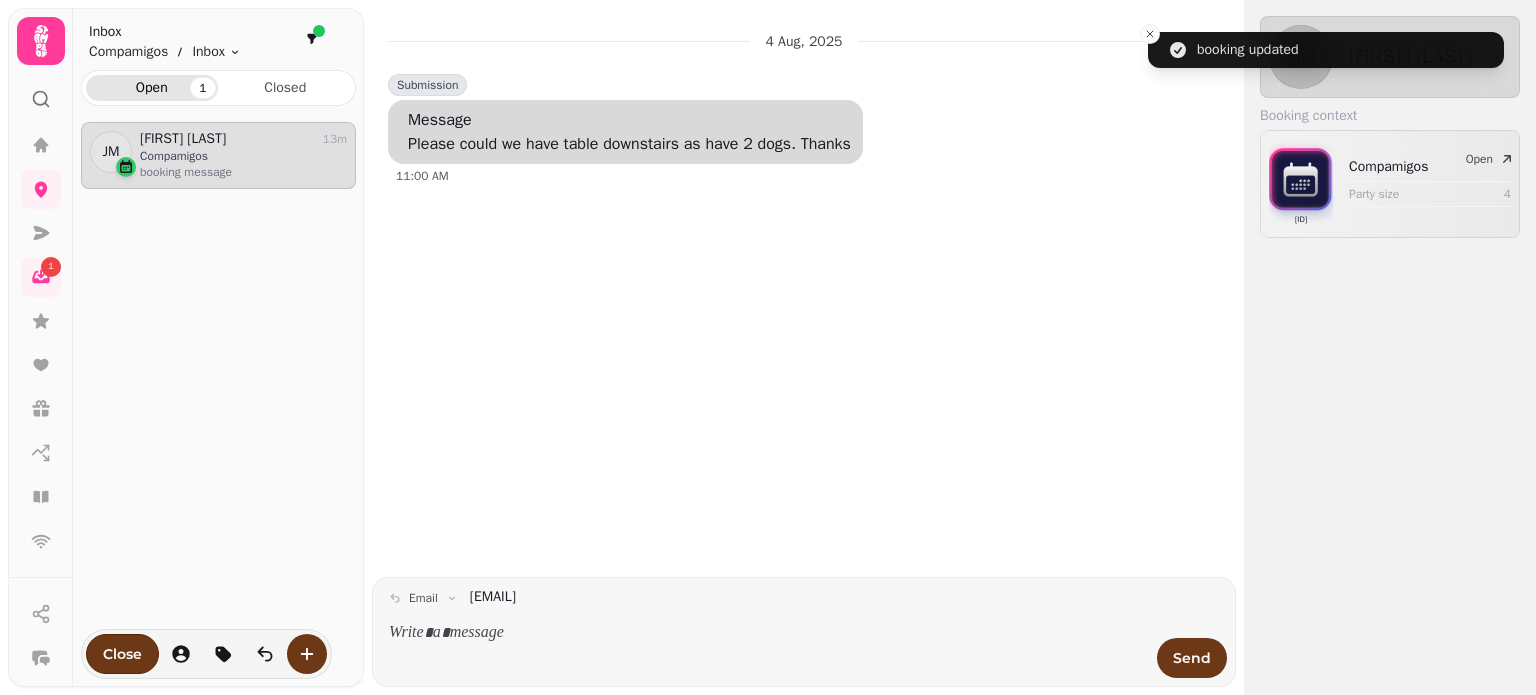 click at bounding box center (767, 646) 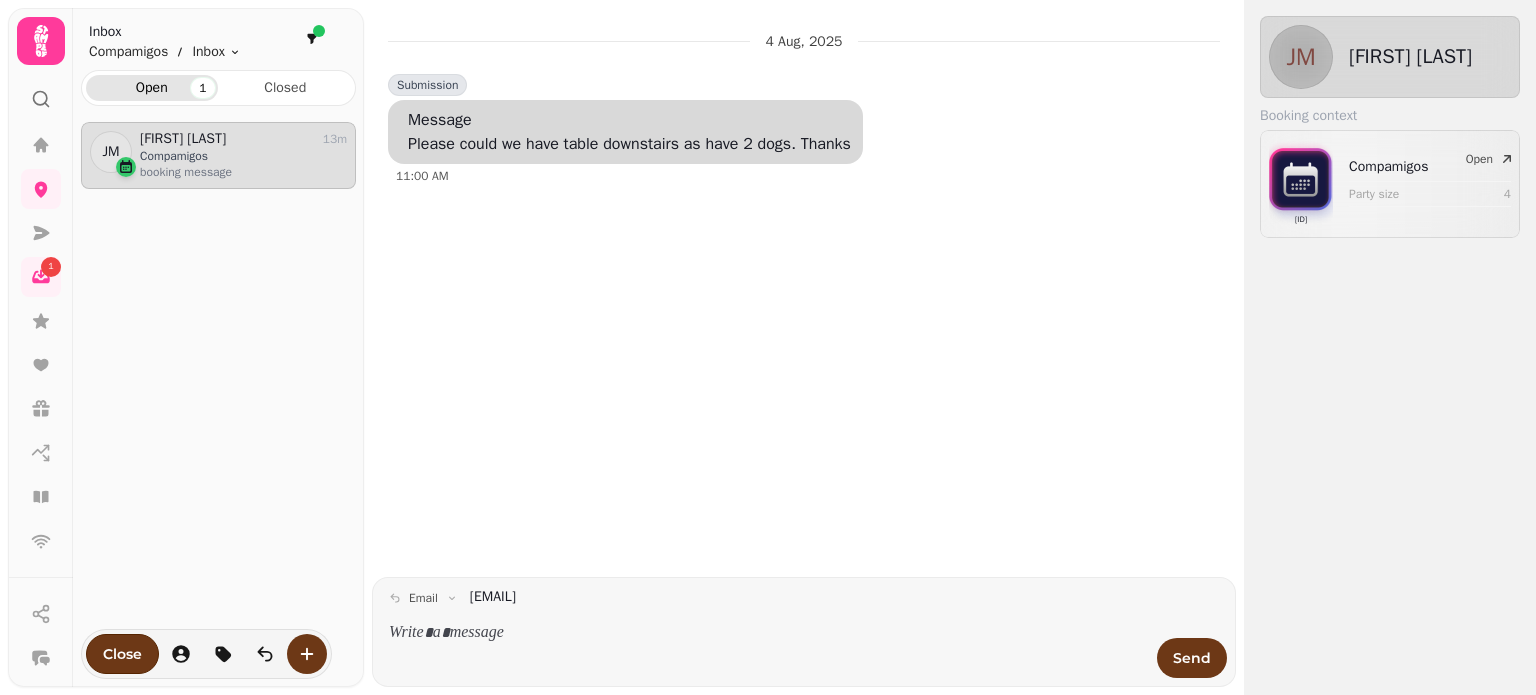 click at bounding box center [767, 633] 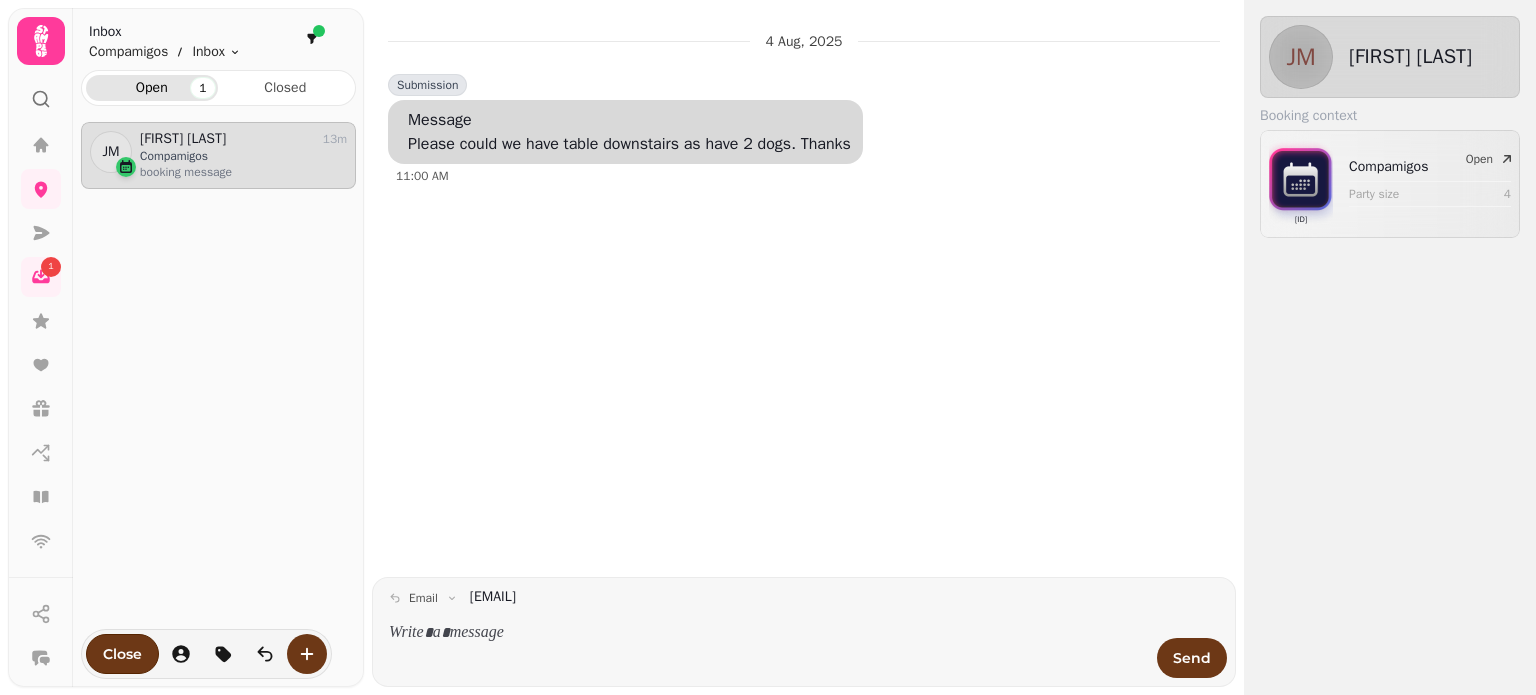 type 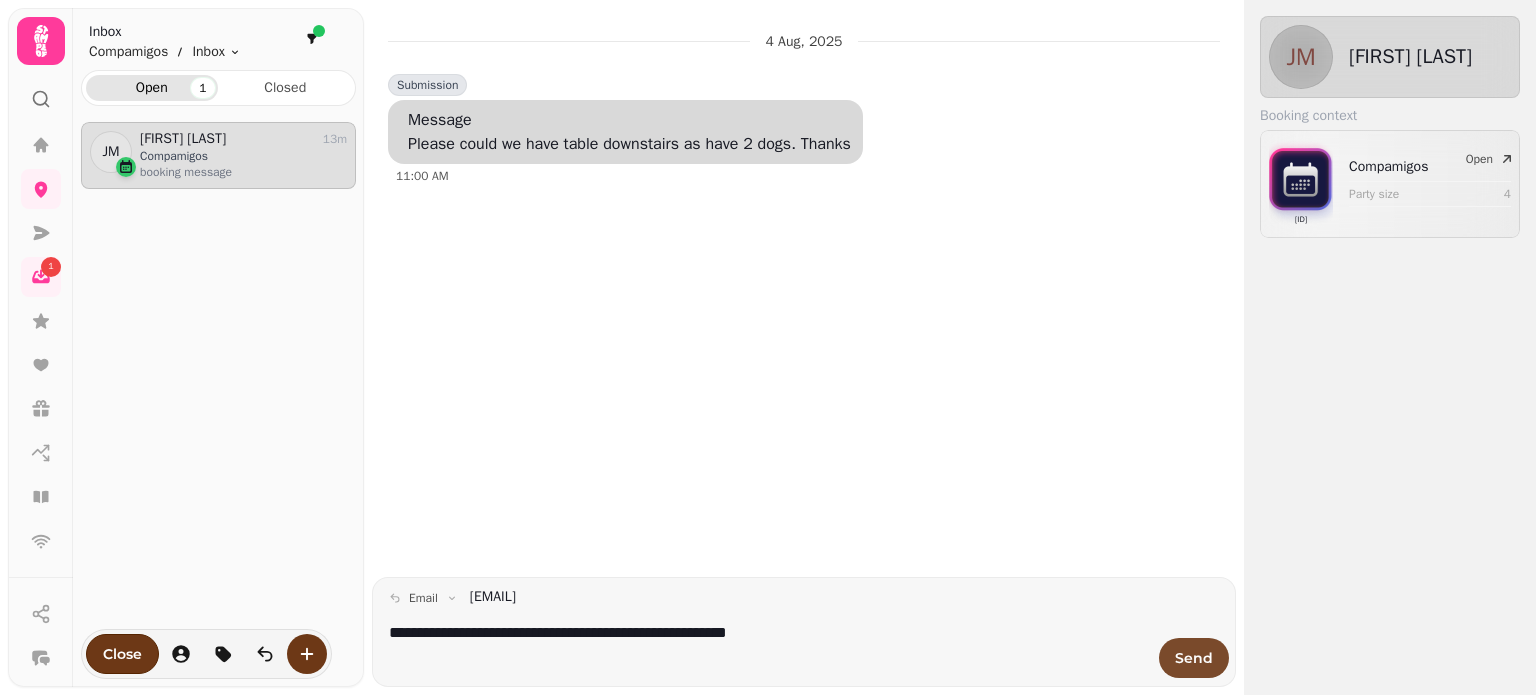 click on "Send" at bounding box center [1194, 658] 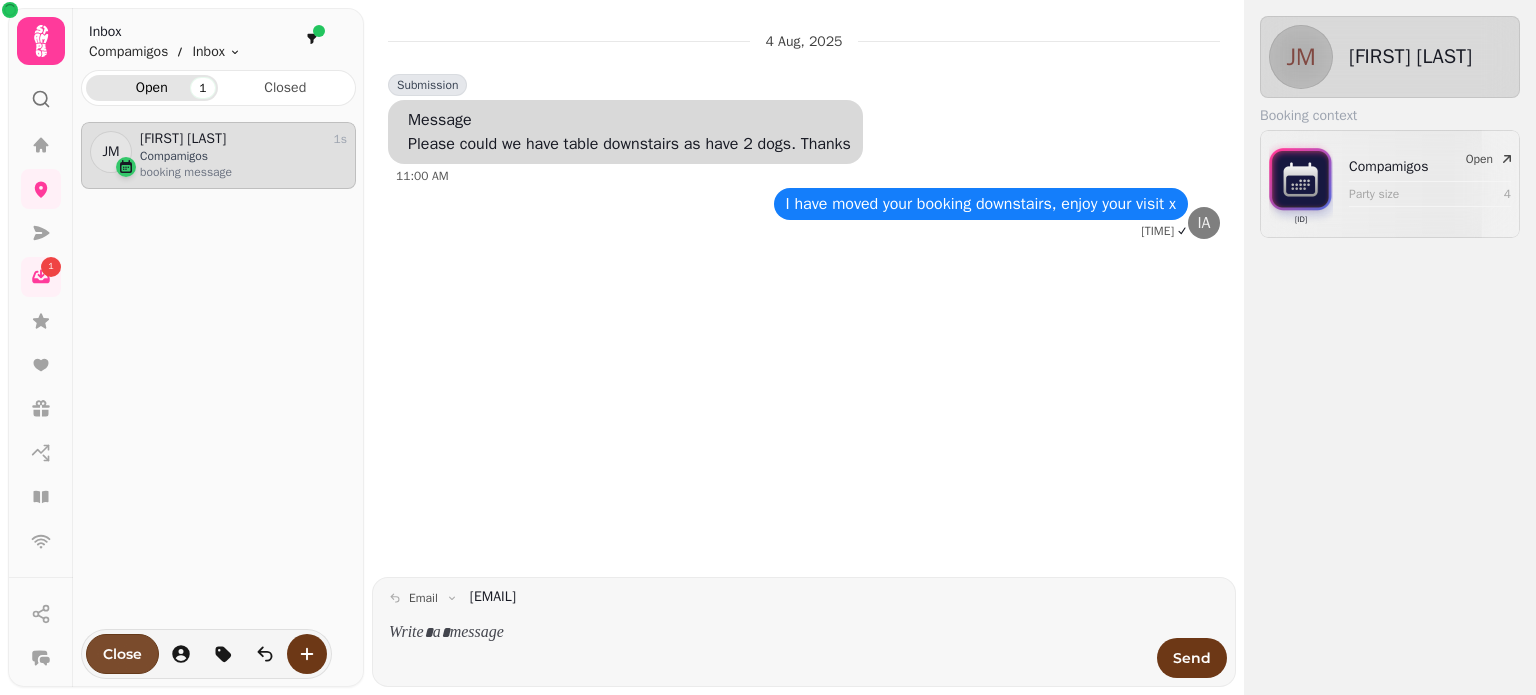 click on "Close" at bounding box center [122, 654] 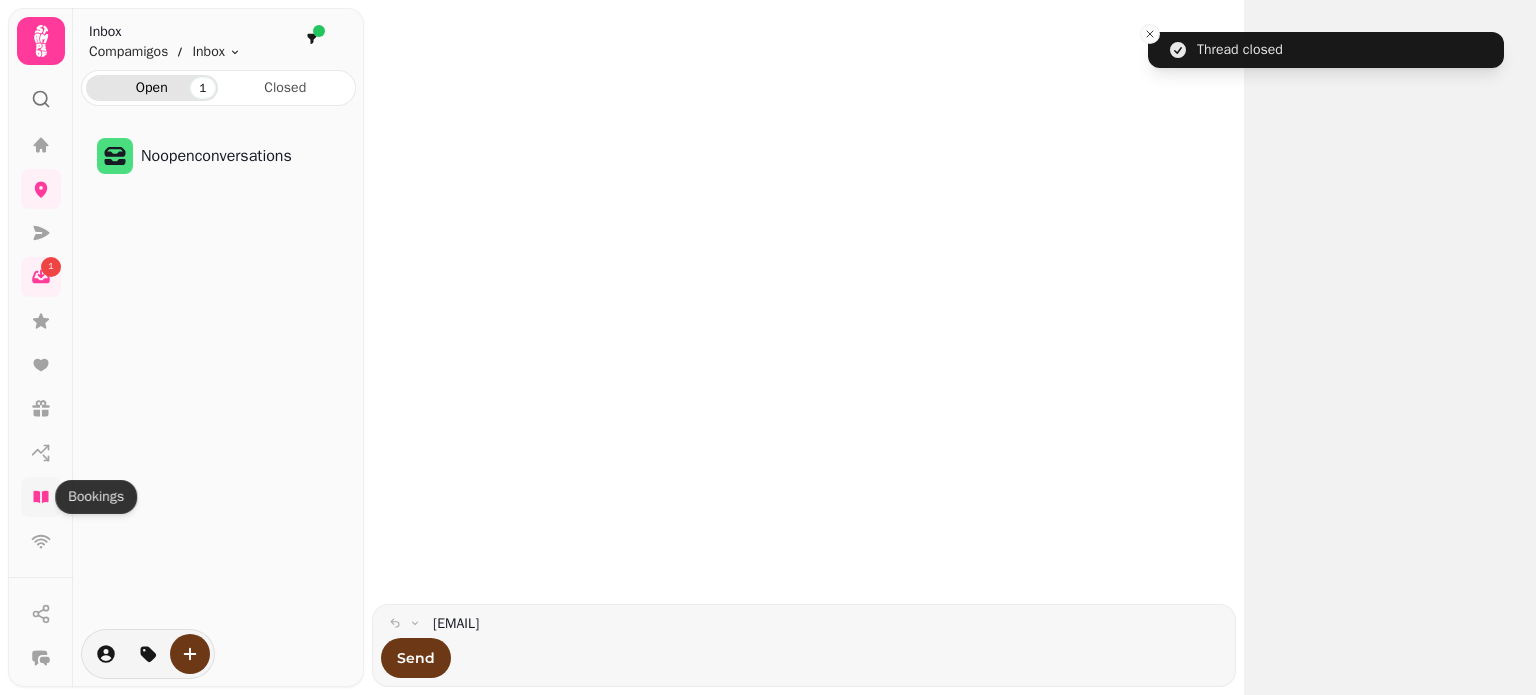 click 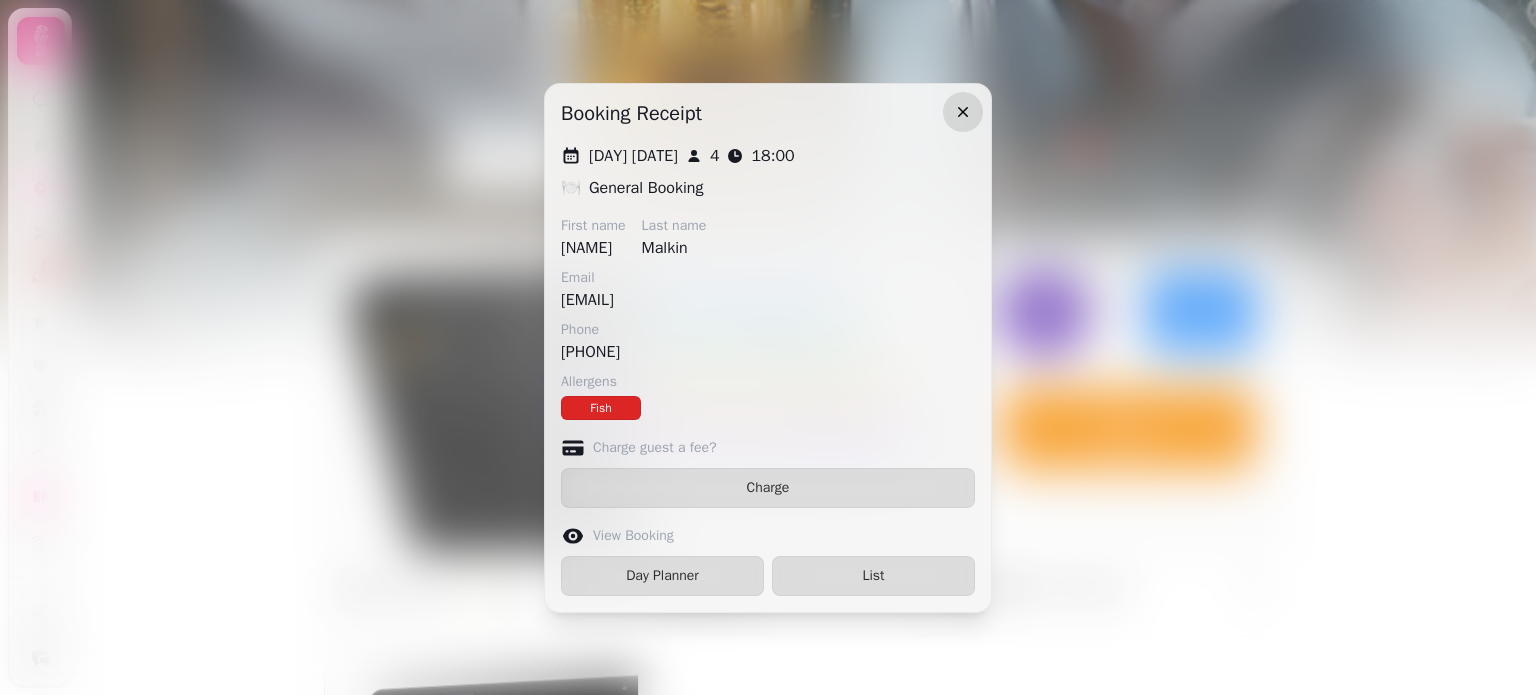 click 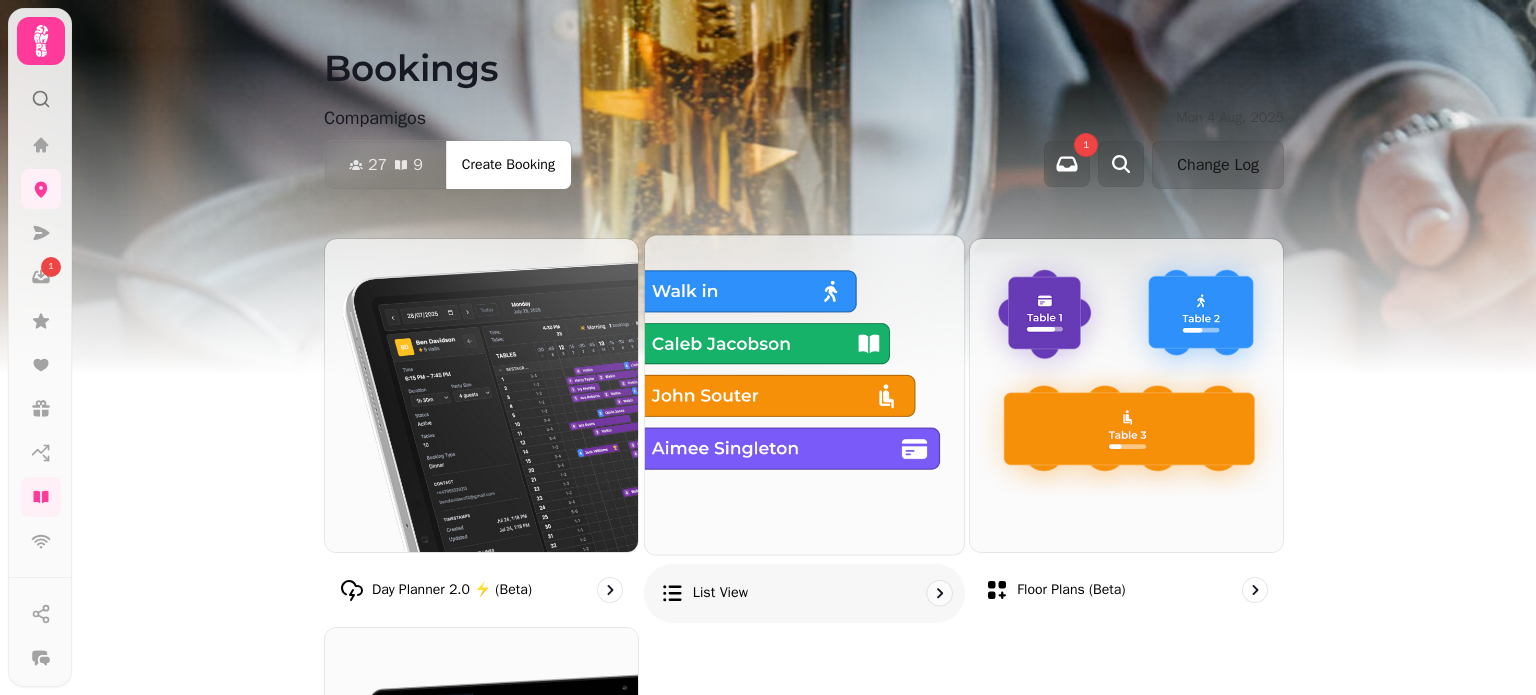 scroll, scrollTop: 224, scrollLeft: 0, axis: vertical 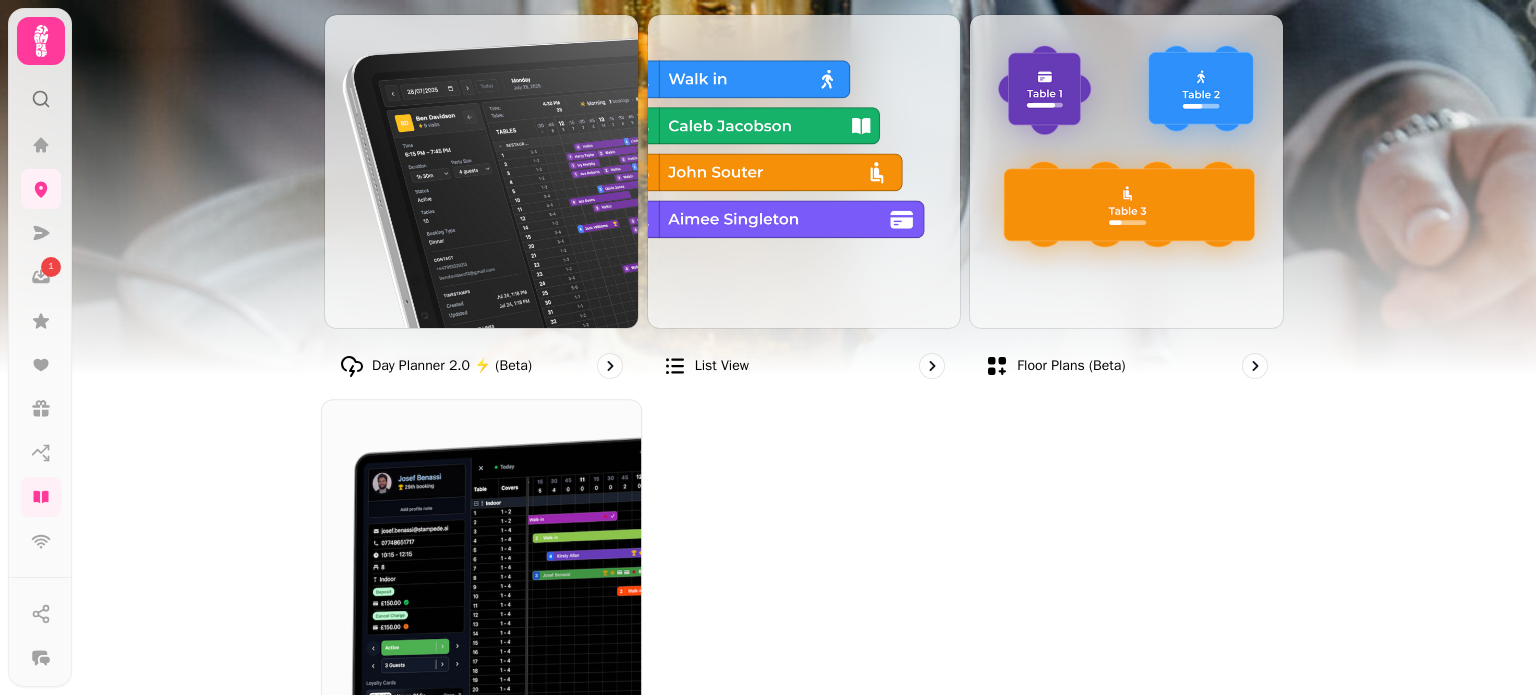 click at bounding box center [481, 559] 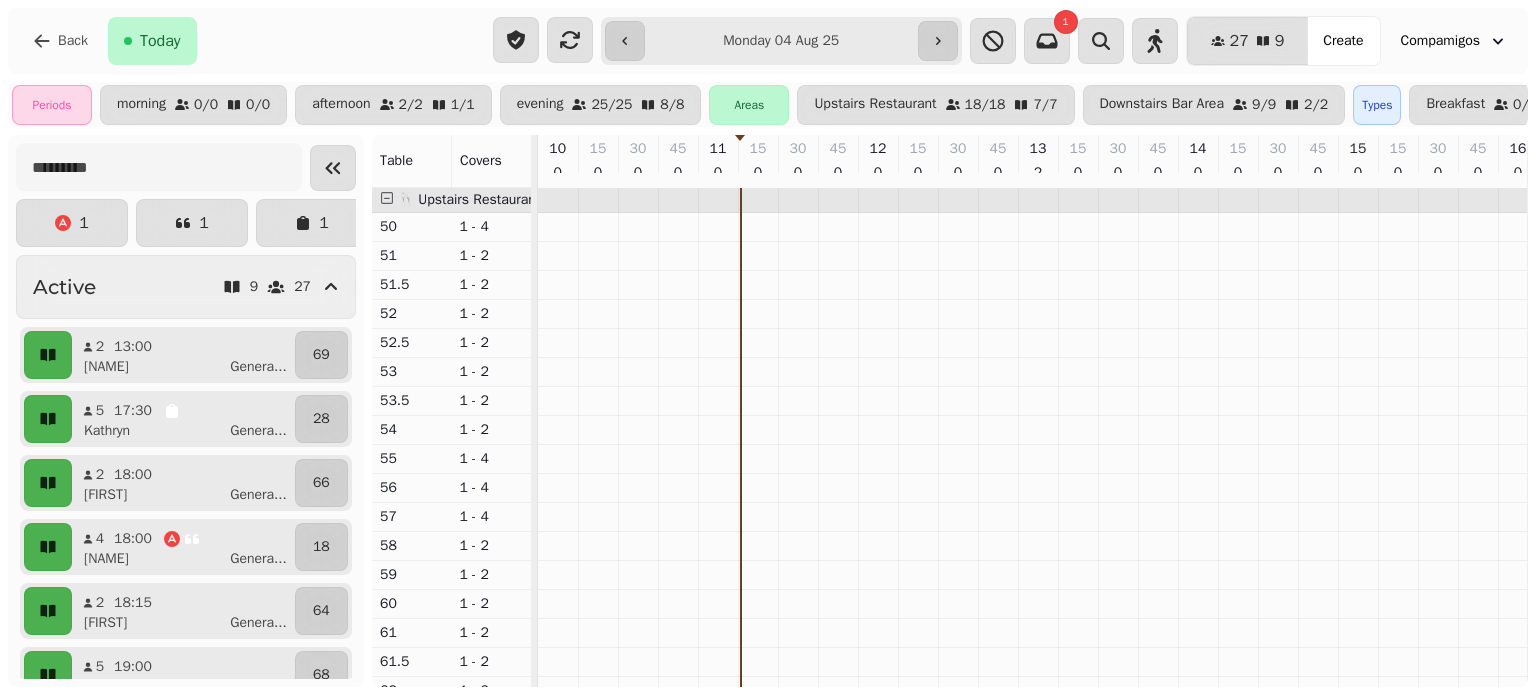 scroll, scrollTop: 0, scrollLeft: 204, axis: horizontal 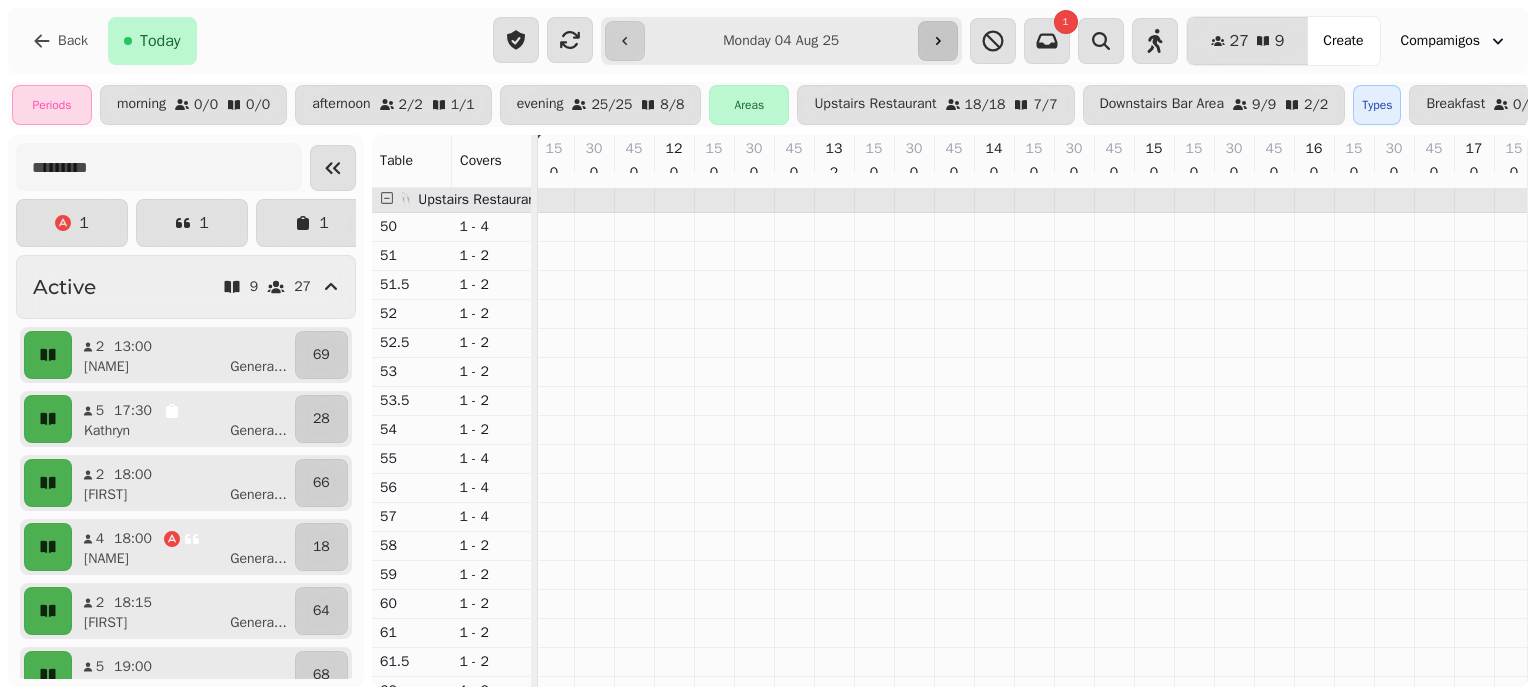 click 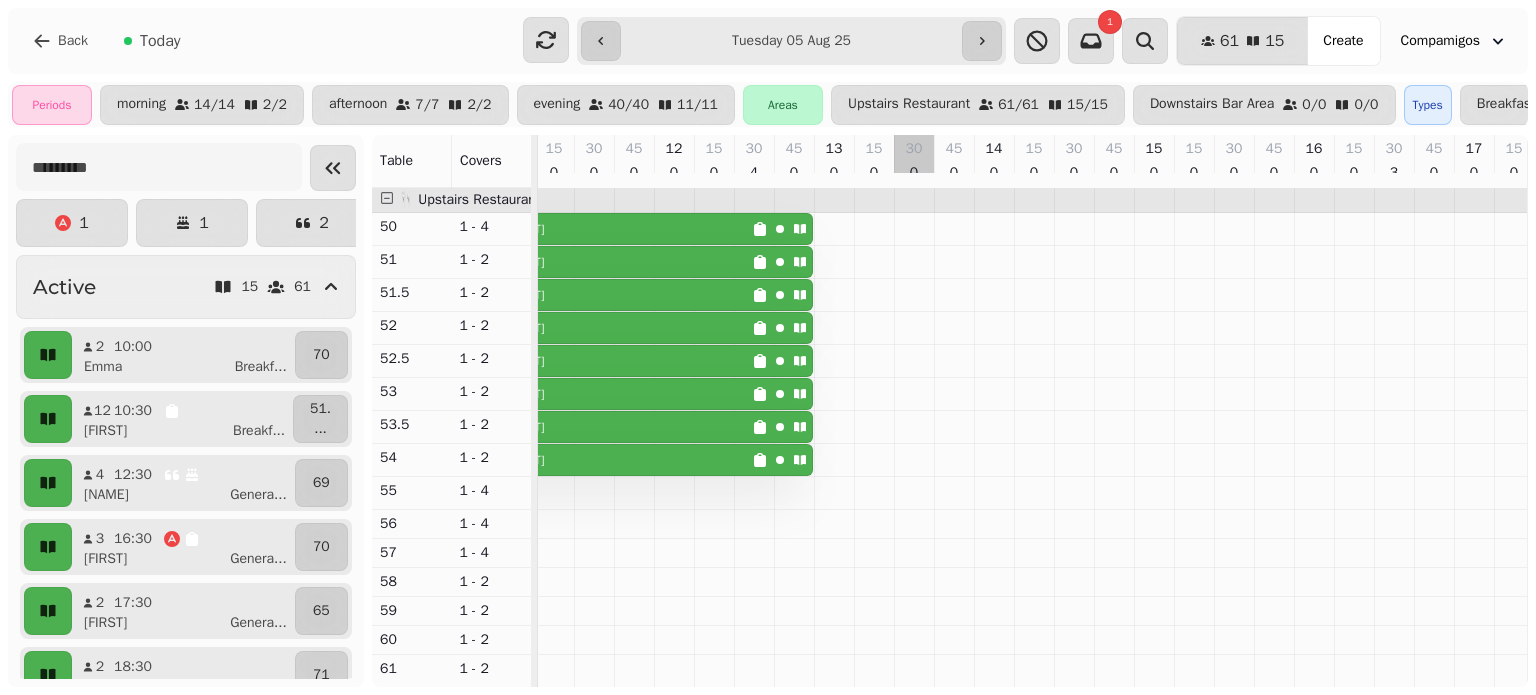 scroll, scrollTop: 0, scrollLeft: 0, axis: both 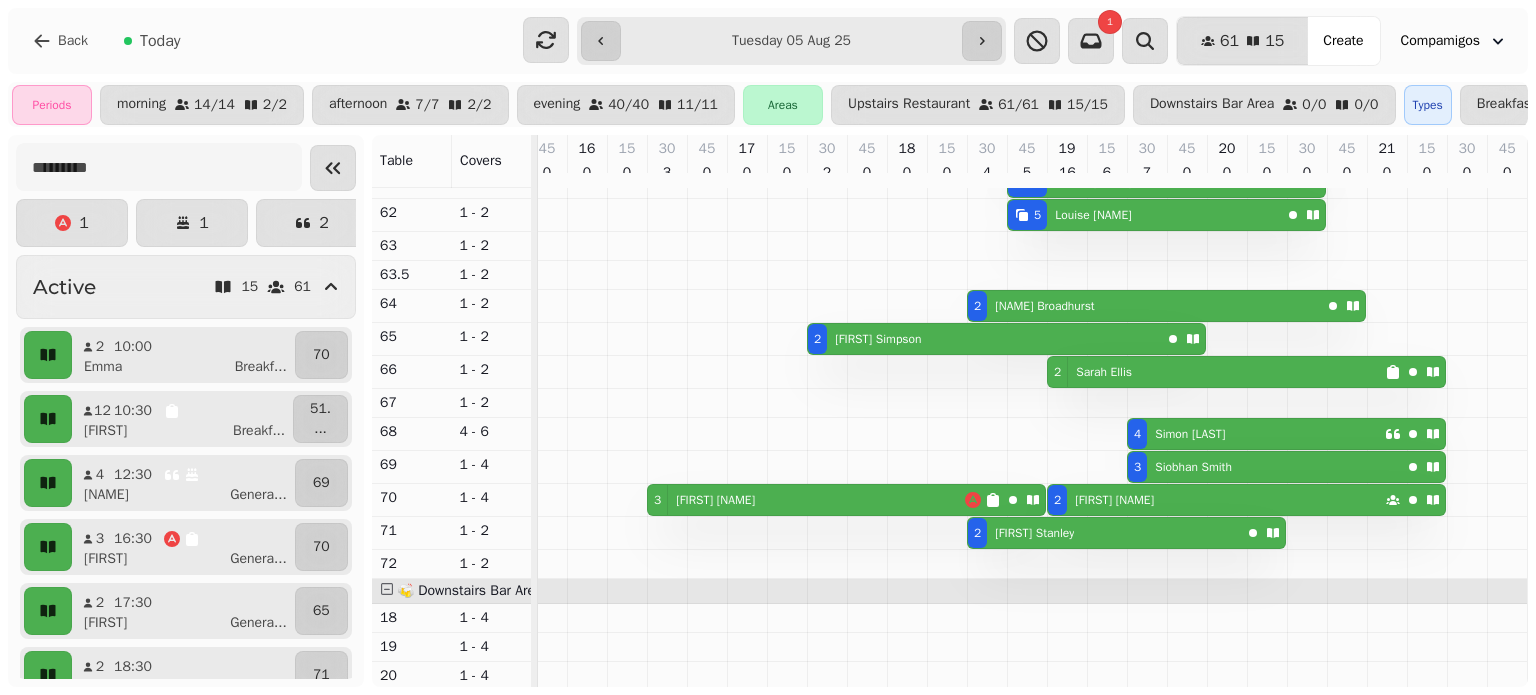 click on "[NUMBER] [FIRST] [LAST]" at bounding box center [806, 500] 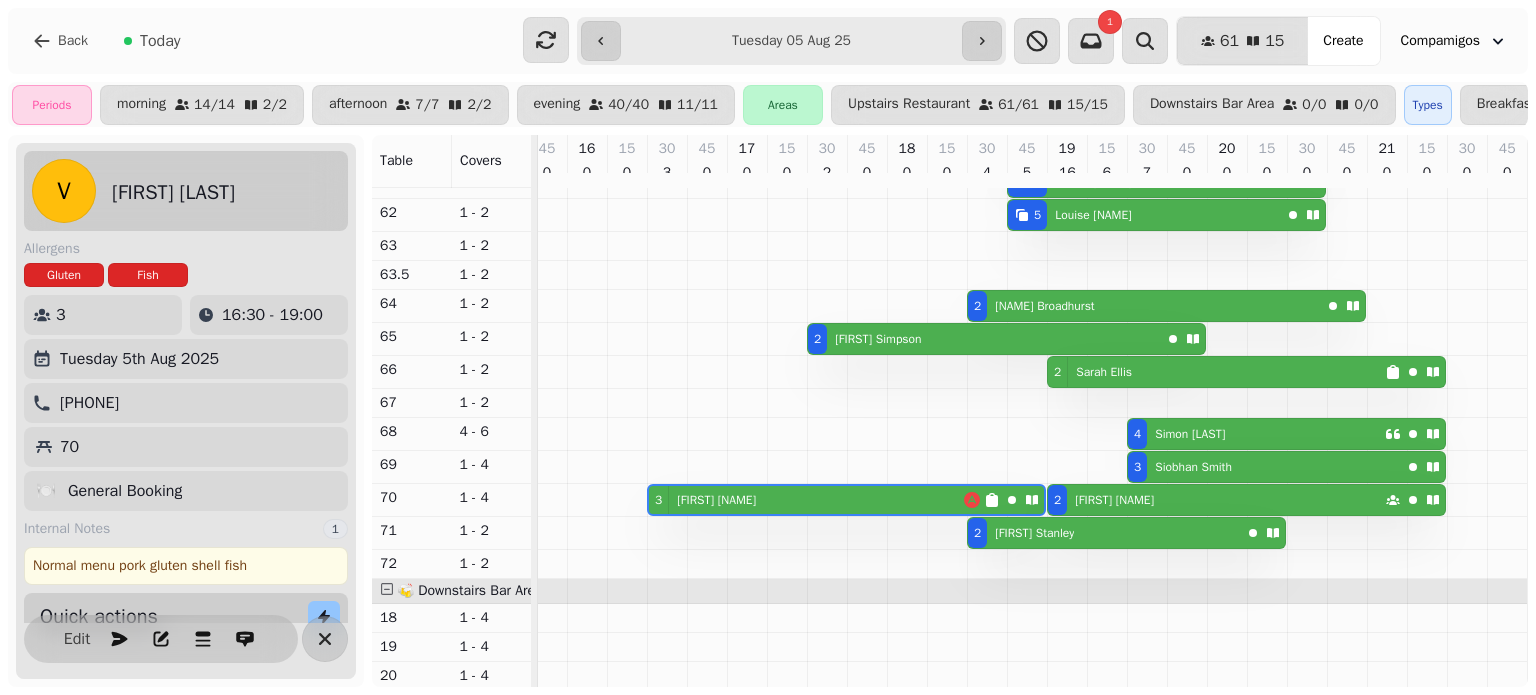click on "[NUMBER] [FIRST] [LAST]" at bounding box center [1104, 533] 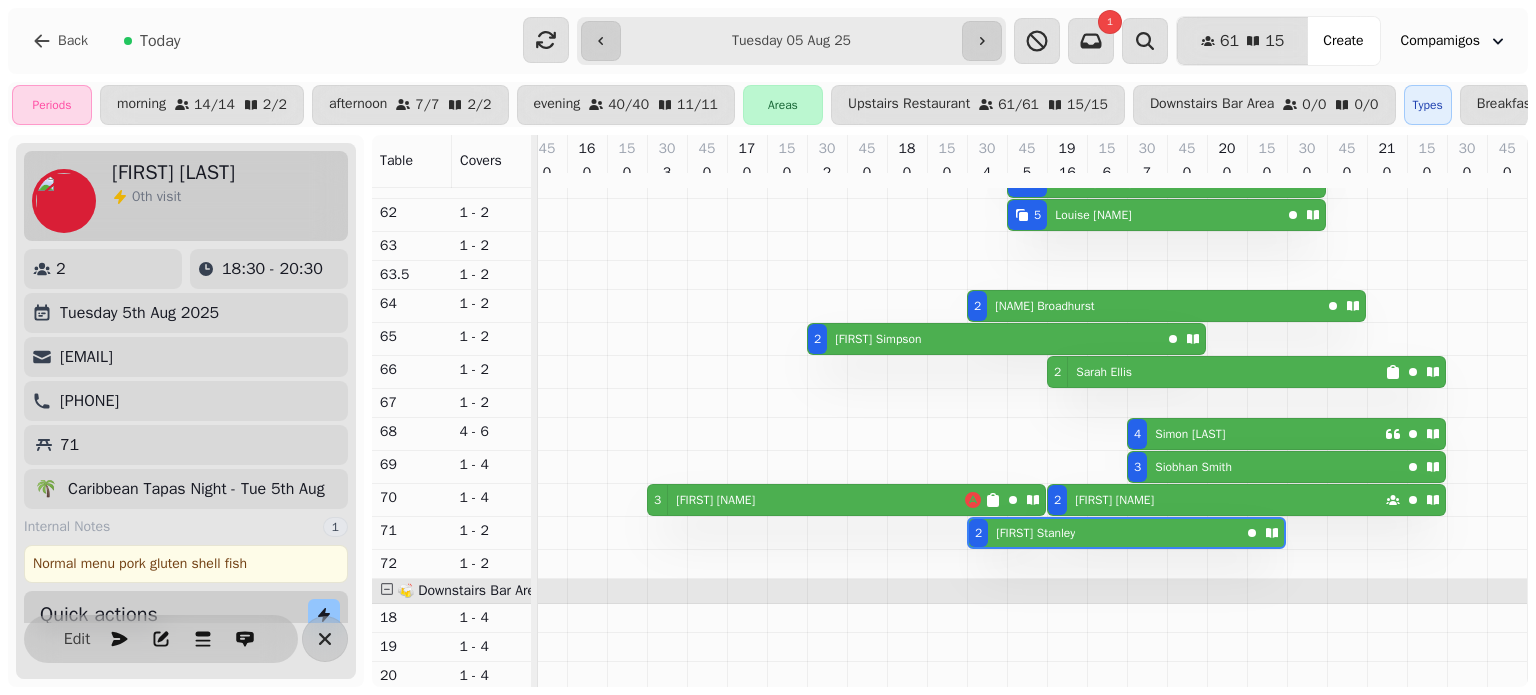 select on "**********" 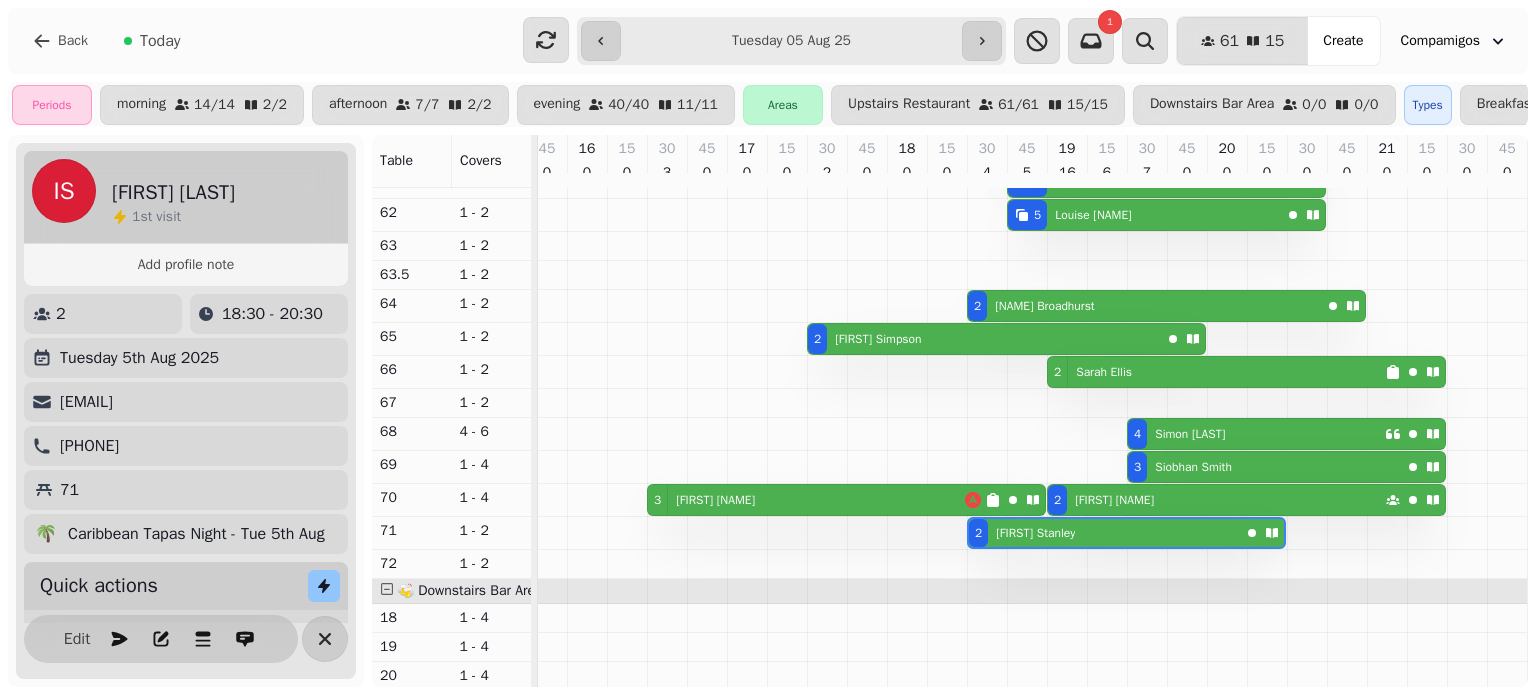 click on "[FIRST] [LAST]" at bounding box center [1114, 500] 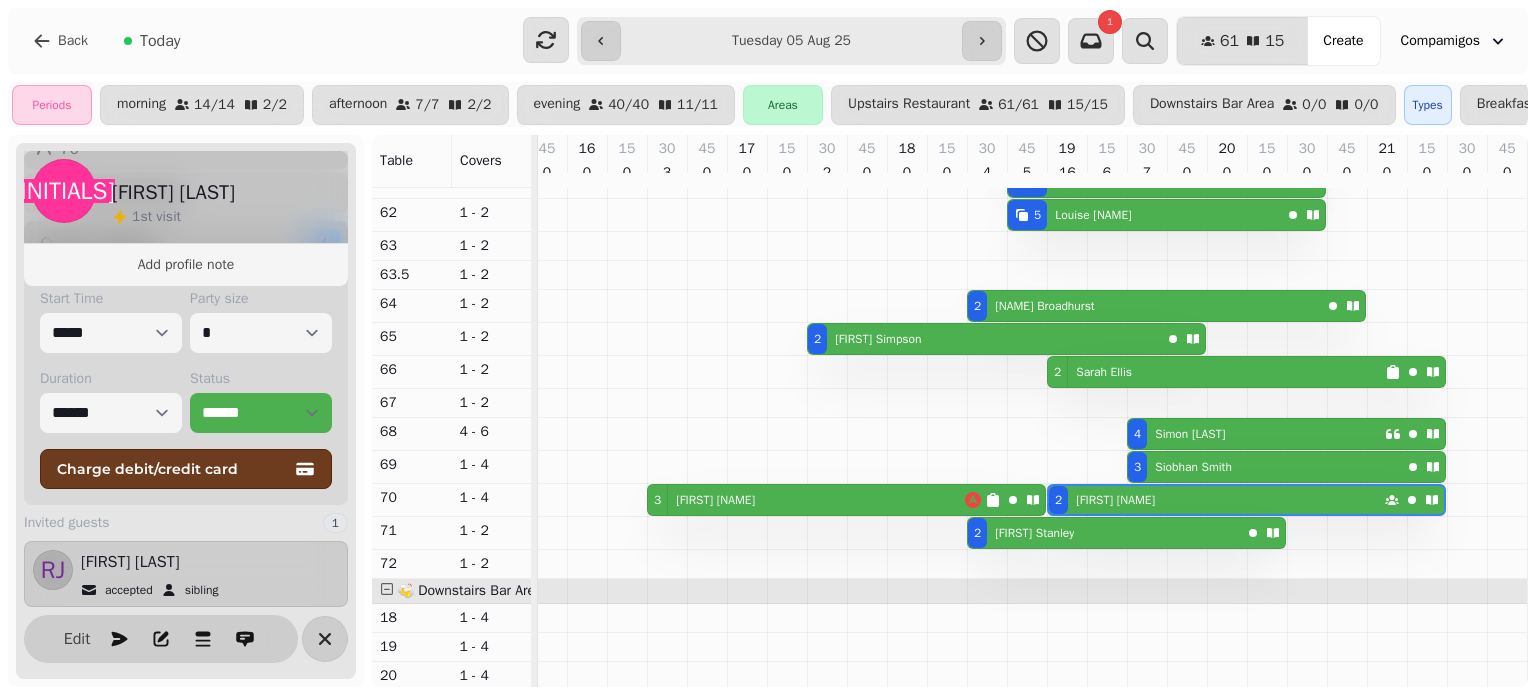 click on "[FIRST] [LAST]" at bounding box center (1193, 467) 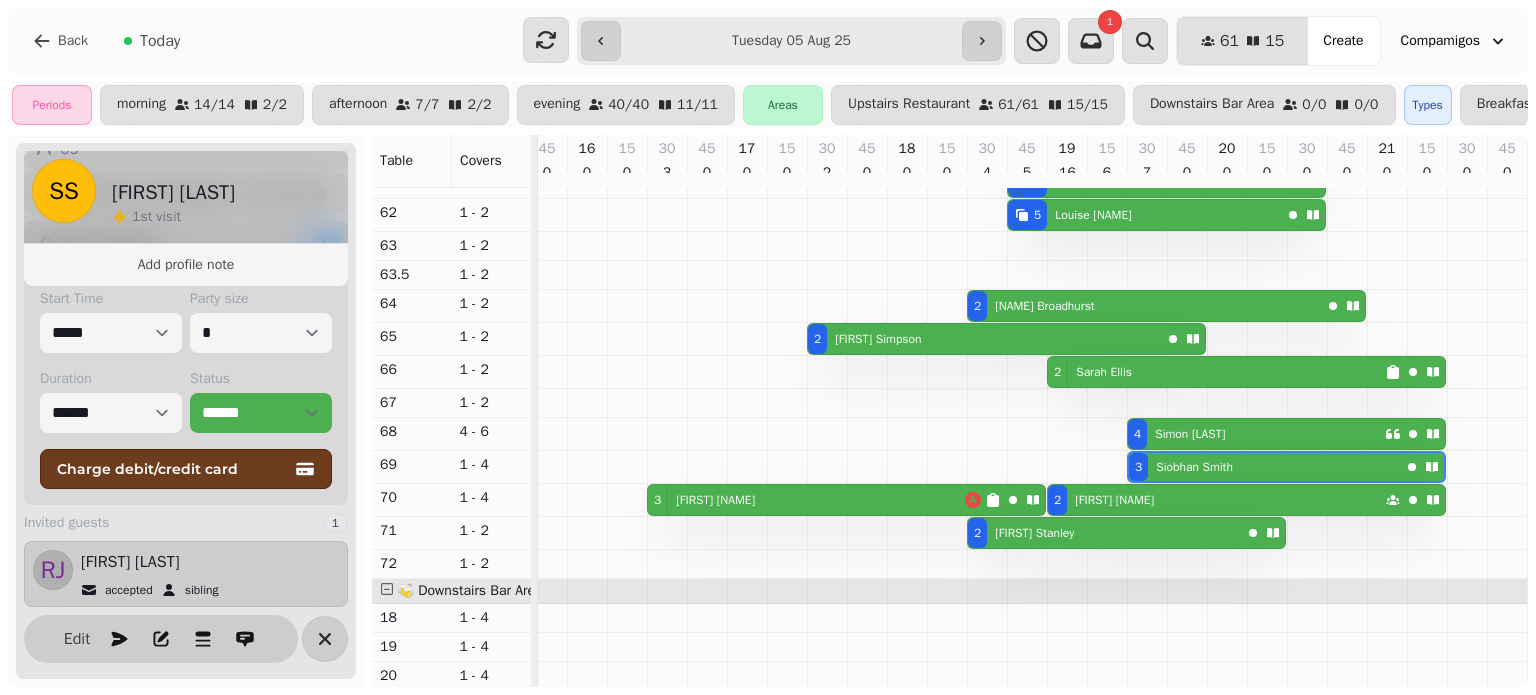 select on "**********" 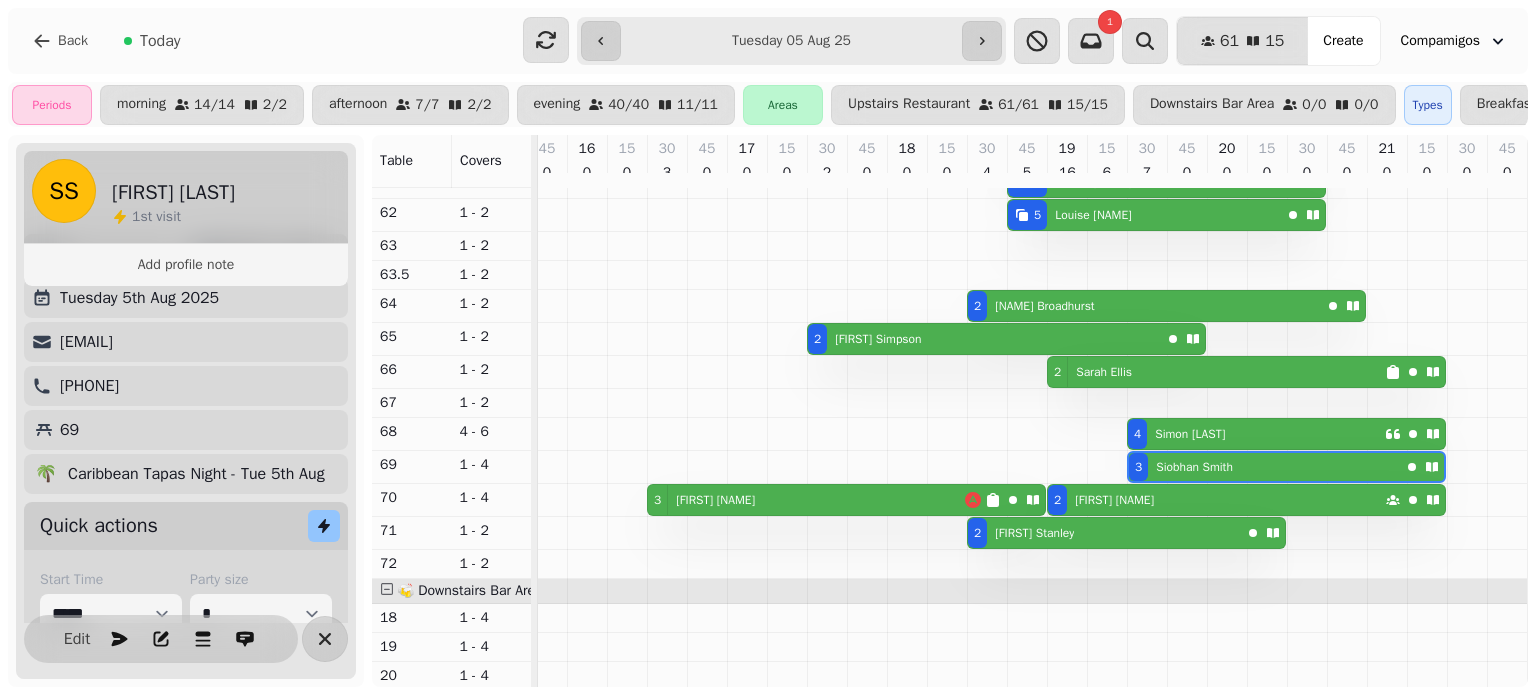 click on "[FIRST] [LAST]" at bounding box center [1190, 434] 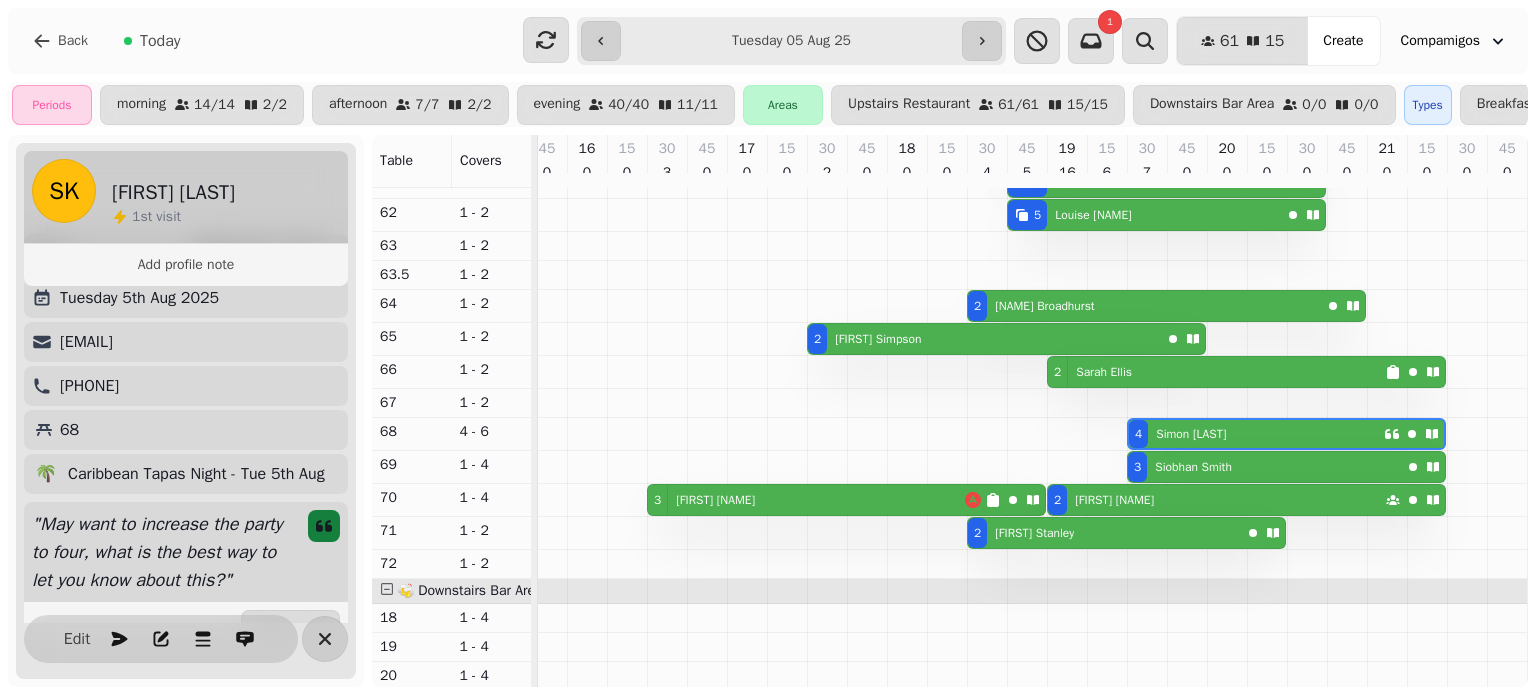 select on "*" 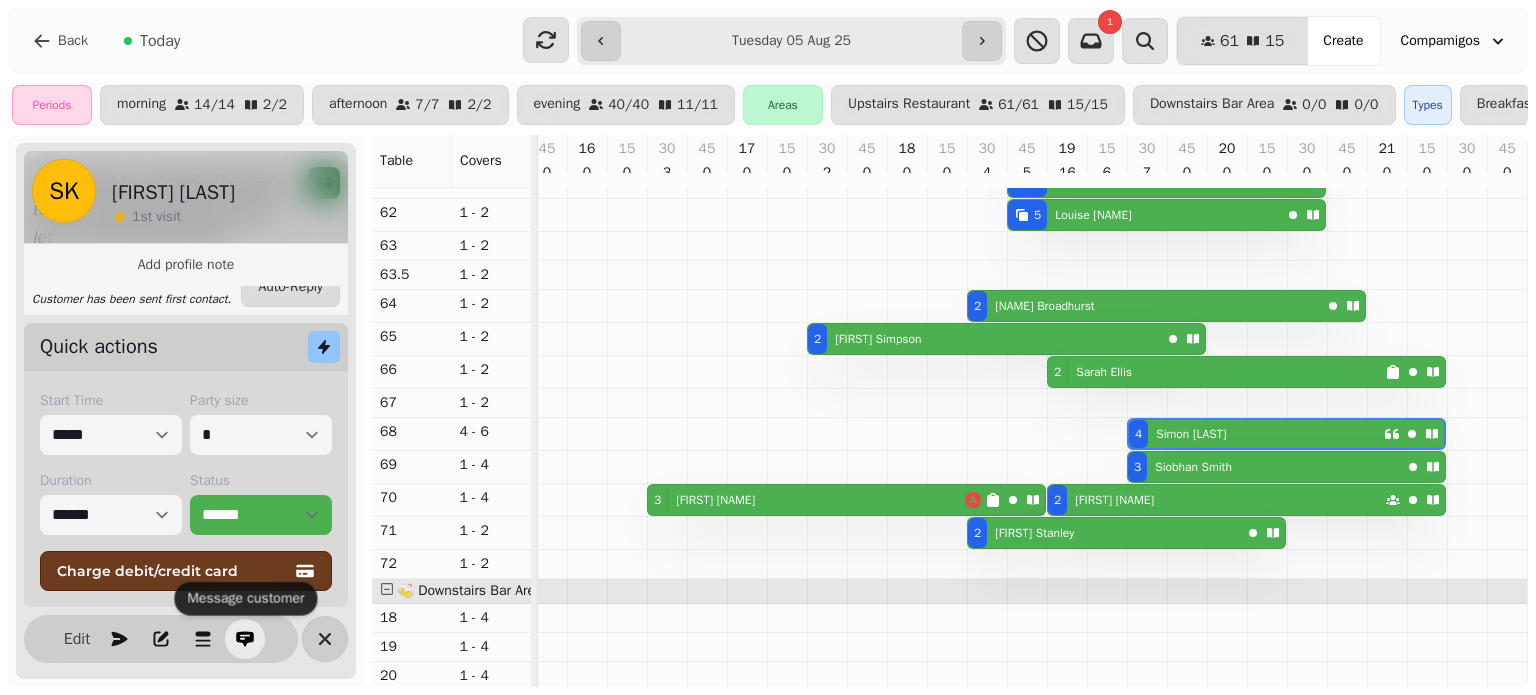 click at bounding box center [245, 639] 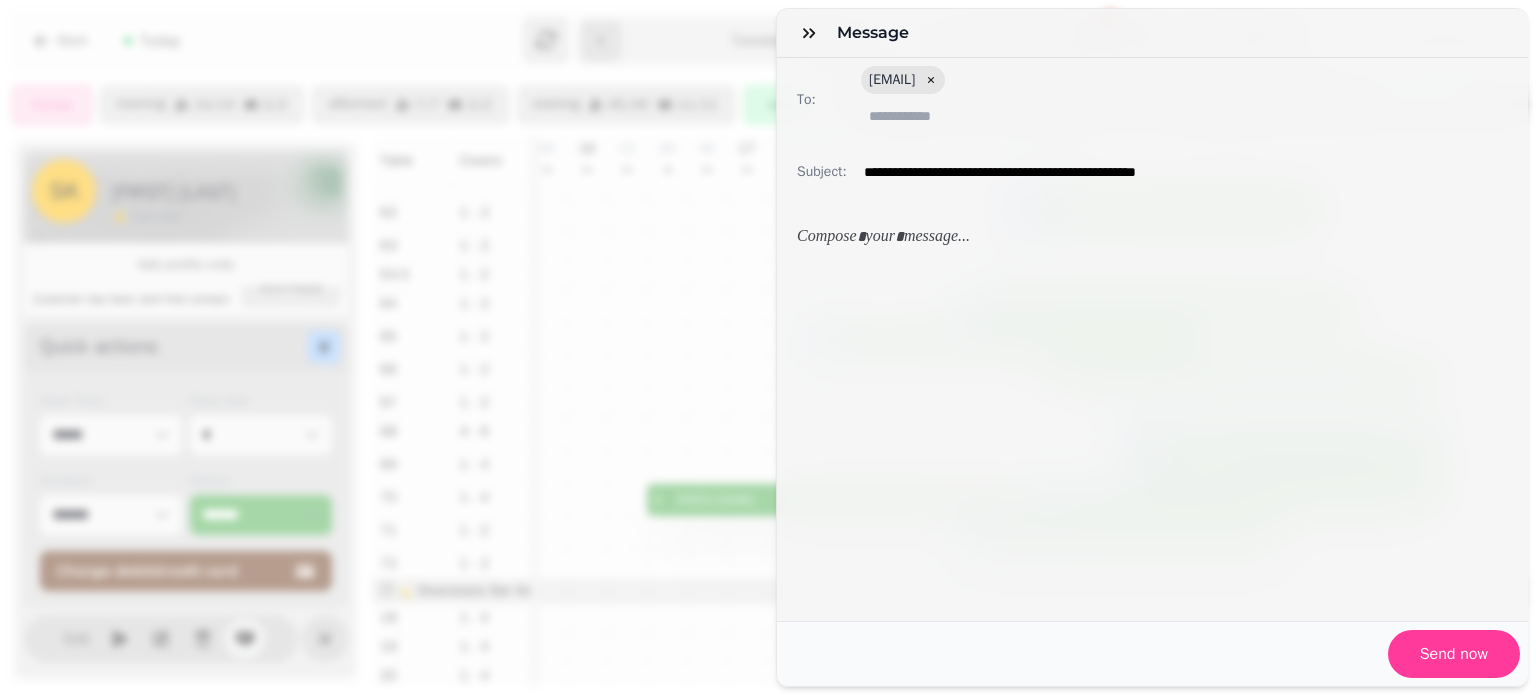 click on "**********" at bounding box center (768, 363) 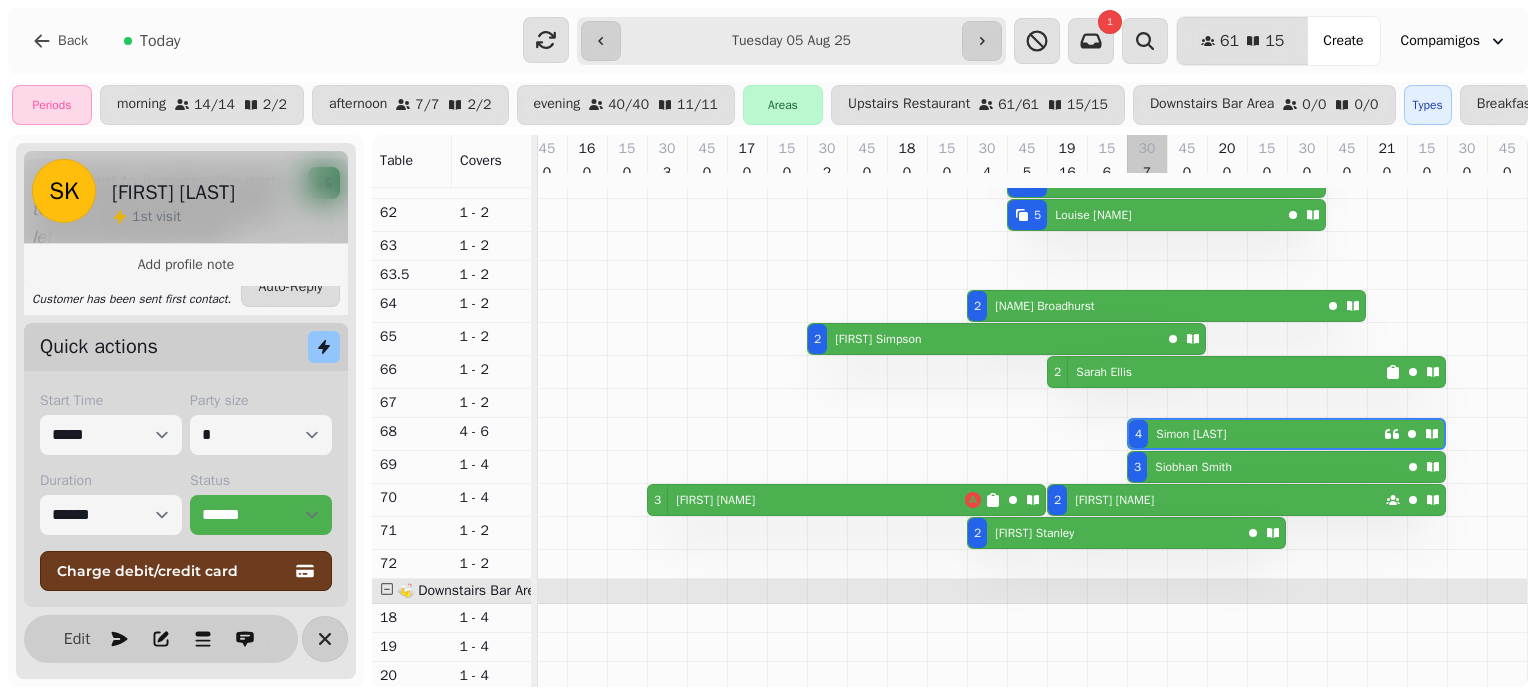 scroll, scrollTop: 503, scrollLeft: 945, axis: both 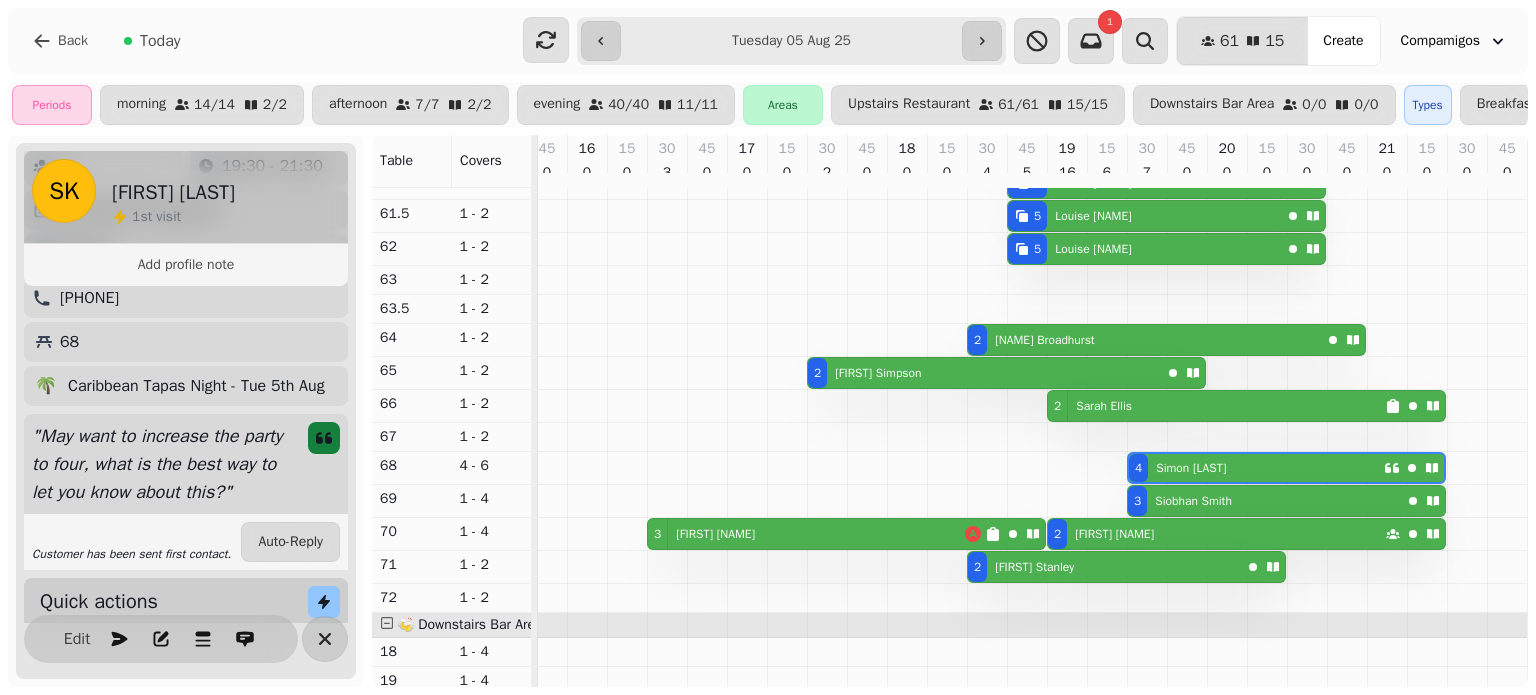 click on "[NUMBER] [FIRST] [LAST]" at bounding box center [1216, 406] 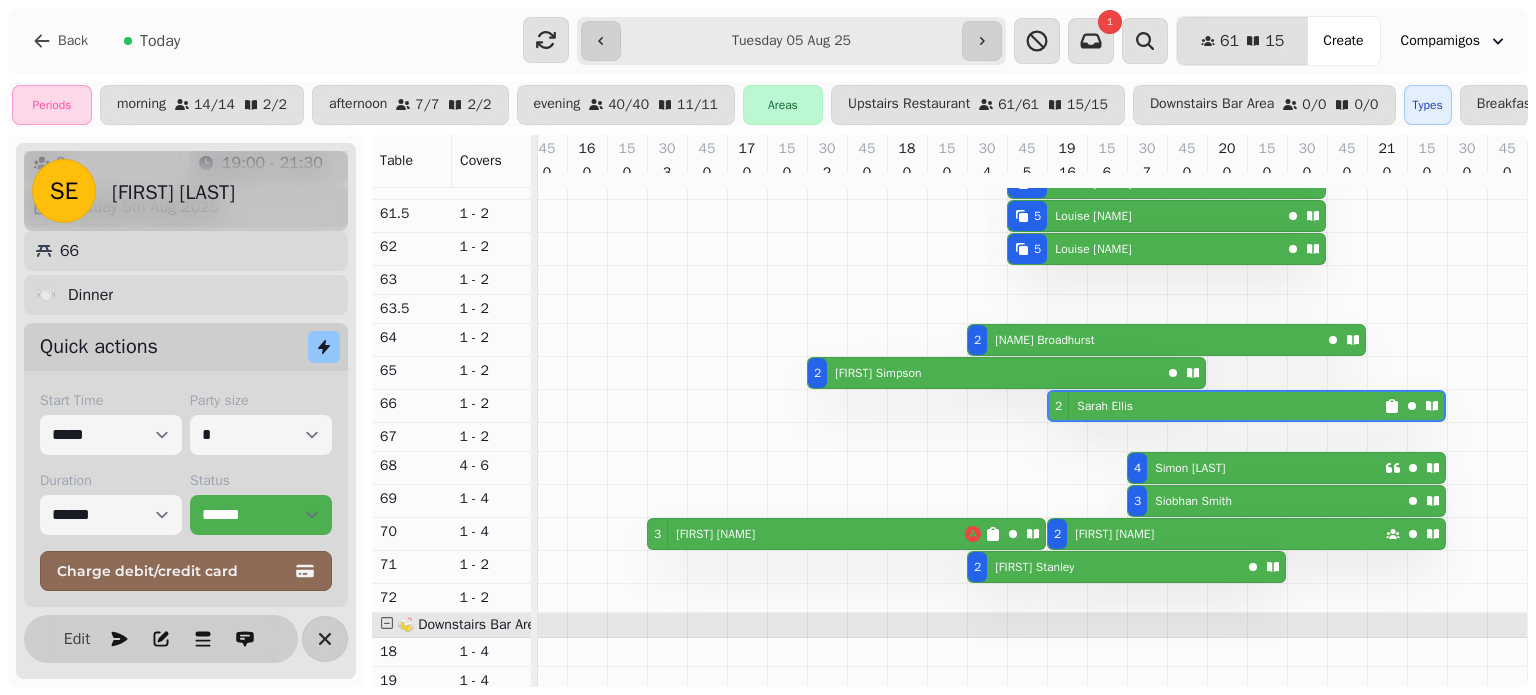 select on "**********" 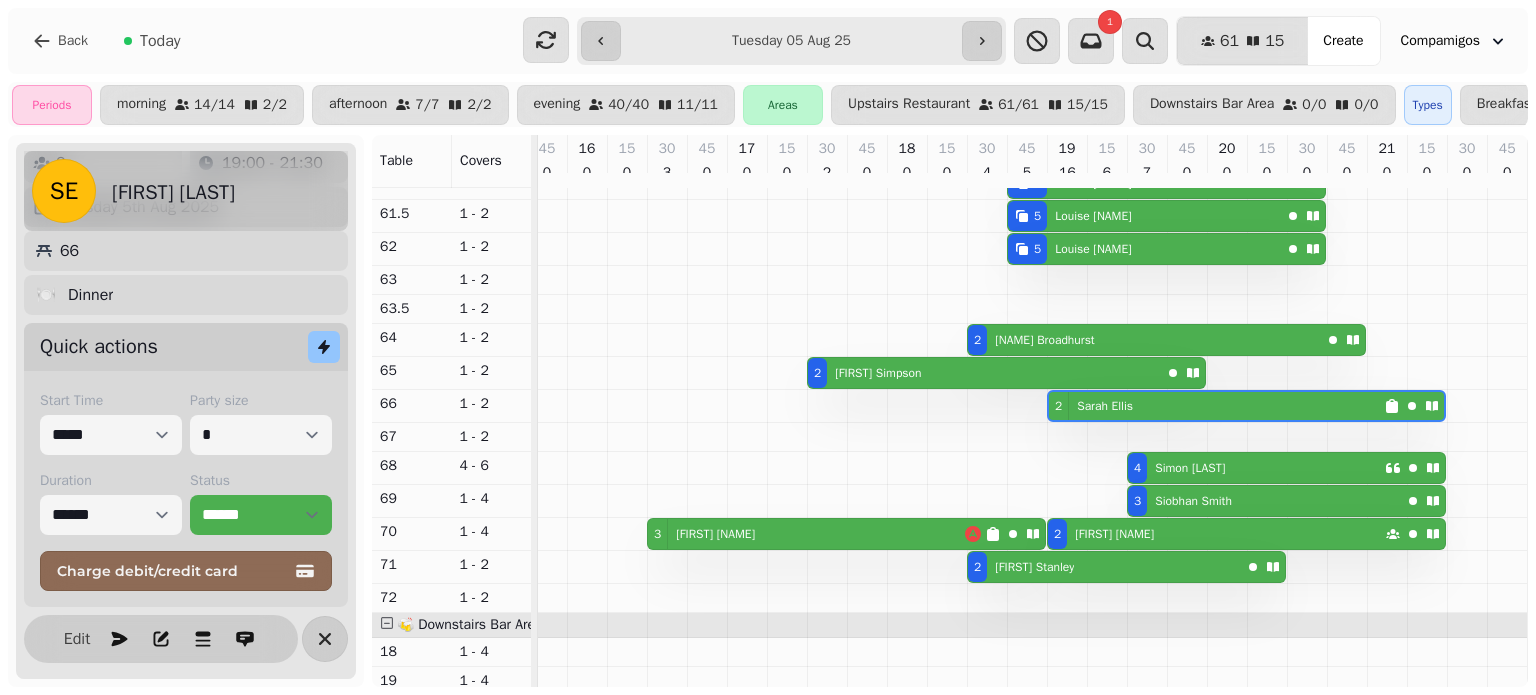 select on "*" 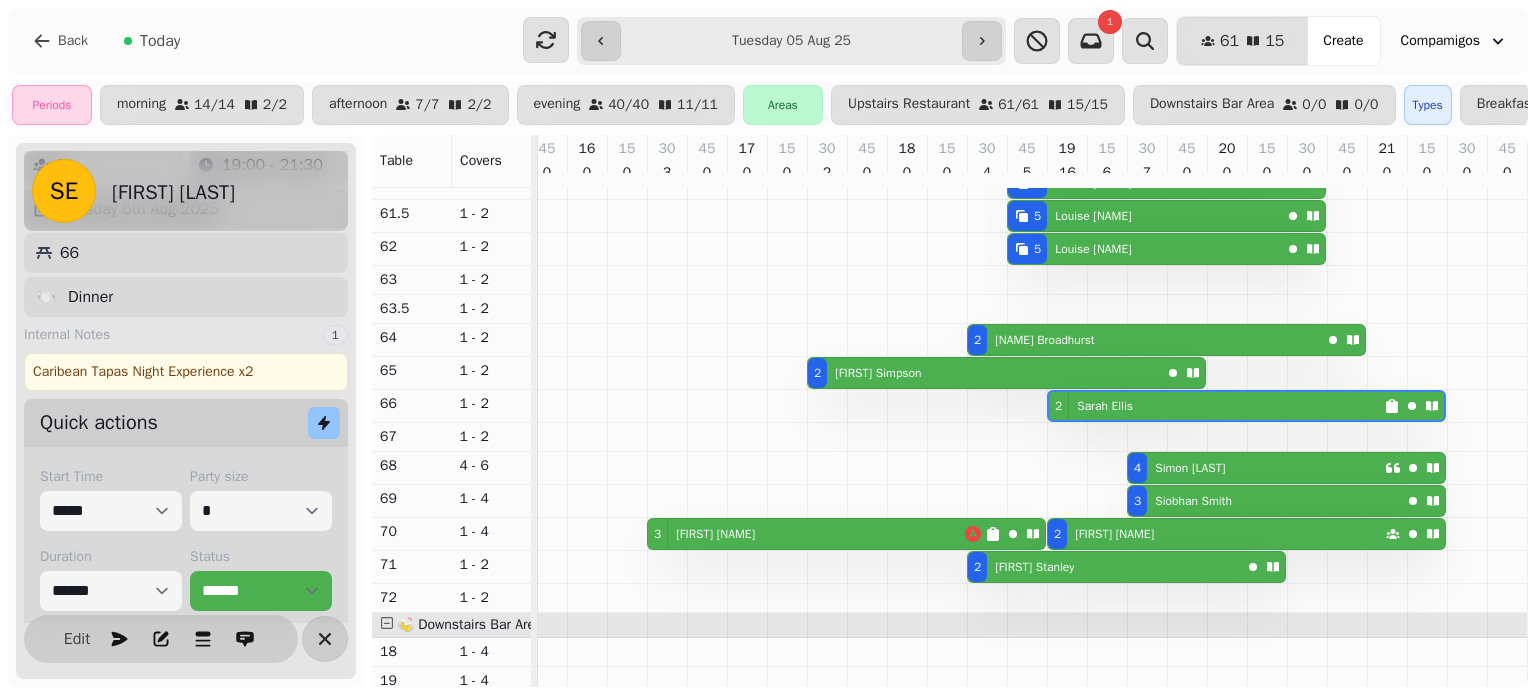 click on "[FIRST] [LAST]" at bounding box center [1114, 534] 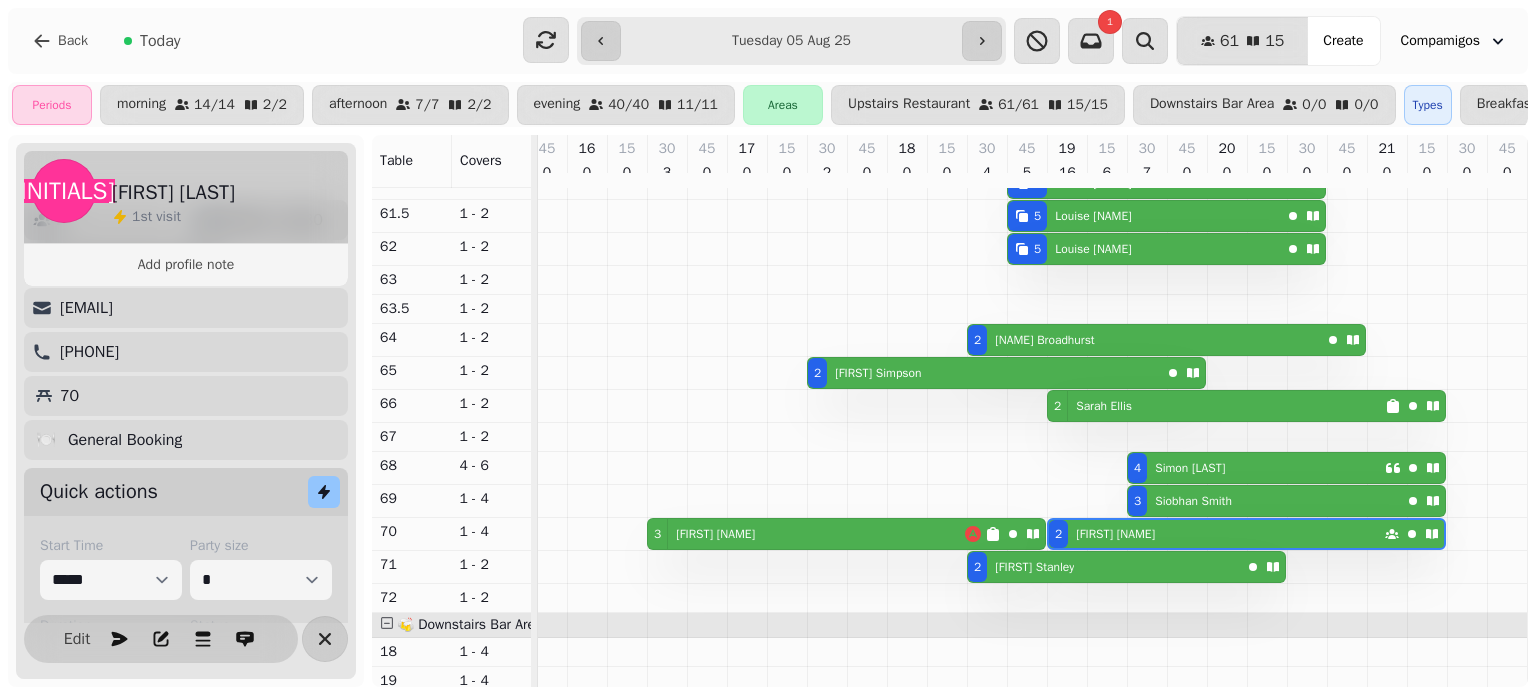 scroll, scrollTop: 148, scrollLeft: 0, axis: vertical 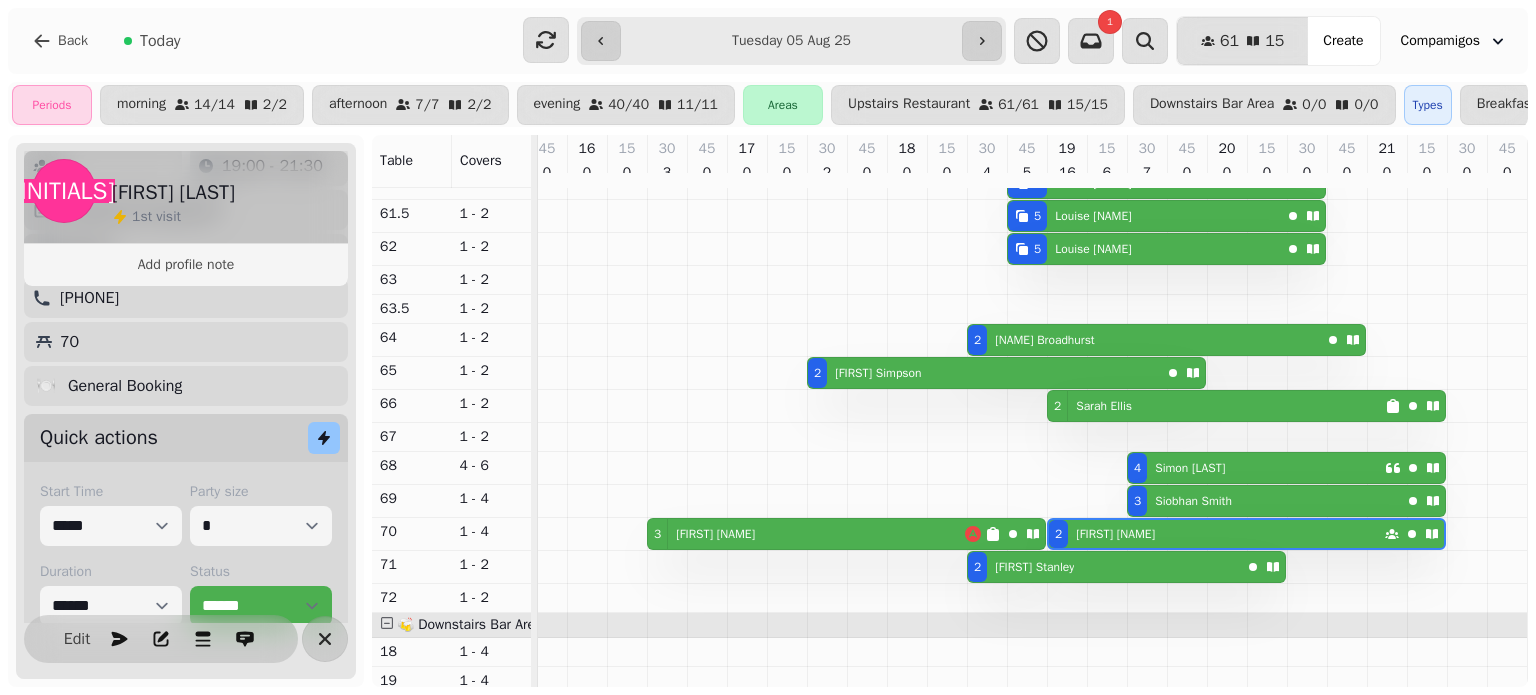 click on "[FIRST] [LAST]" at bounding box center [1034, 567] 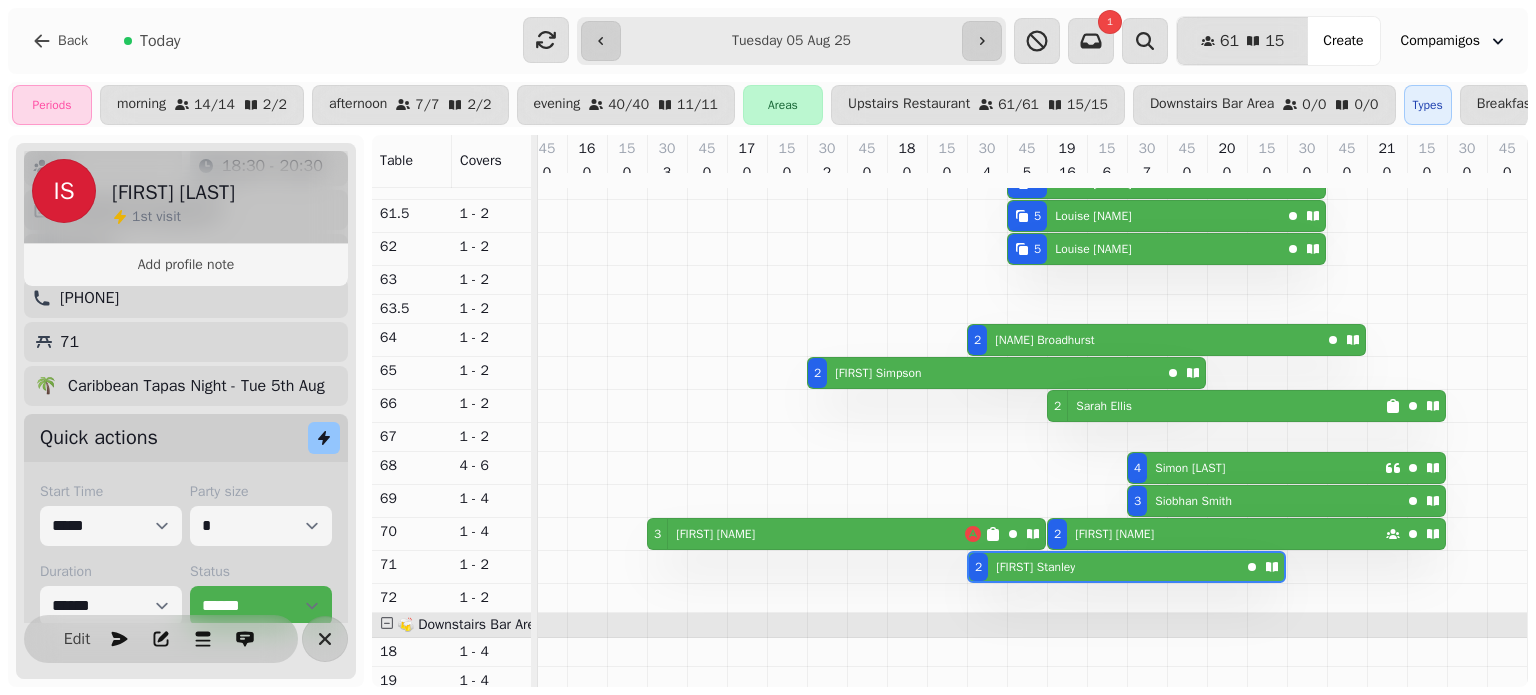 click on "[NUMBER] [STREET] [LAST]" at bounding box center (984, 373) 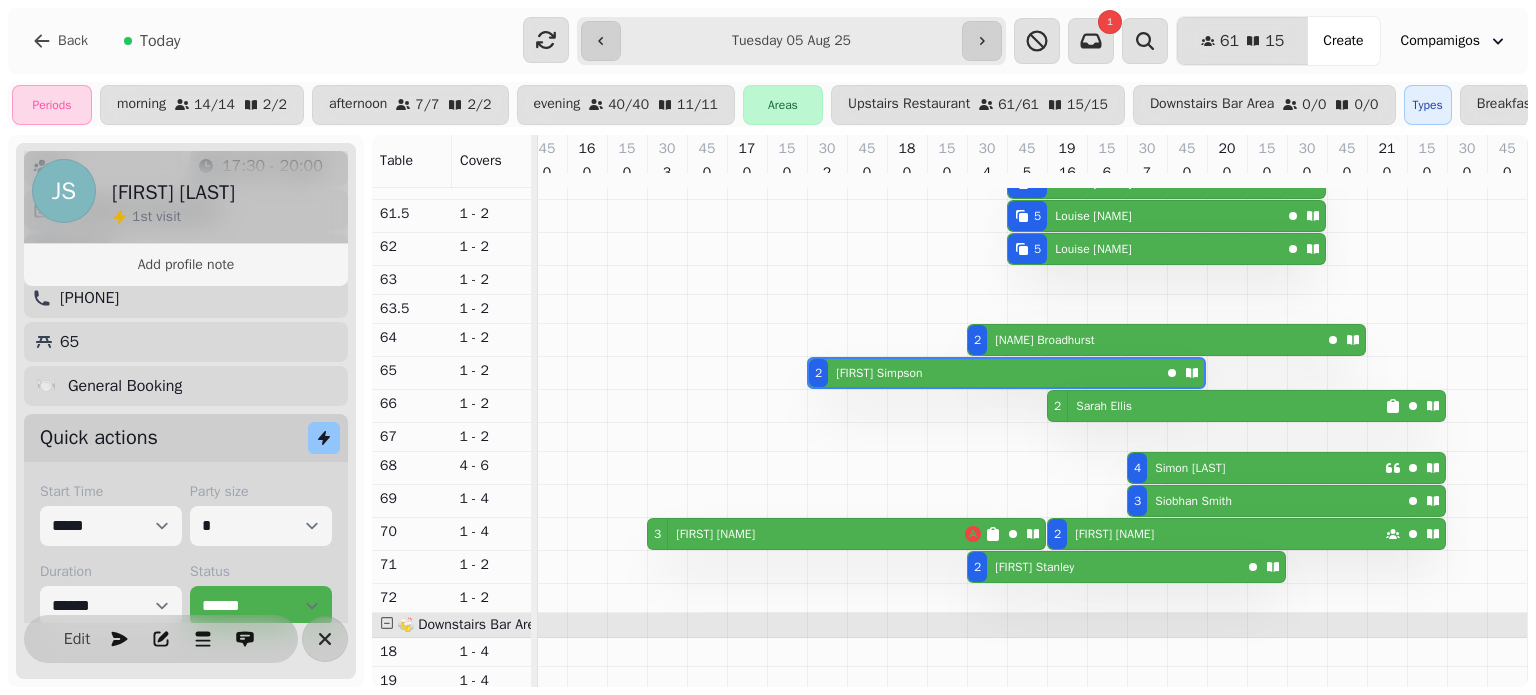 scroll, scrollTop: 0, scrollLeft: 0, axis: both 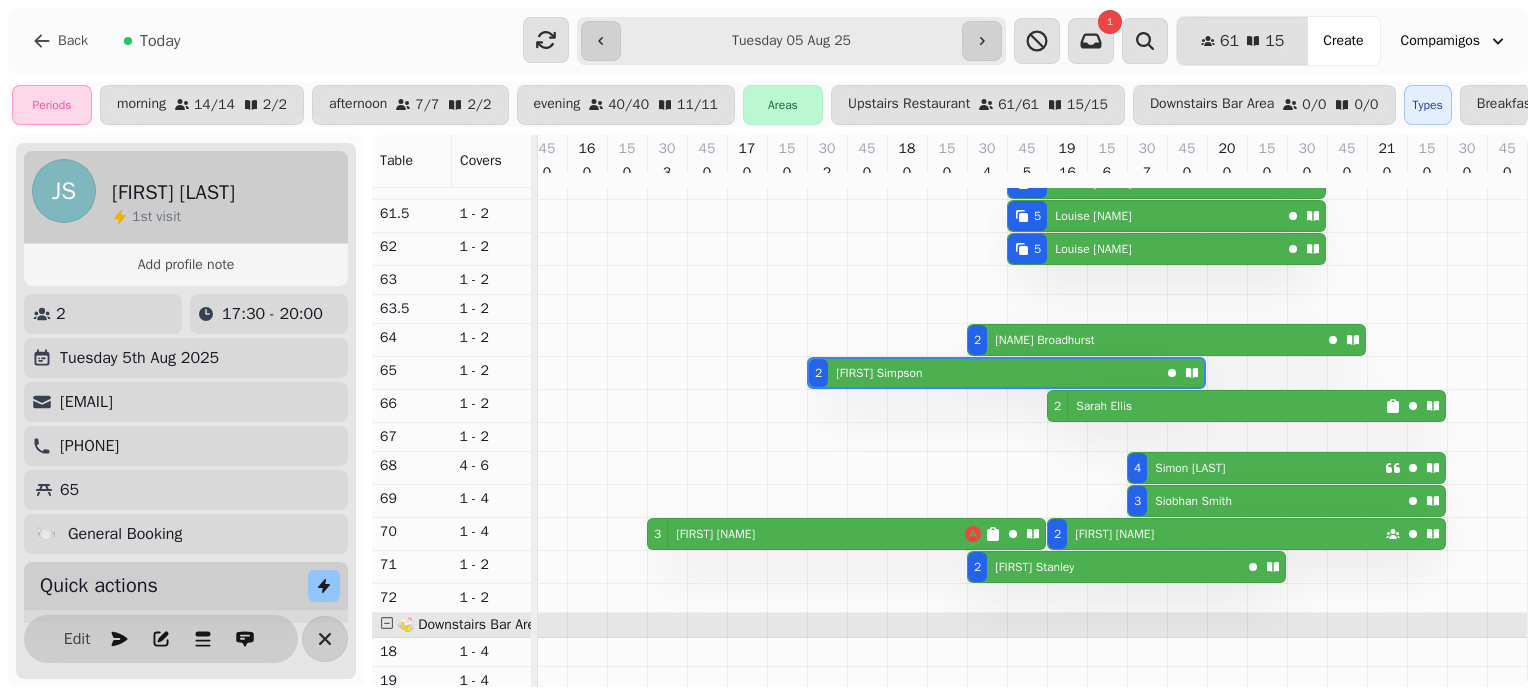 click on "[NUMBER] [FIRST] [LAST]" at bounding box center (1144, 340) 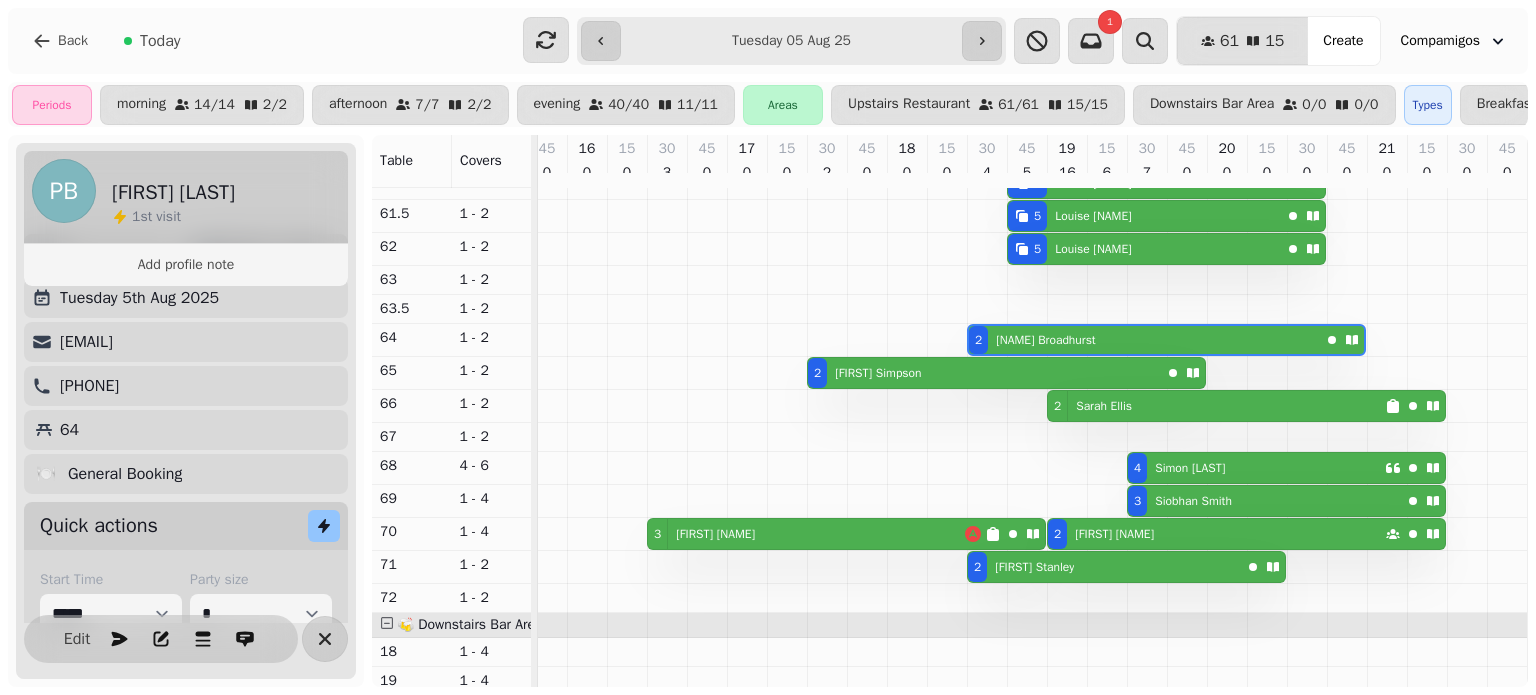 scroll, scrollTop: 0, scrollLeft: 0, axis: both 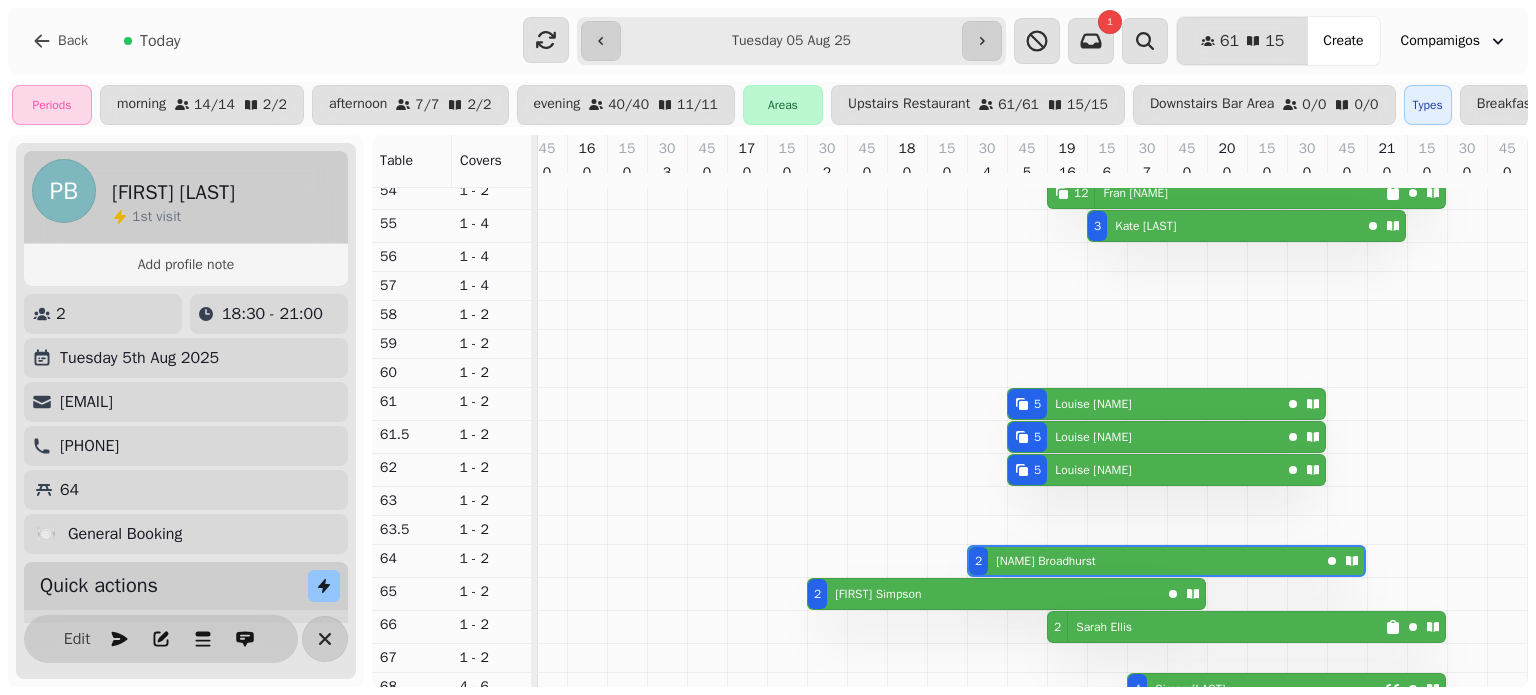 click on "[FIRST] [LAST]" at bounding box center (1093, 404) 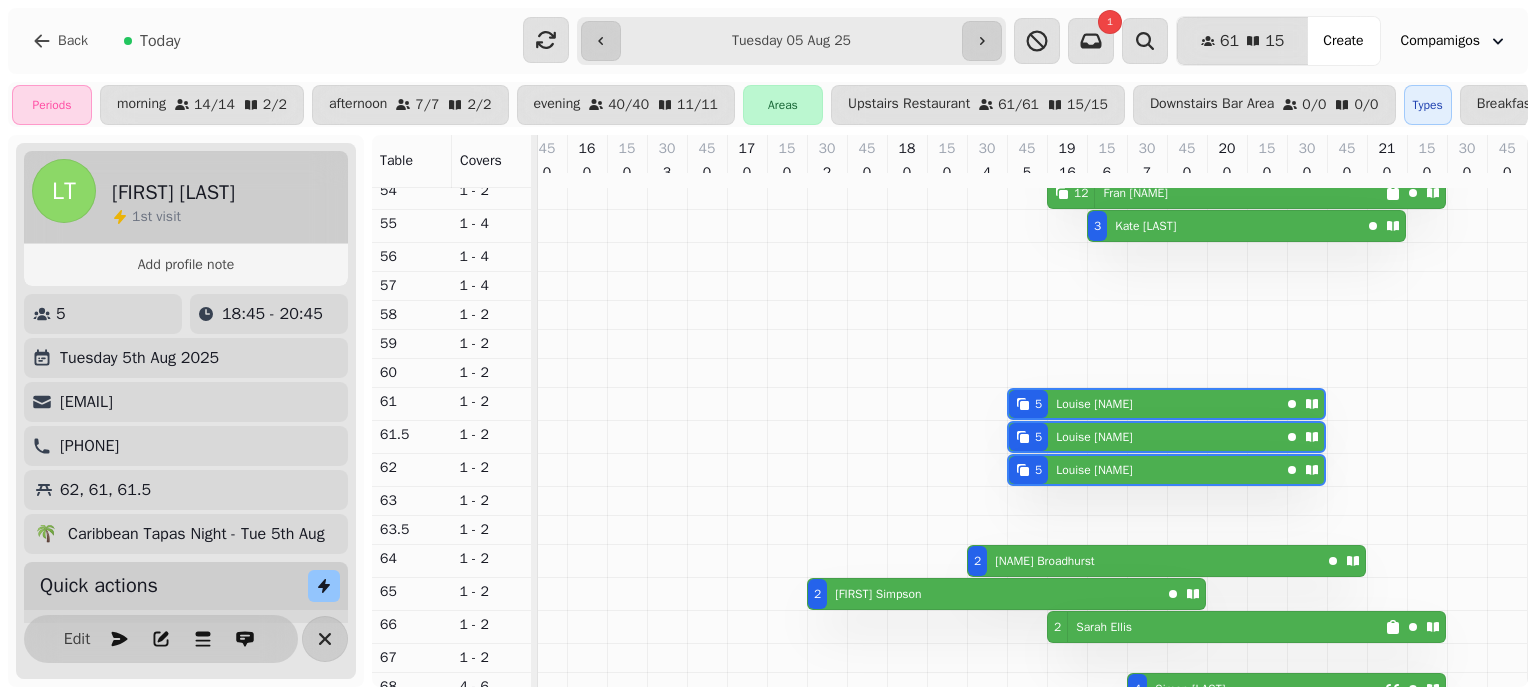 select on "**********" 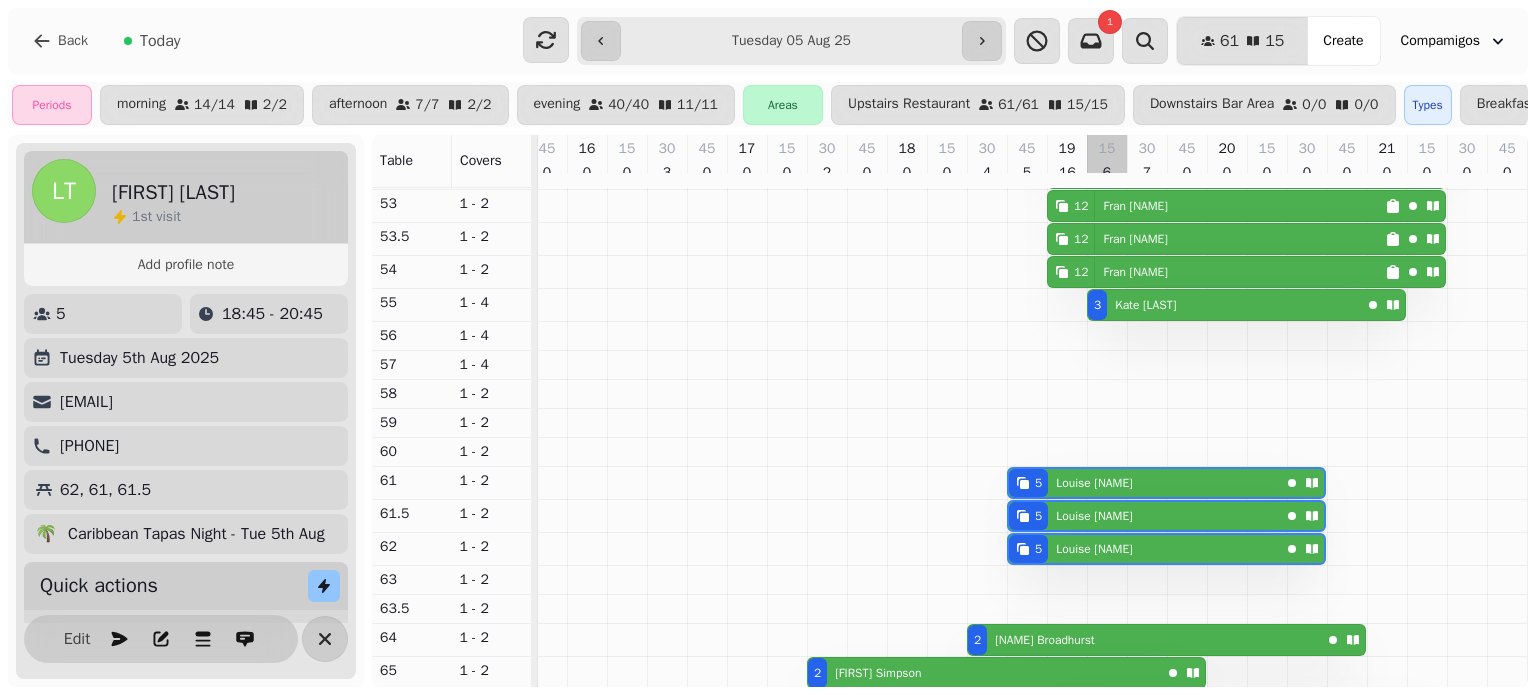 scroll, scrollTop: 107, scrollLeft: 945, axis: both 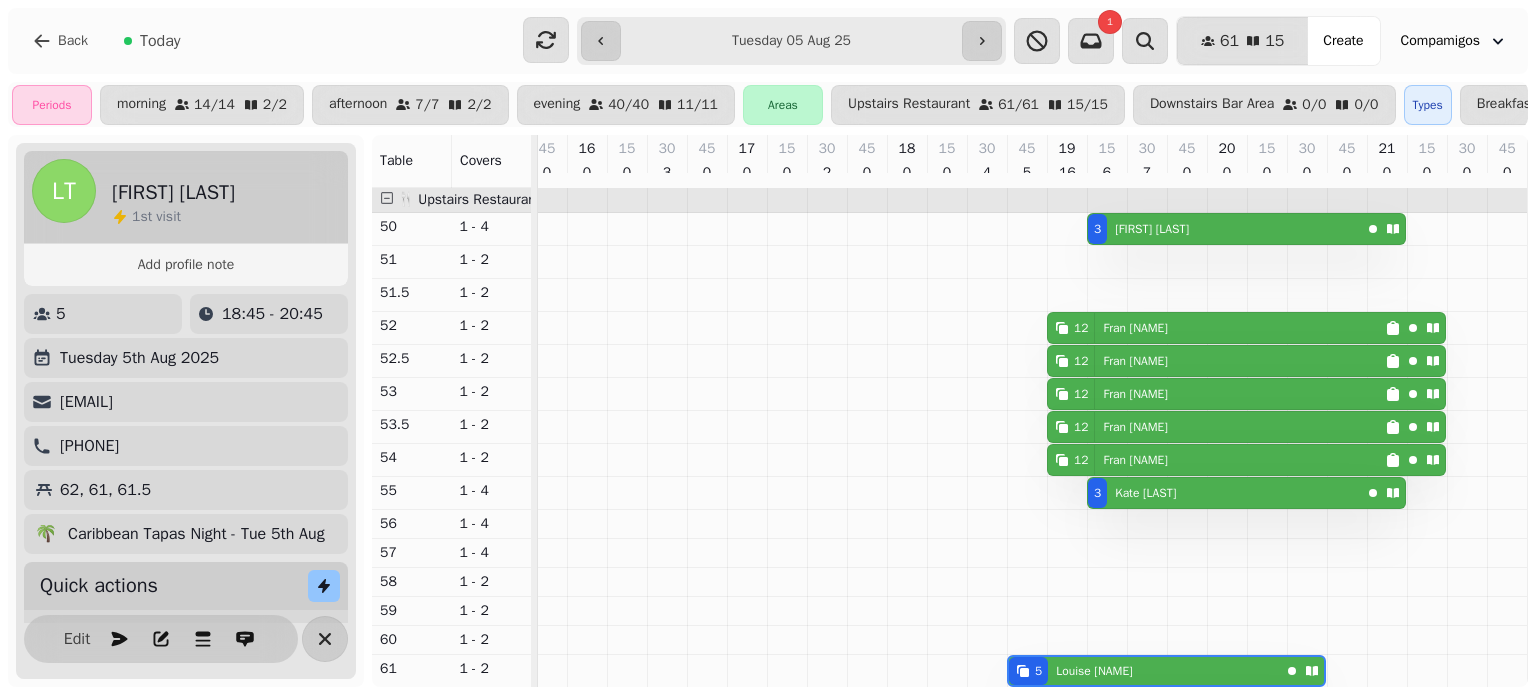 click on "[FIRST] [LAST]" at bounding box center [1145, 493] 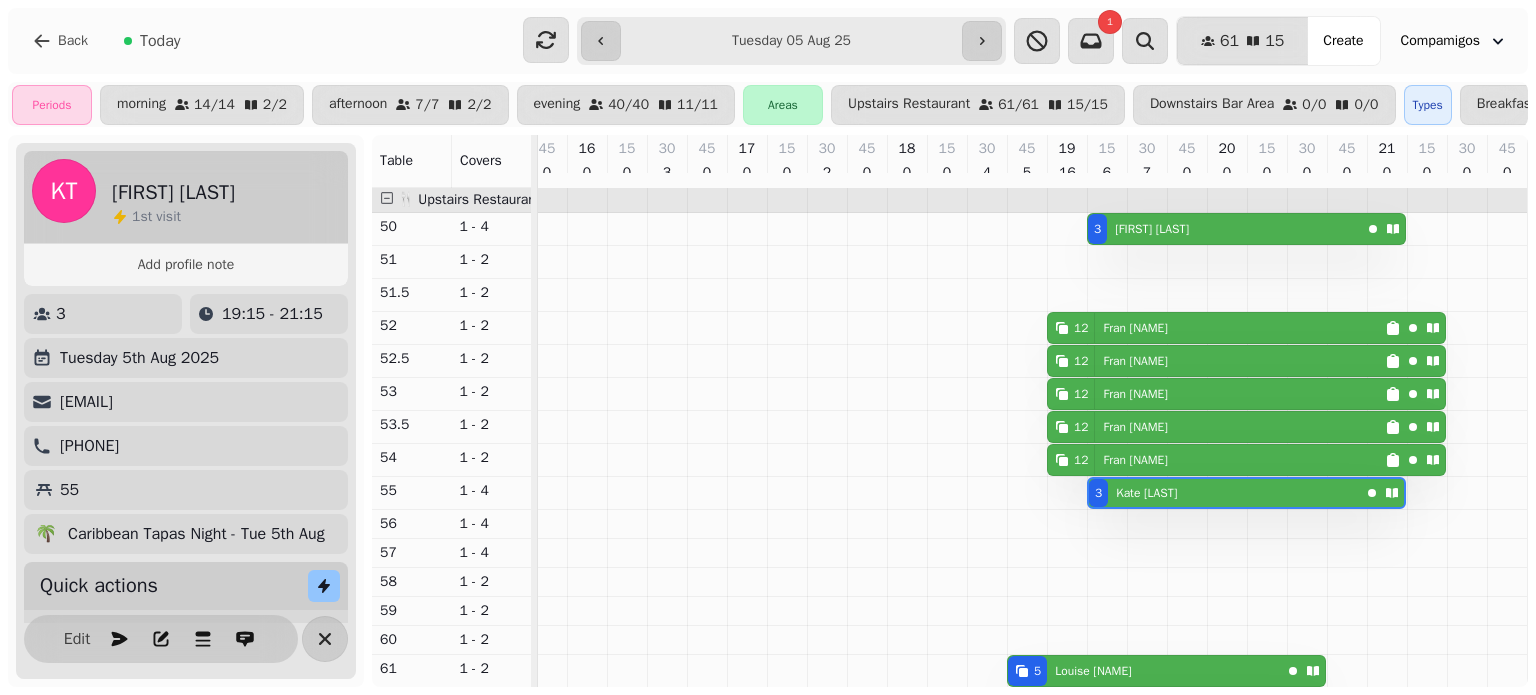 select on "**********" 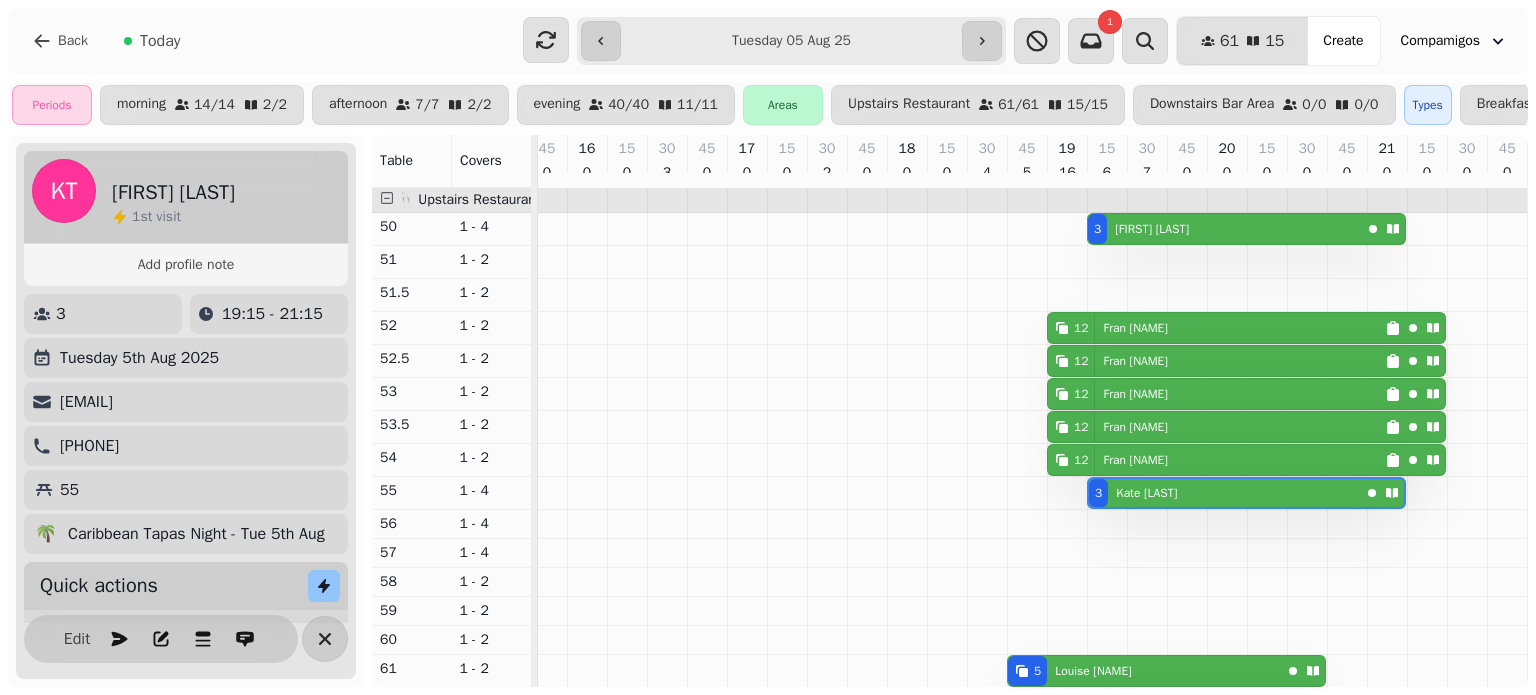 select on "*" 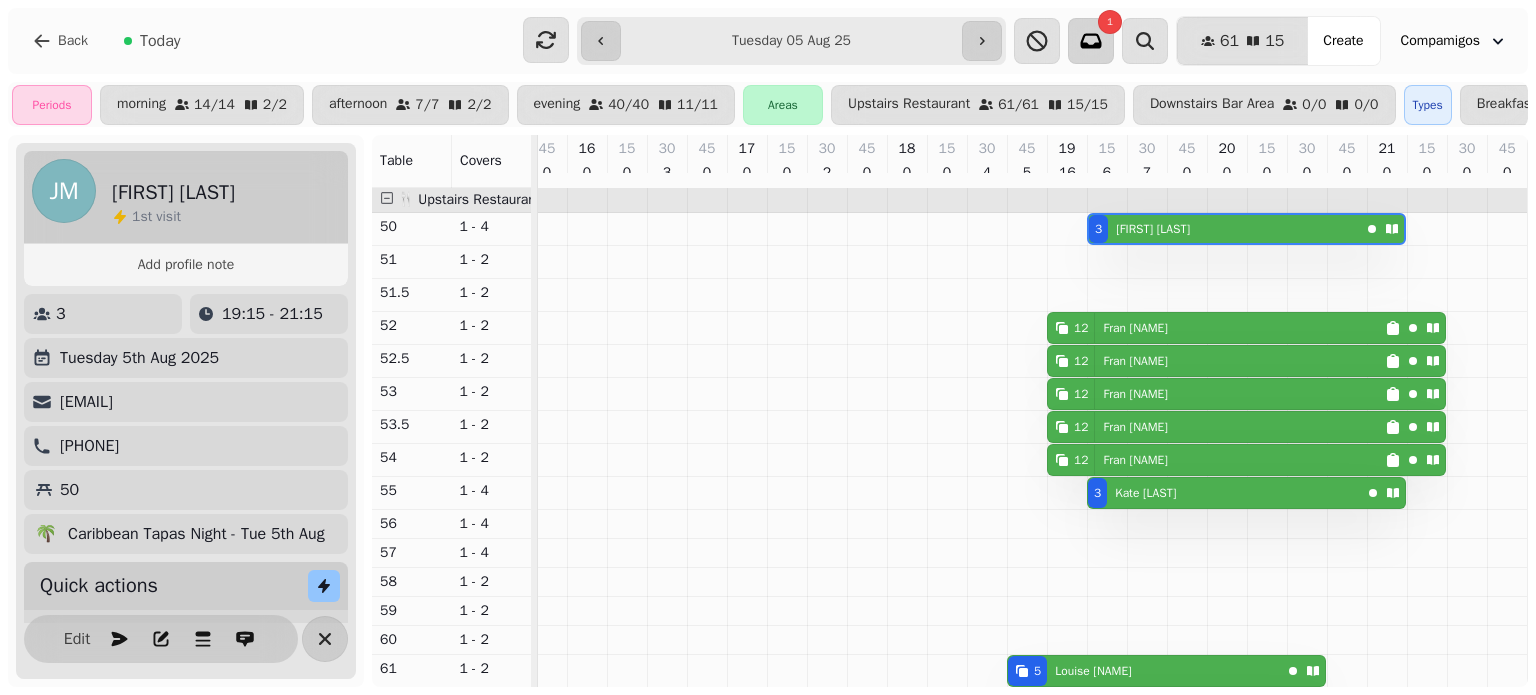 click 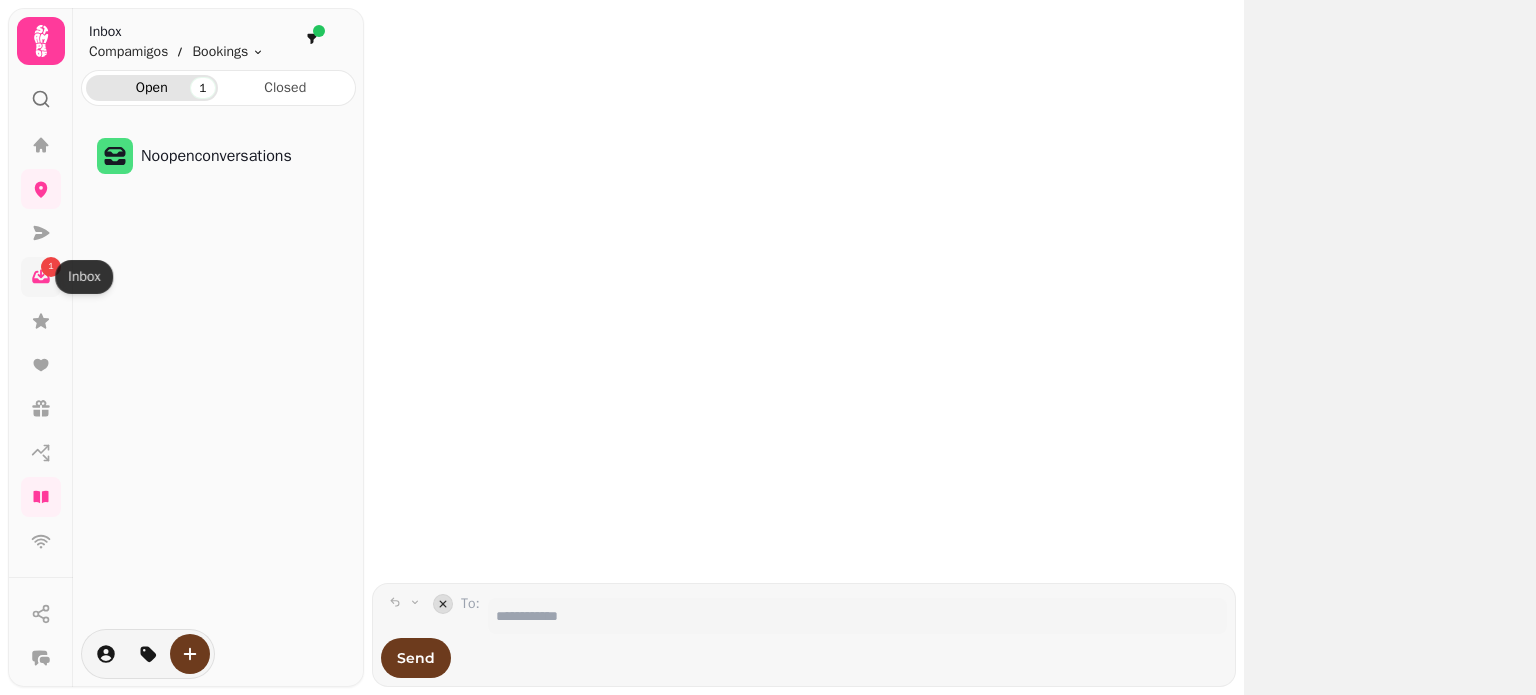 click 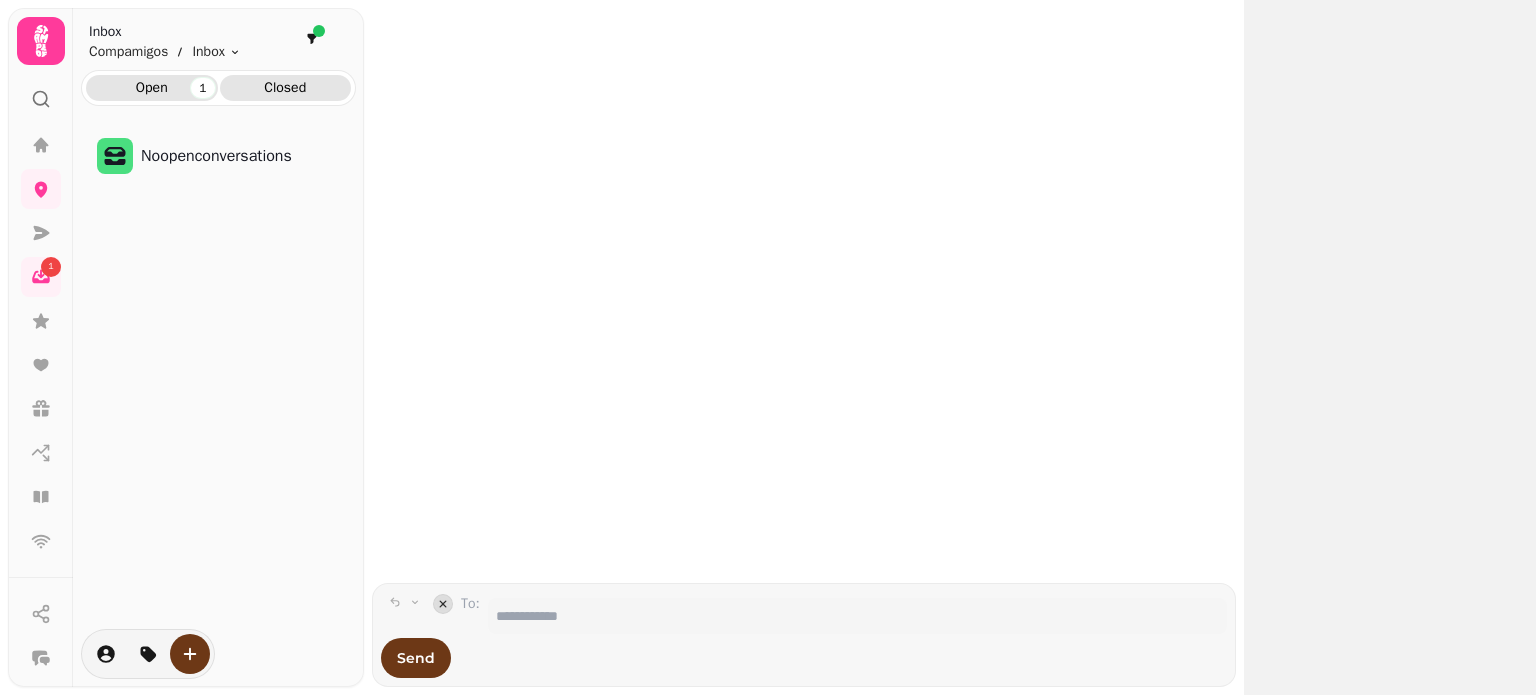 click on "Closed" at bounding box center [286, 88] 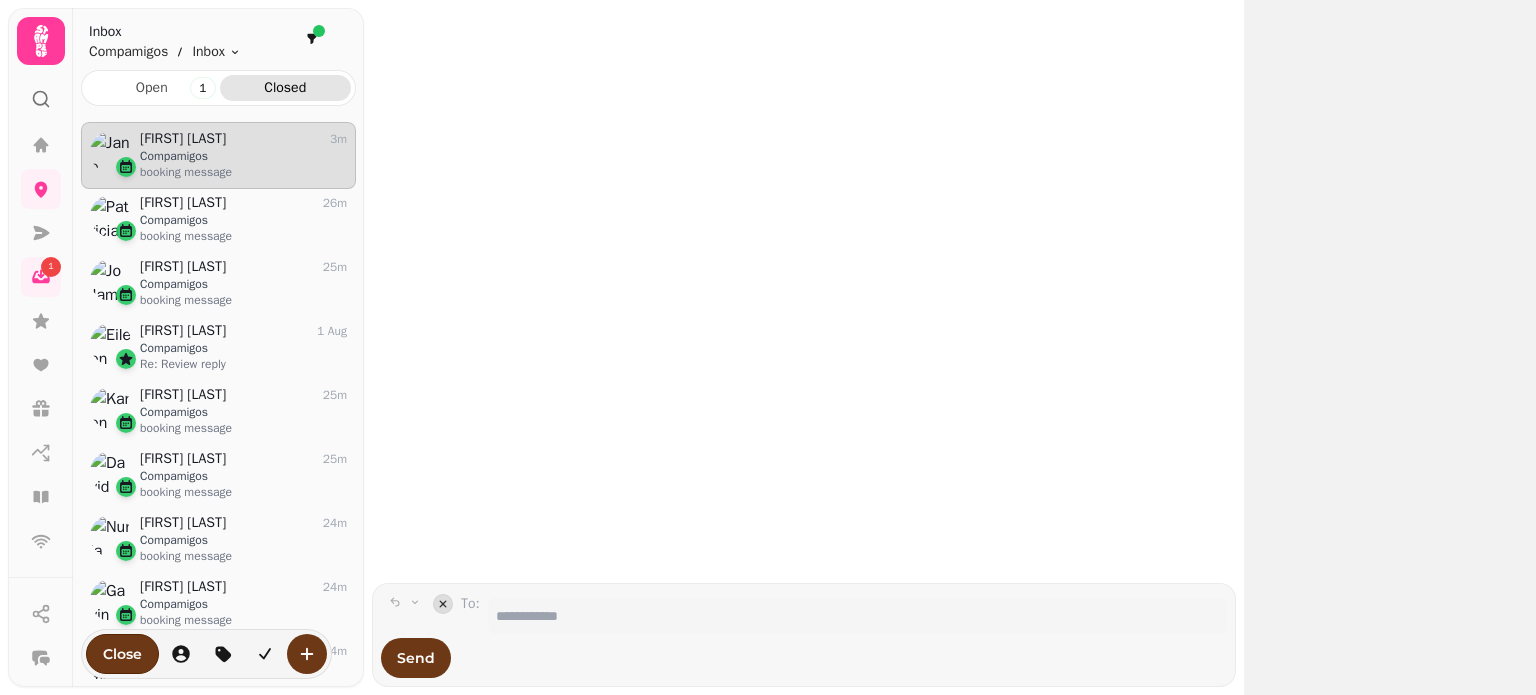 scroll, scrollTop: 16, scrollLeft: 16, axis: both 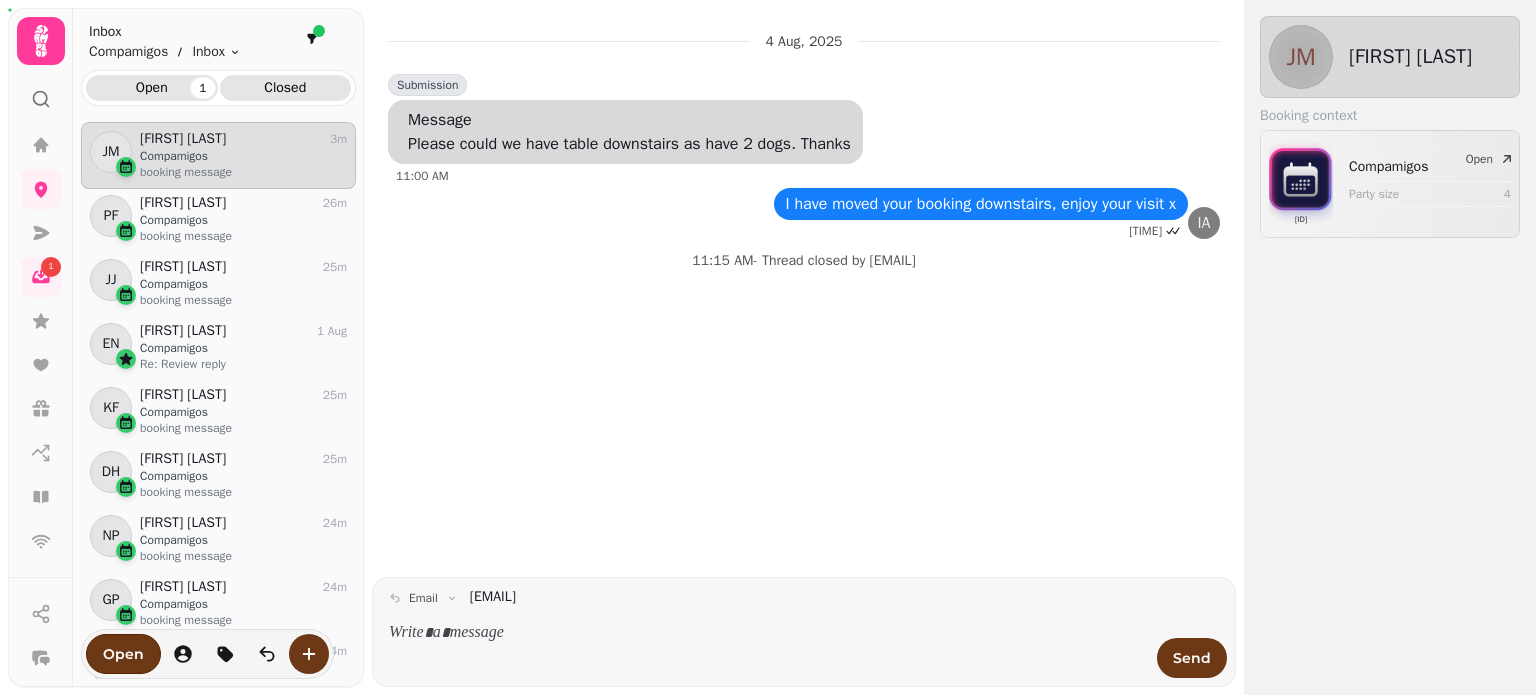 click on "Open 1" at bounding box center (152, 88) 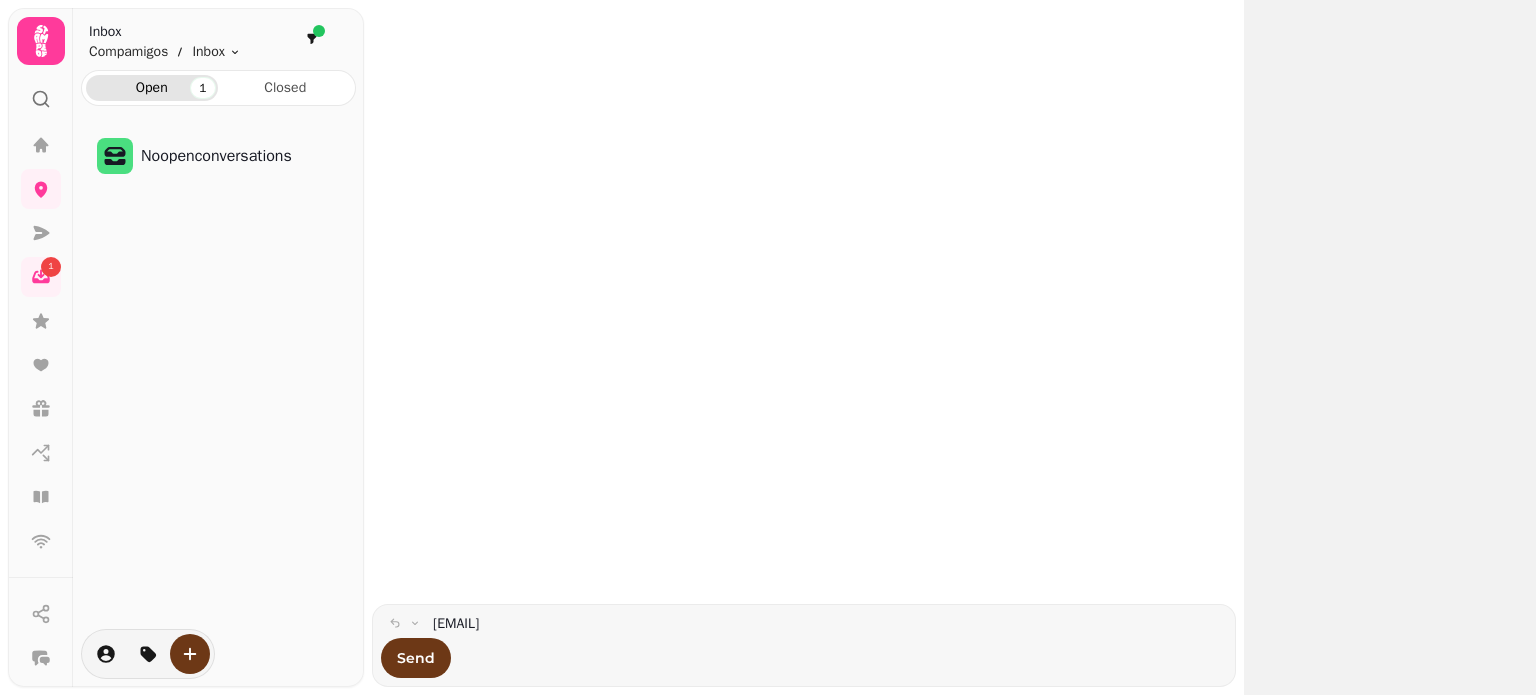 click on "No  open  conversations" at bounding box center (218, 156) 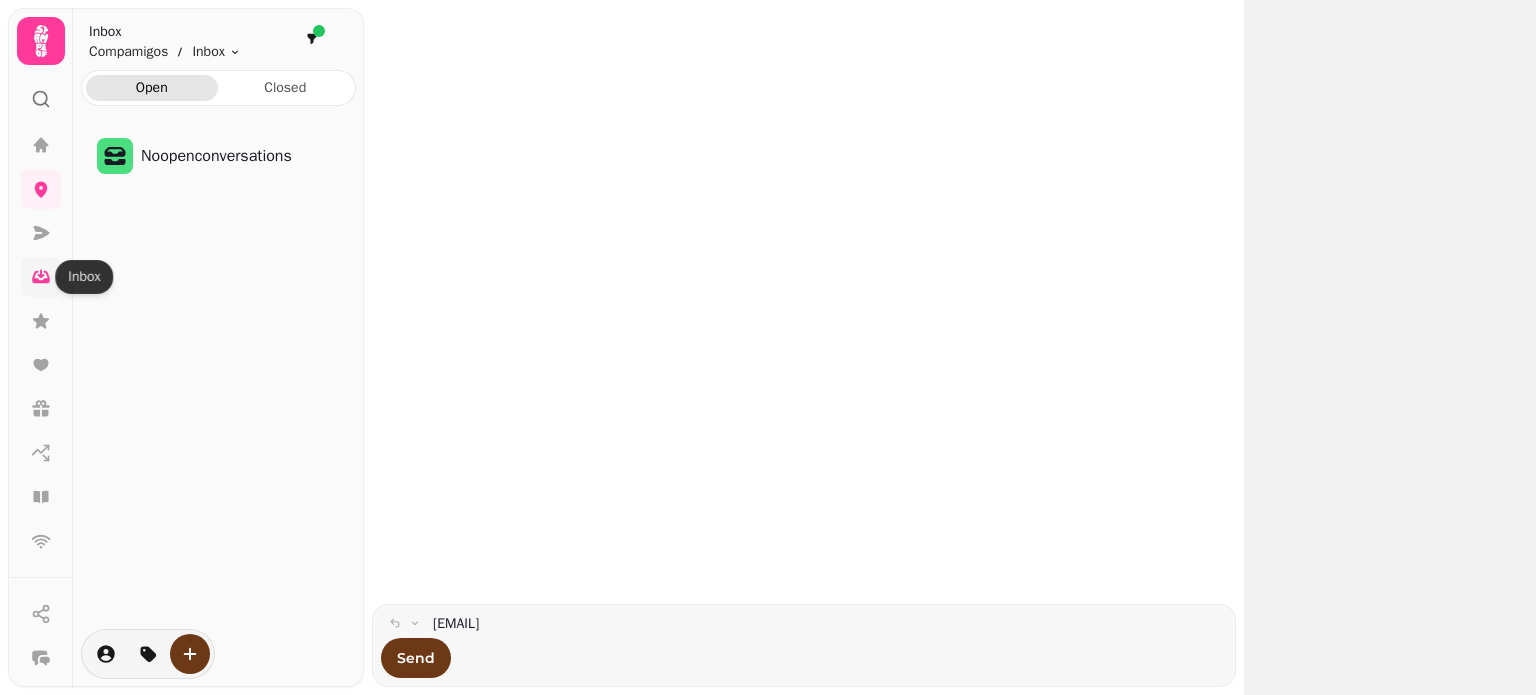 click at bounding box center (41, 277) 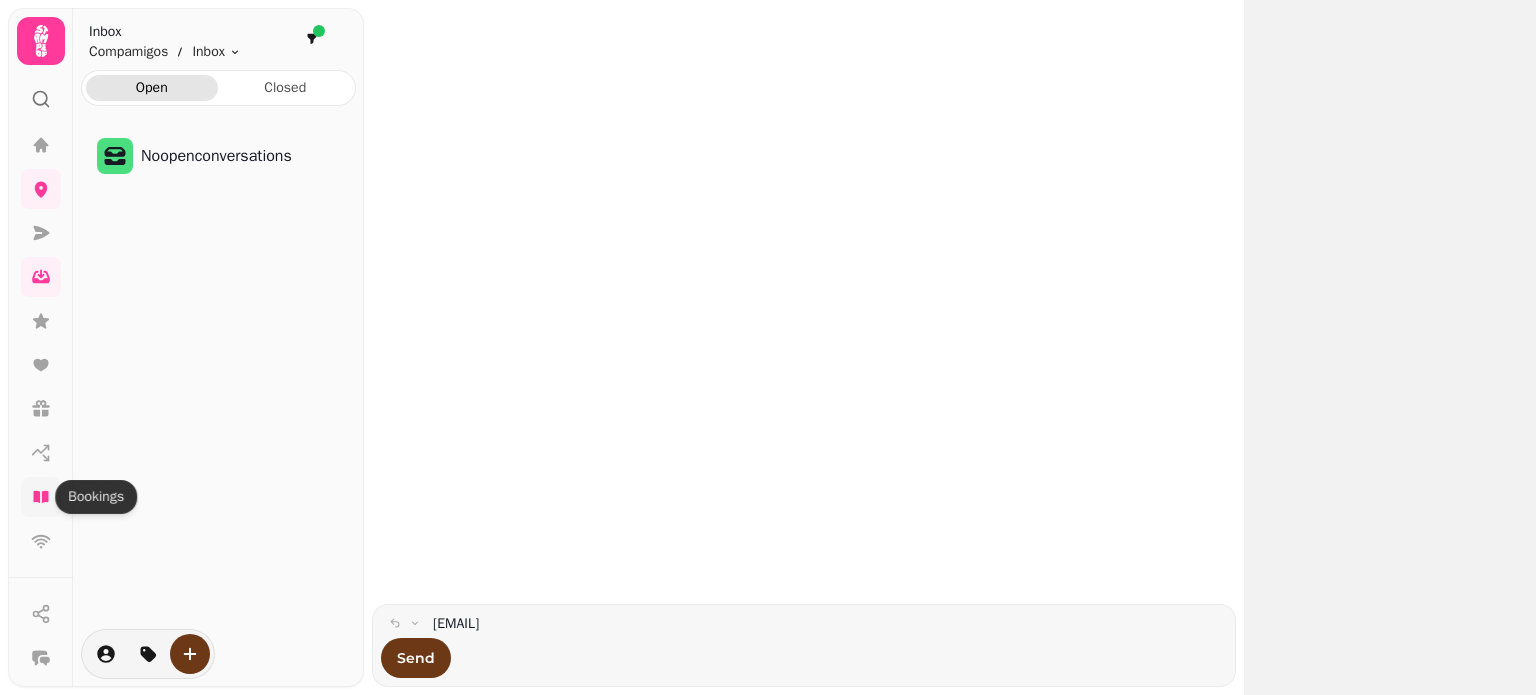 click 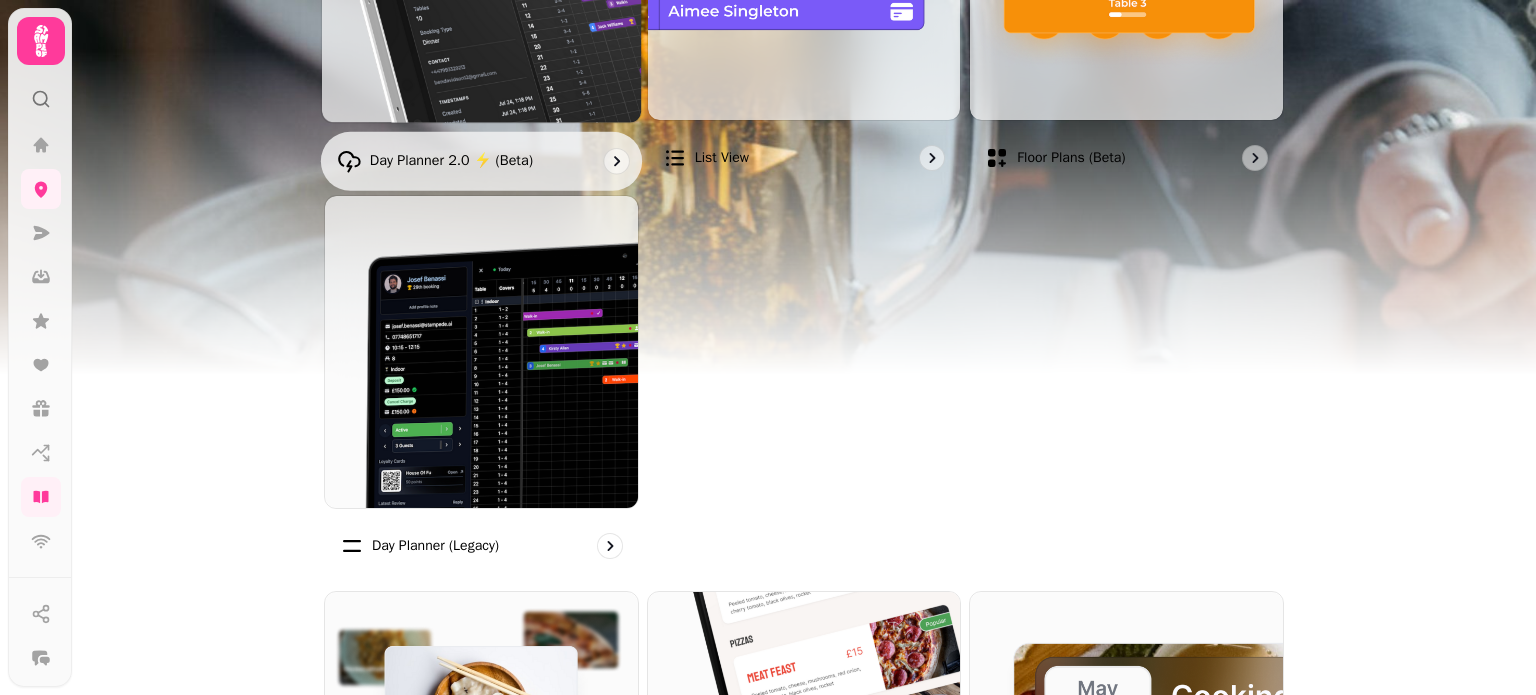 scroll, scrollTop: 437, scrollLeft: 0, axis: vertical 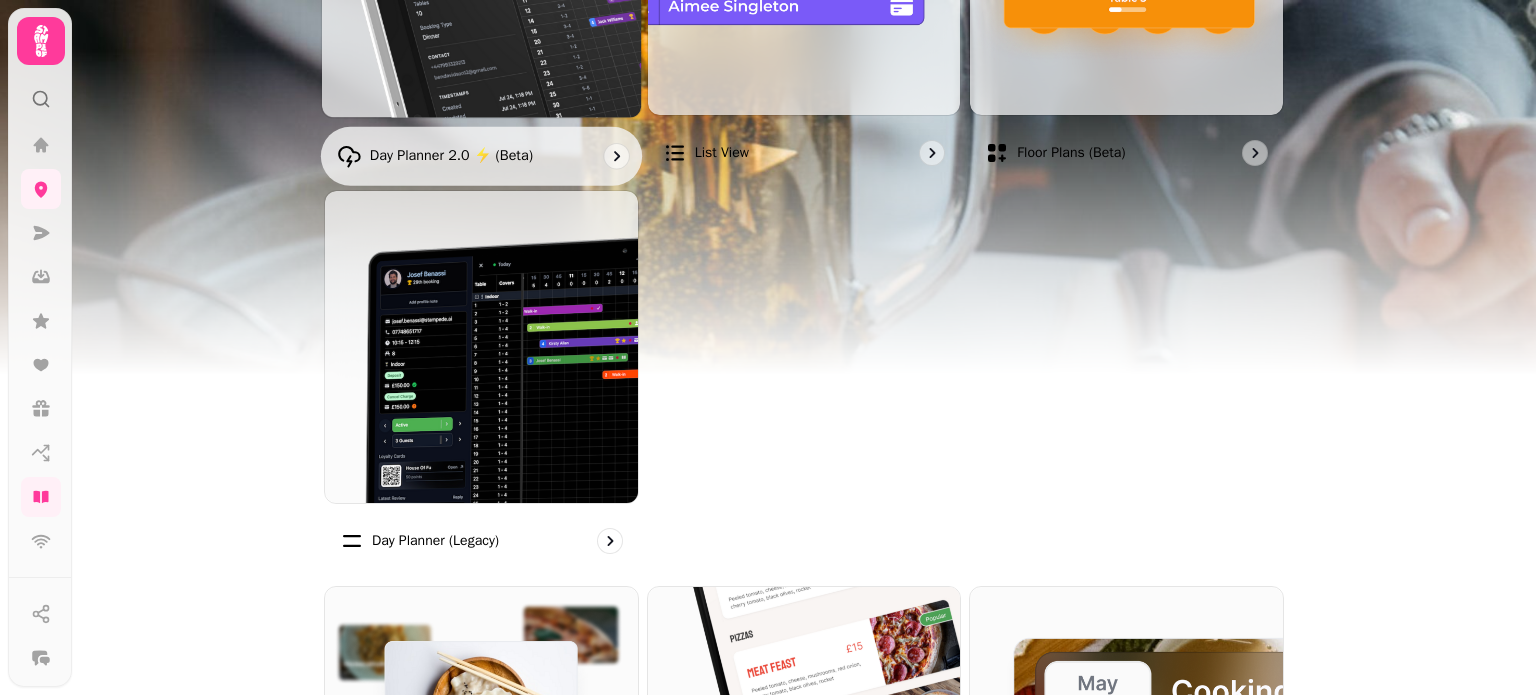 click at bounding box center (481, 347) 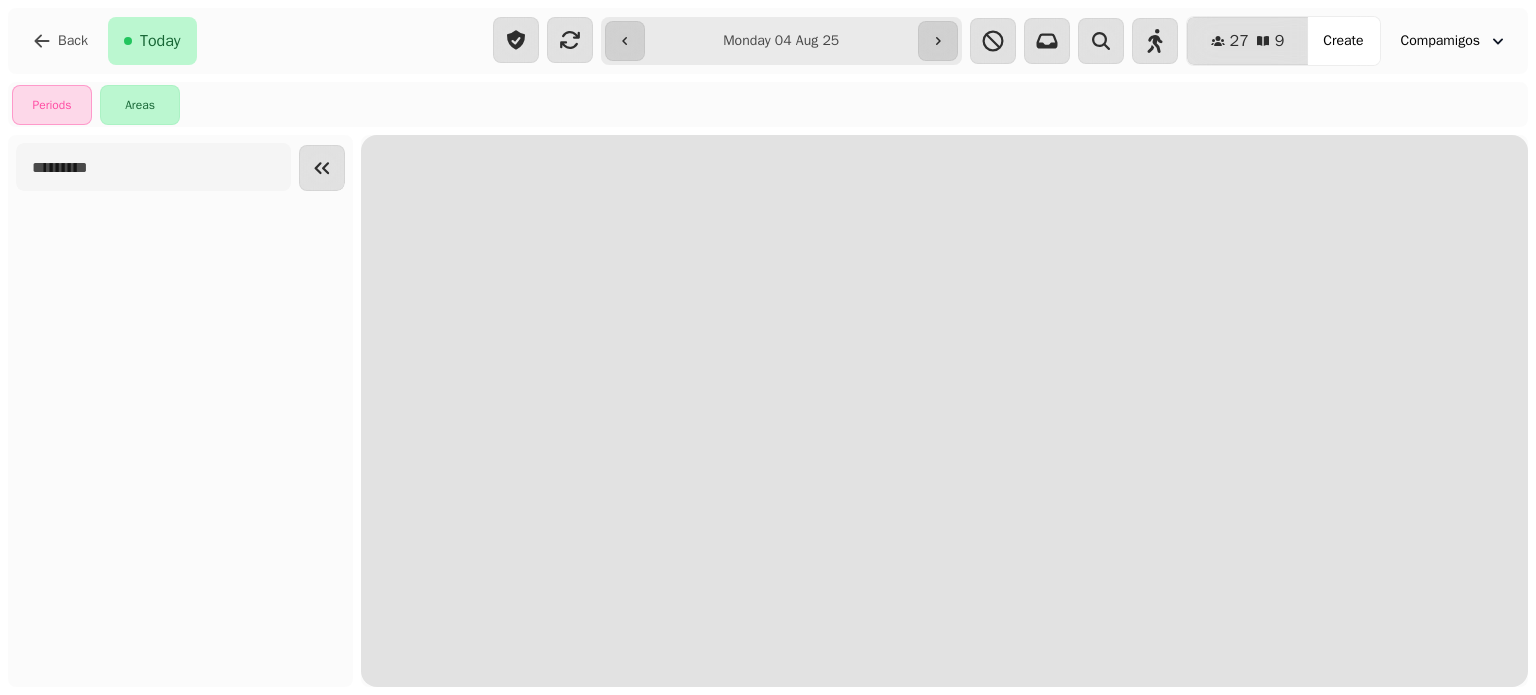 scroll, scrollTop: 0, scrollLeft: 0, axis: both 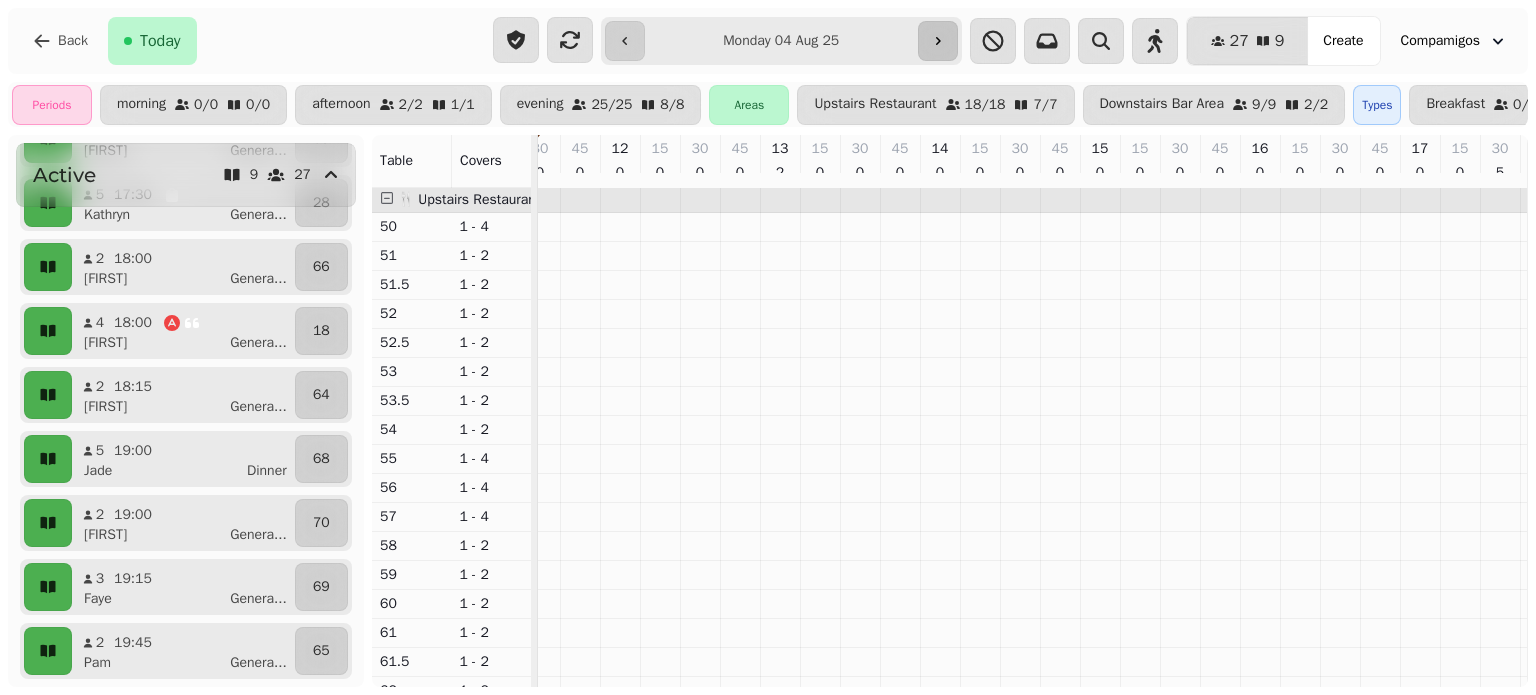click at bounding box center (938, 41) 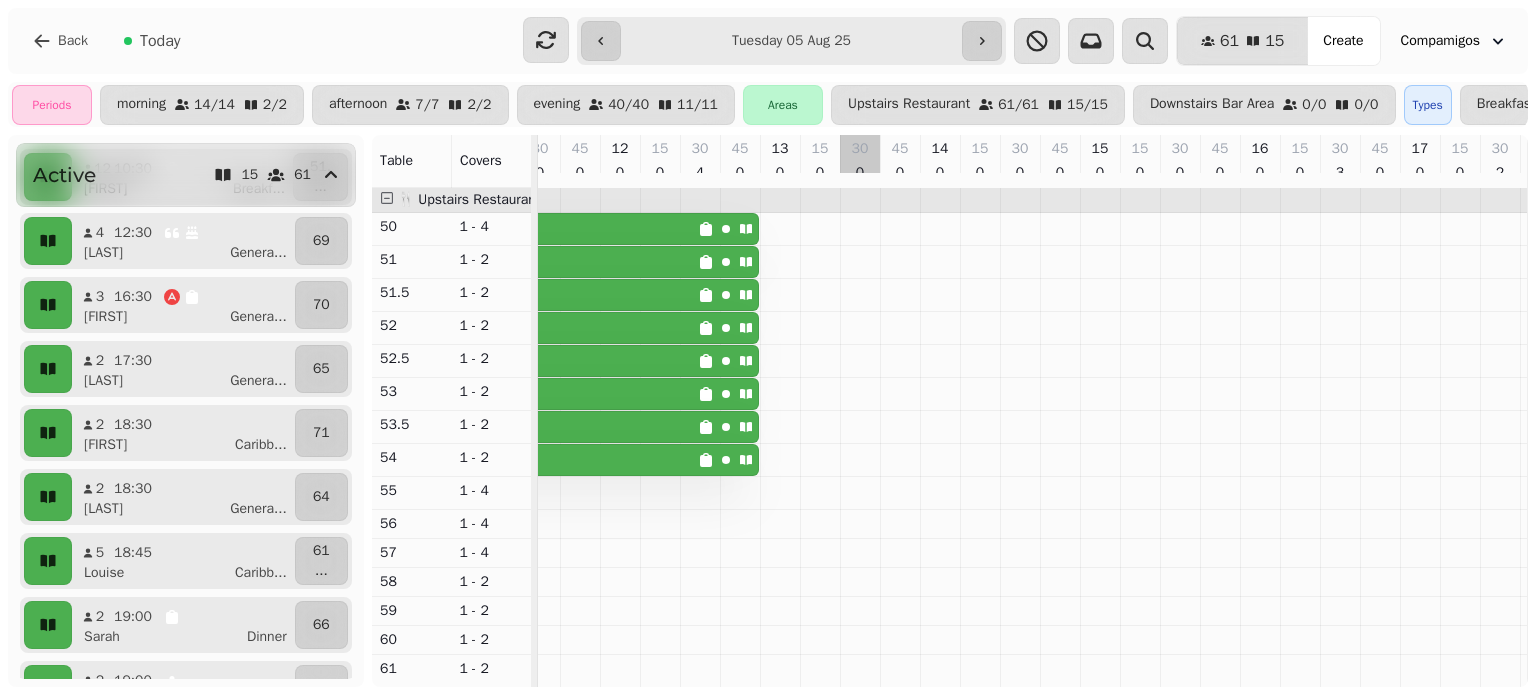 scroll, scrollTop: 0, scrollLeft: 23, axis: horizontal 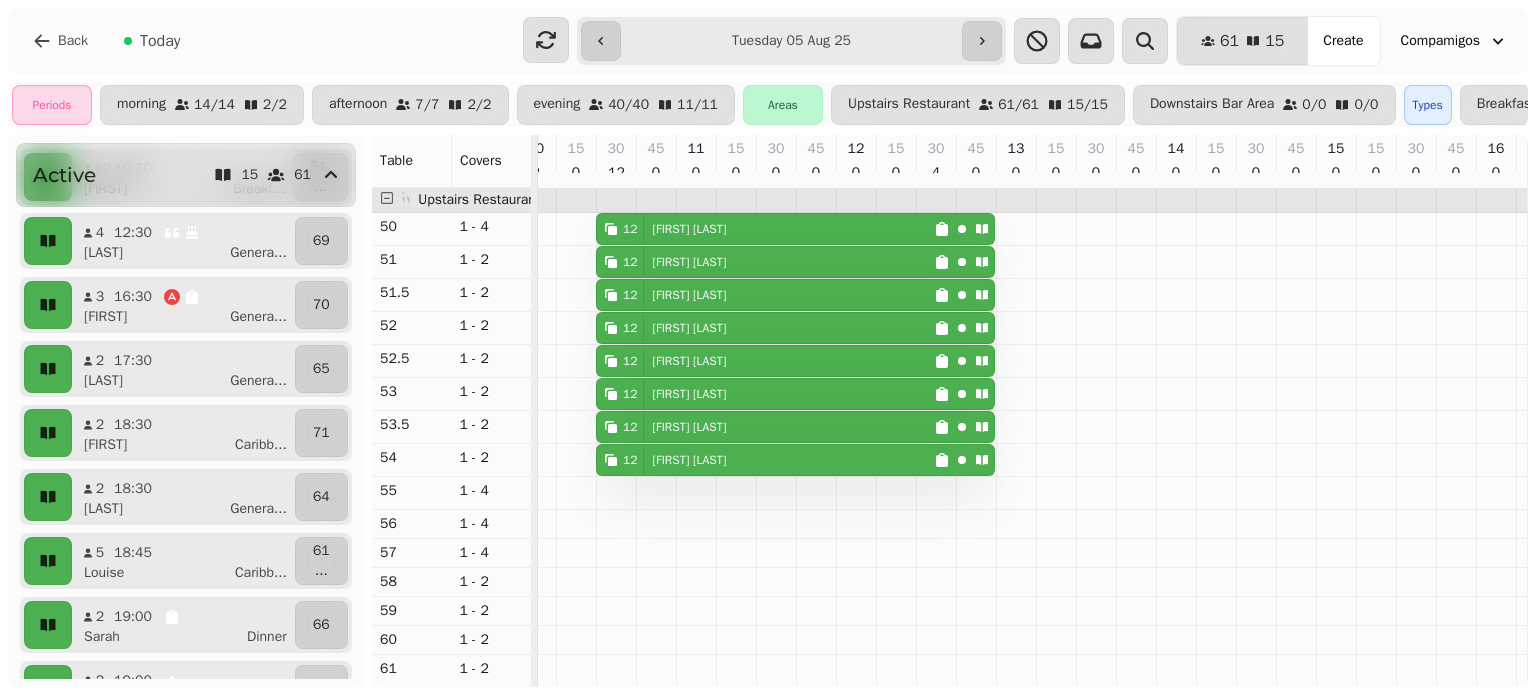 click on "**********" at bounding box center [791, 41] 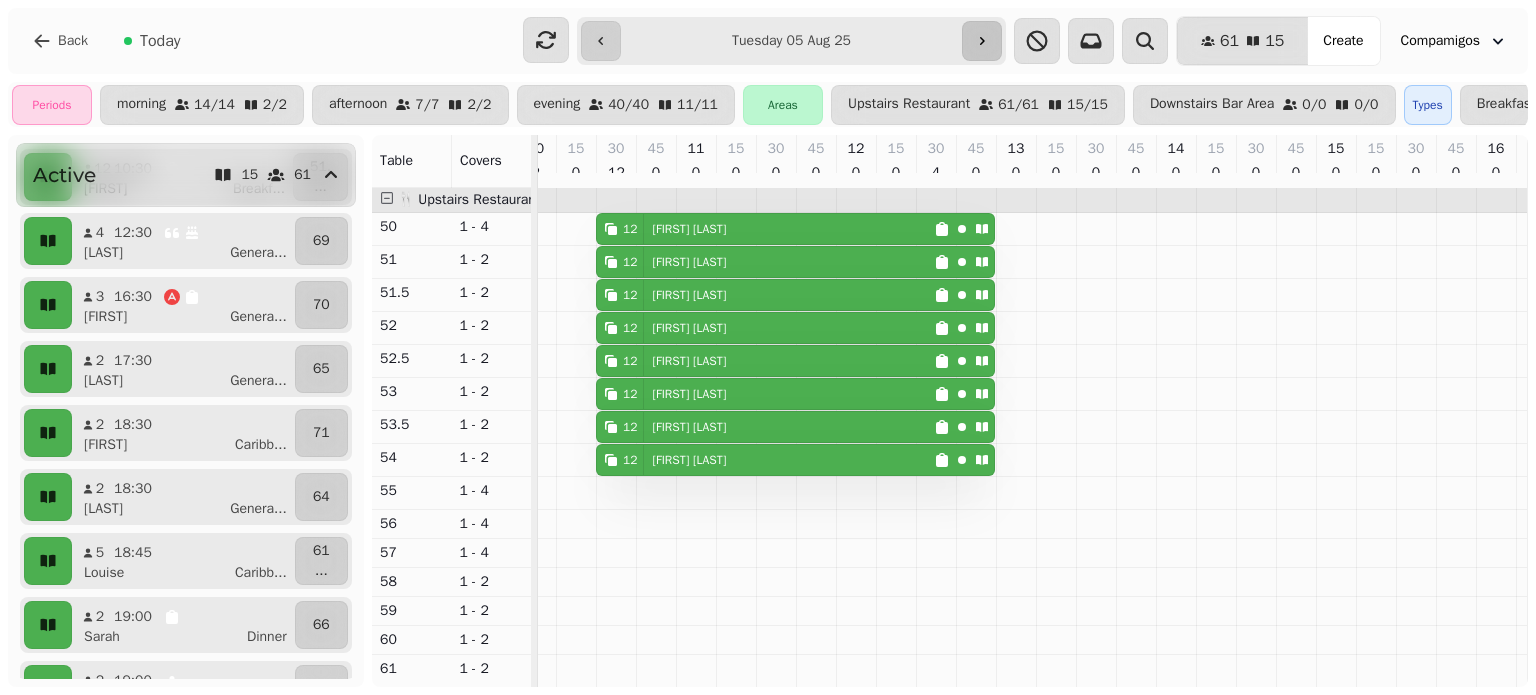 click 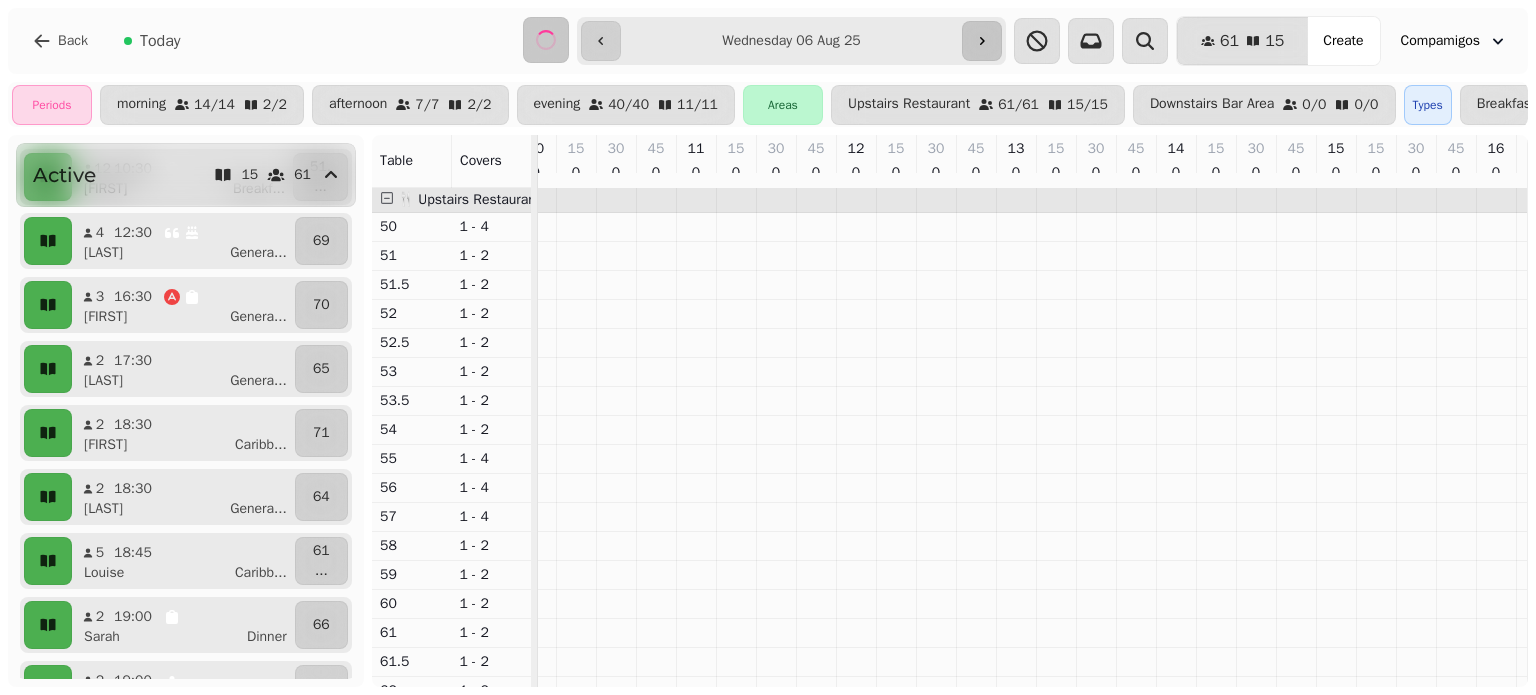 scroll, scrollTop: 0, scrollLeft: 258, axis: horizontal 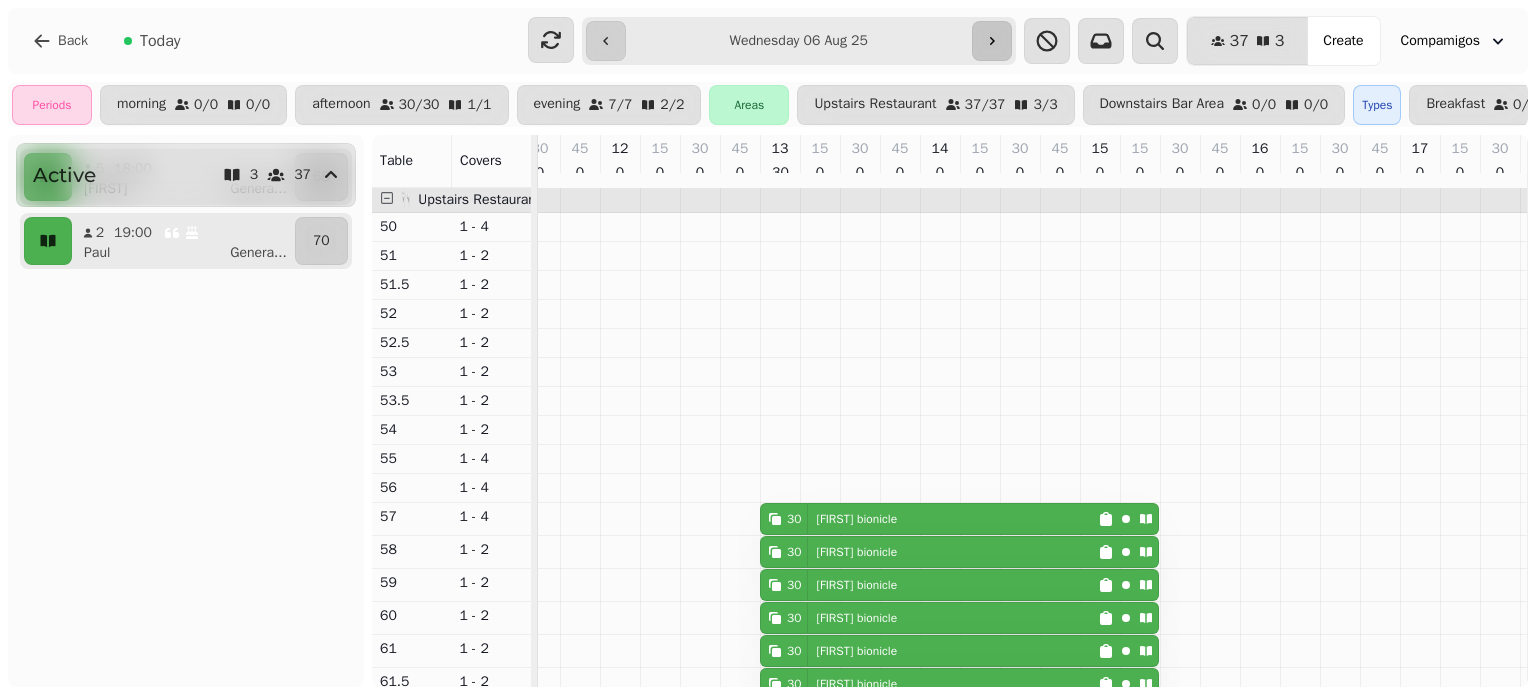 click 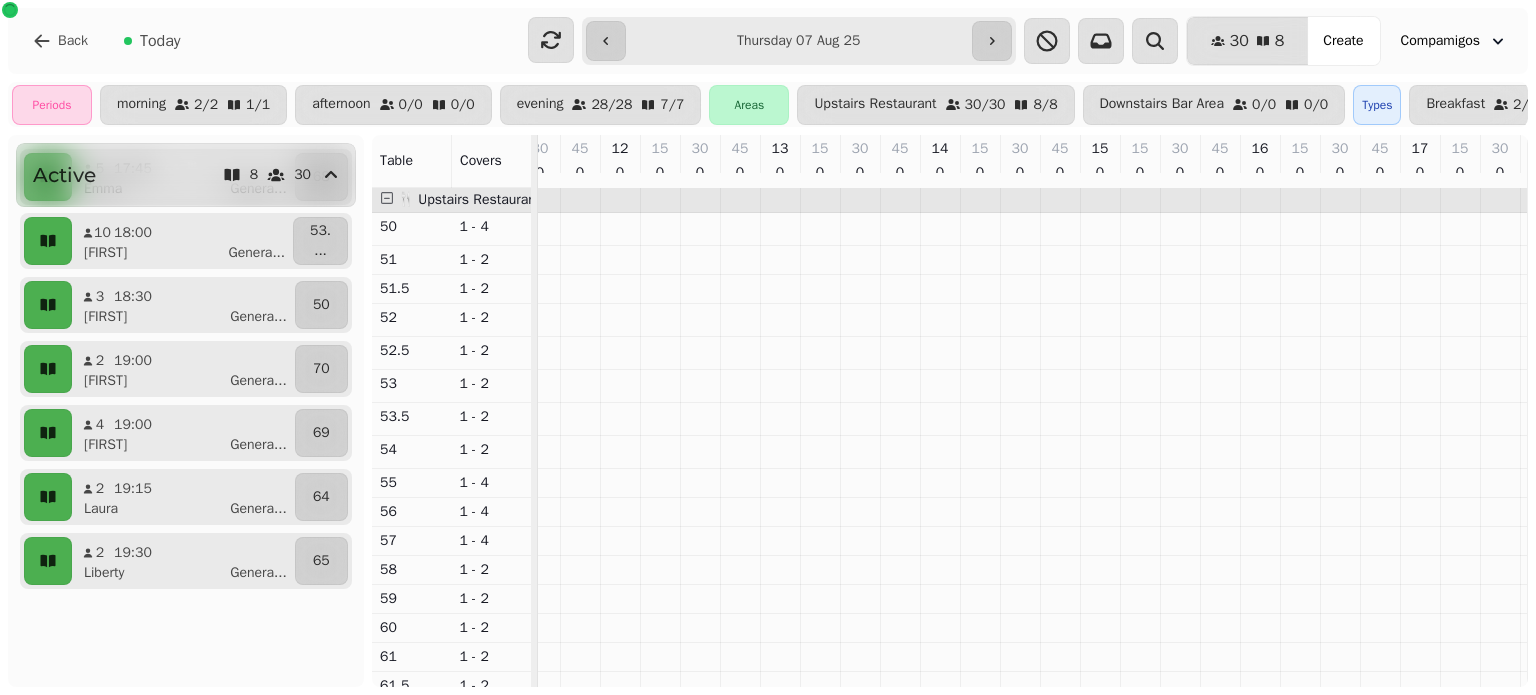 click on "**********" at bounding box center (799, 41) 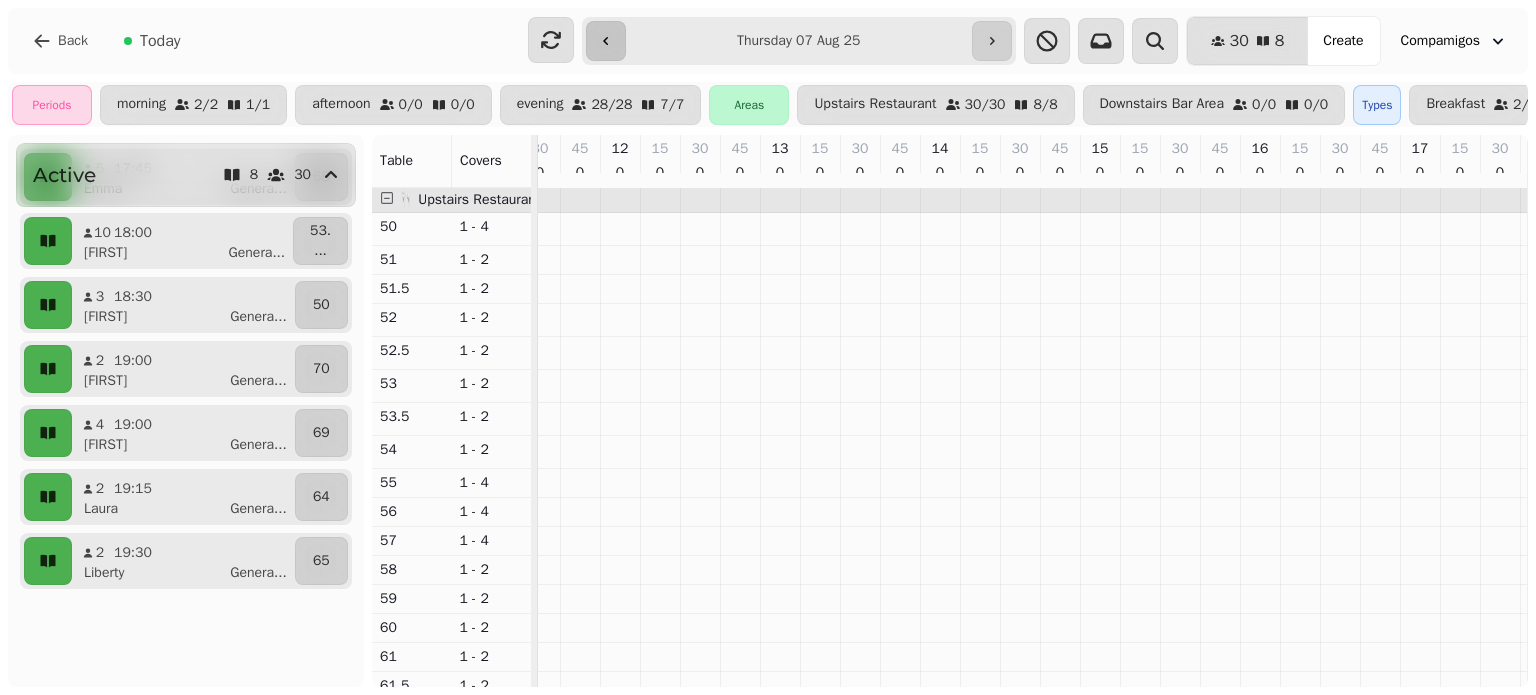 click at bounding box center [606, 41] 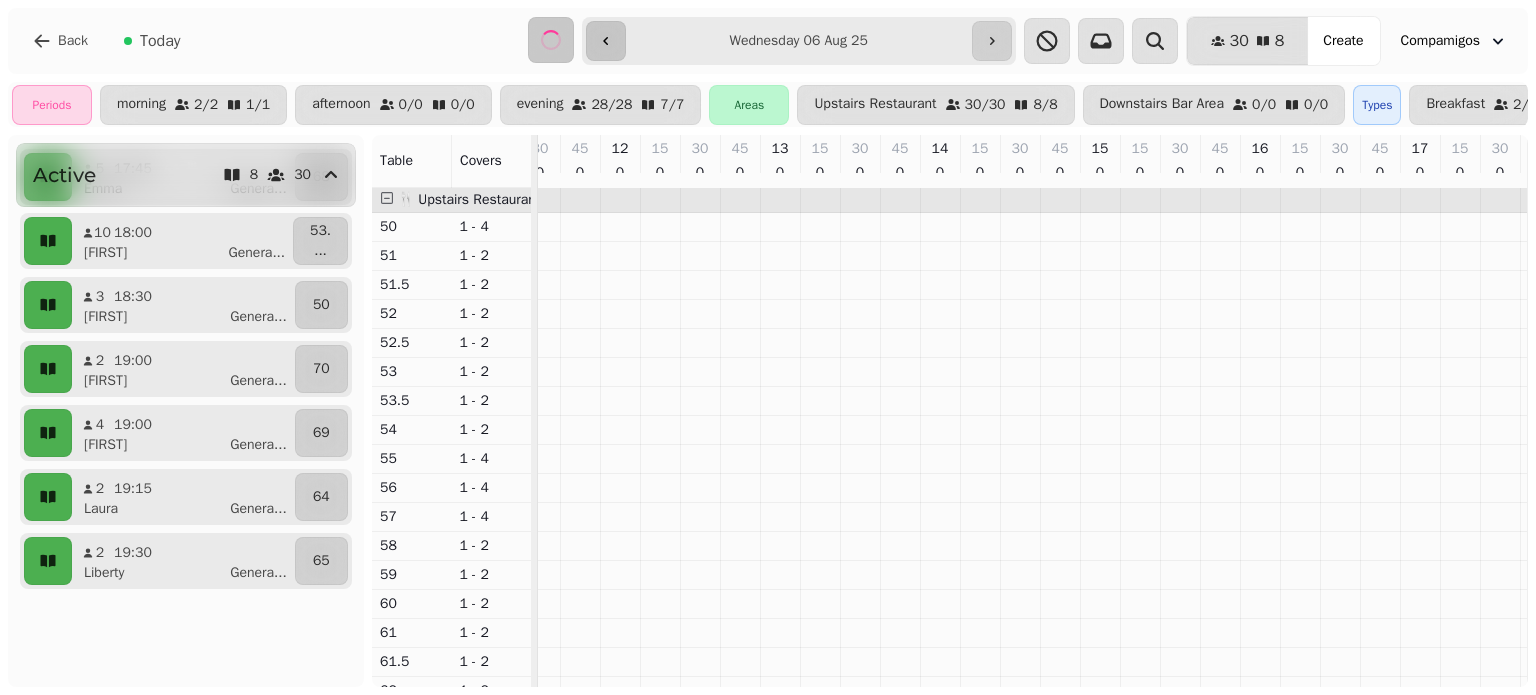 click at bounding box center (606, 41) 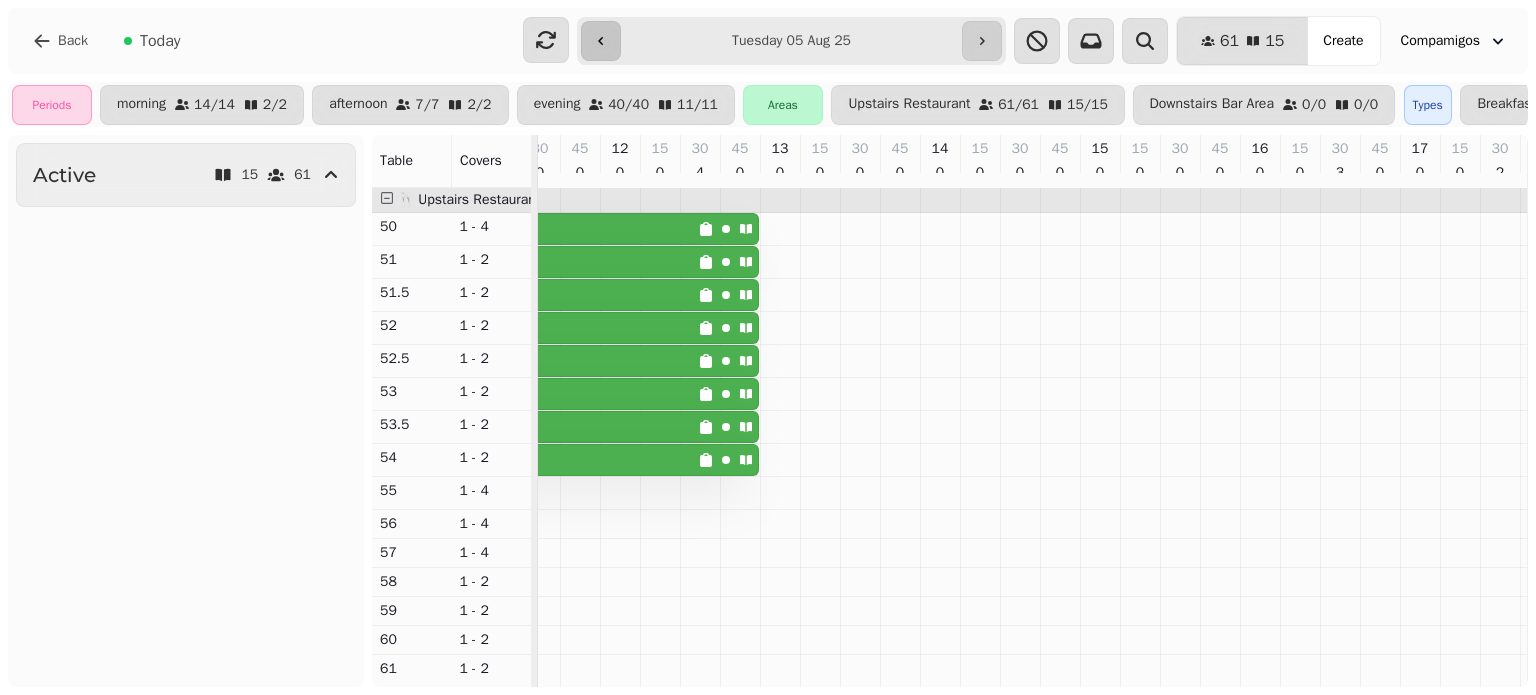 click at bounding box center [601, 41] 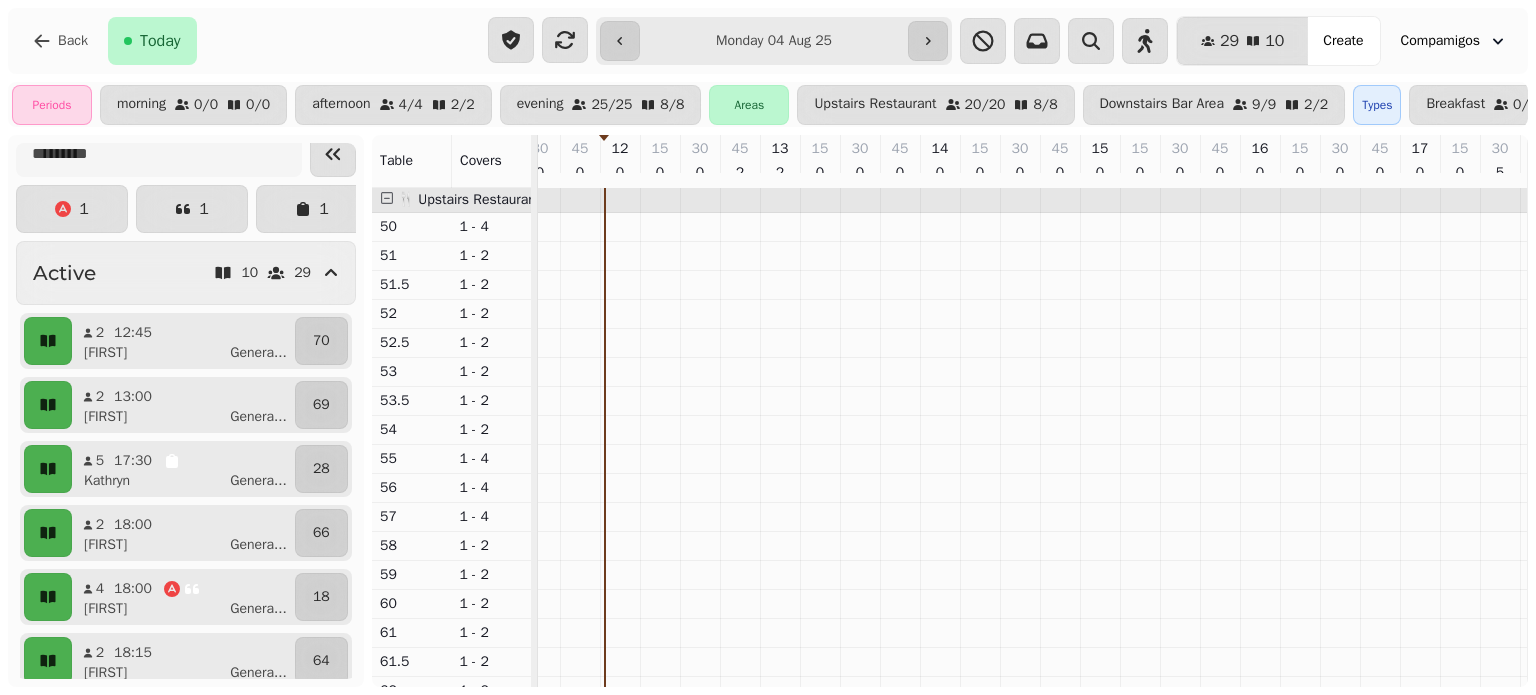 scroll, scrollTop: 8, scrollLeft: 0, axis: vertical 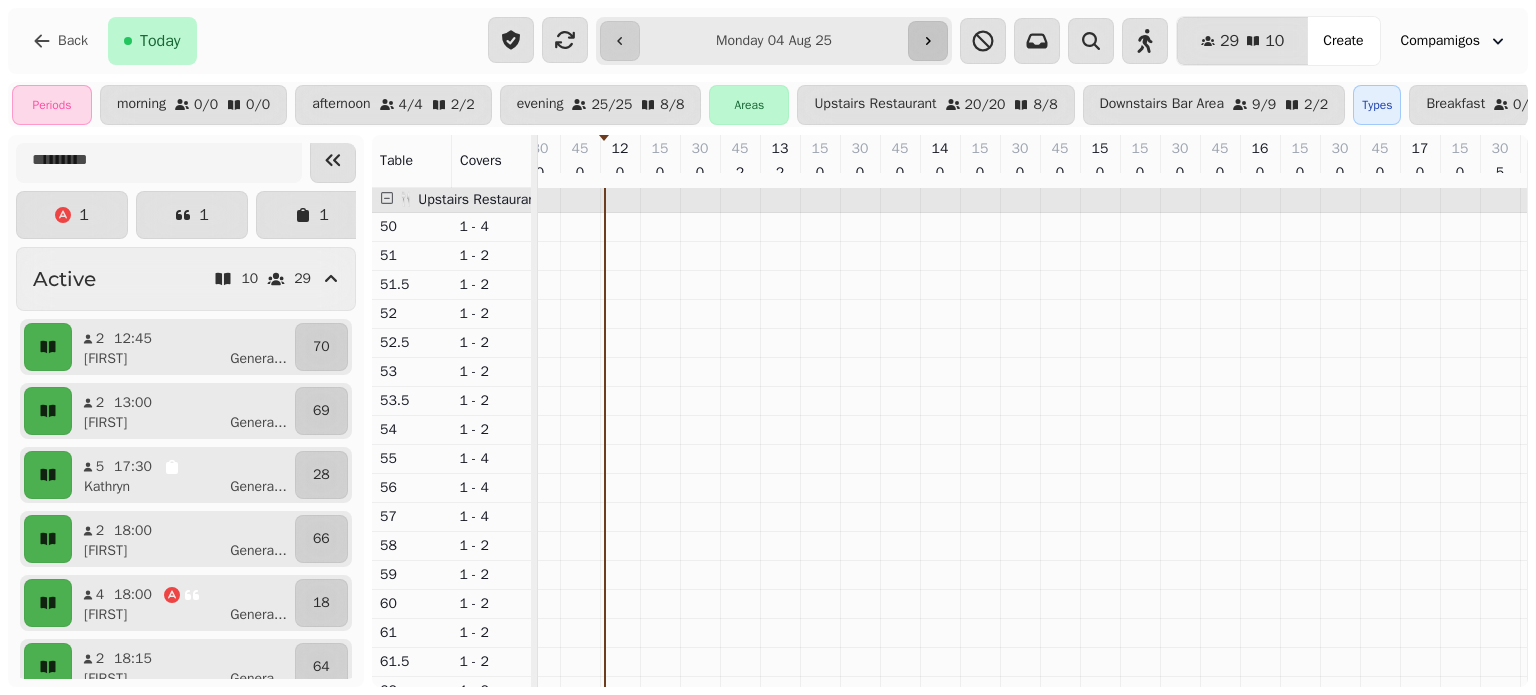 click at bounding box center (928, 41) 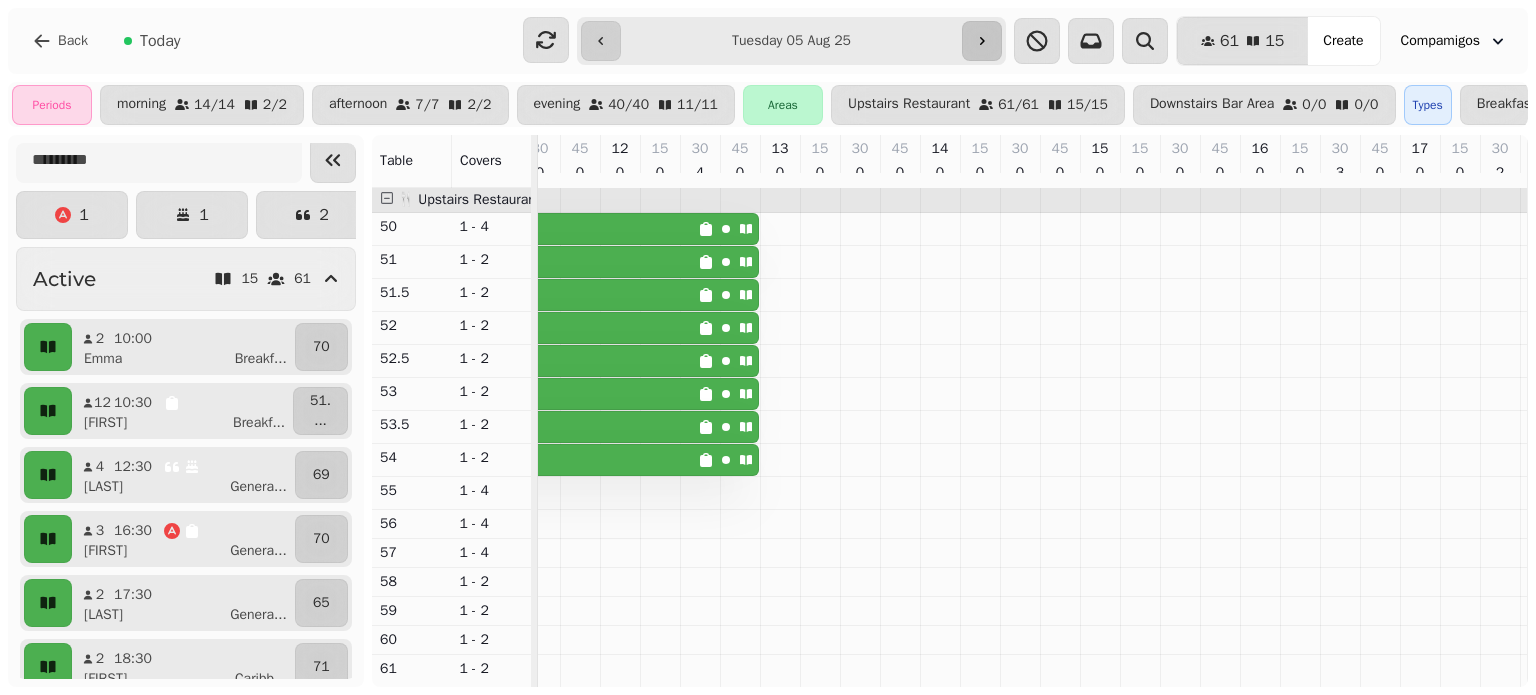 click 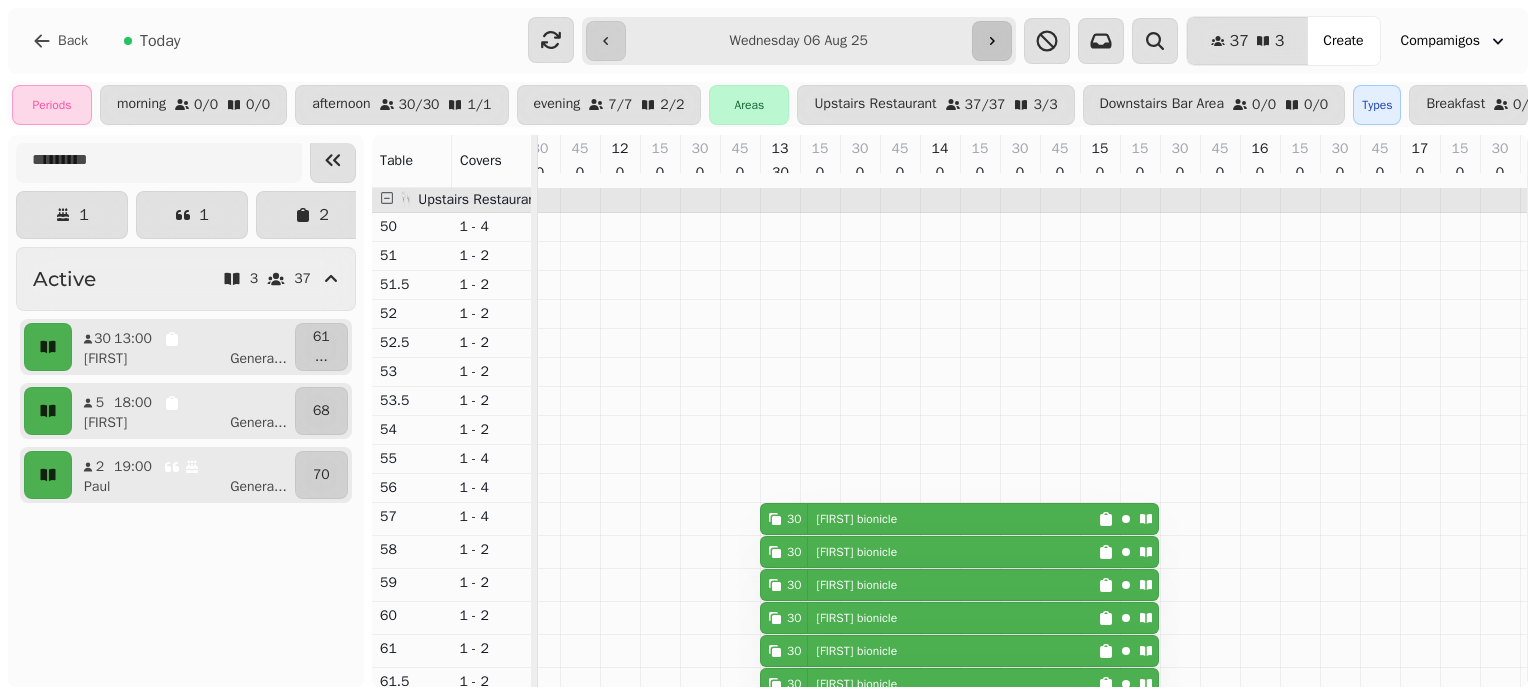 click 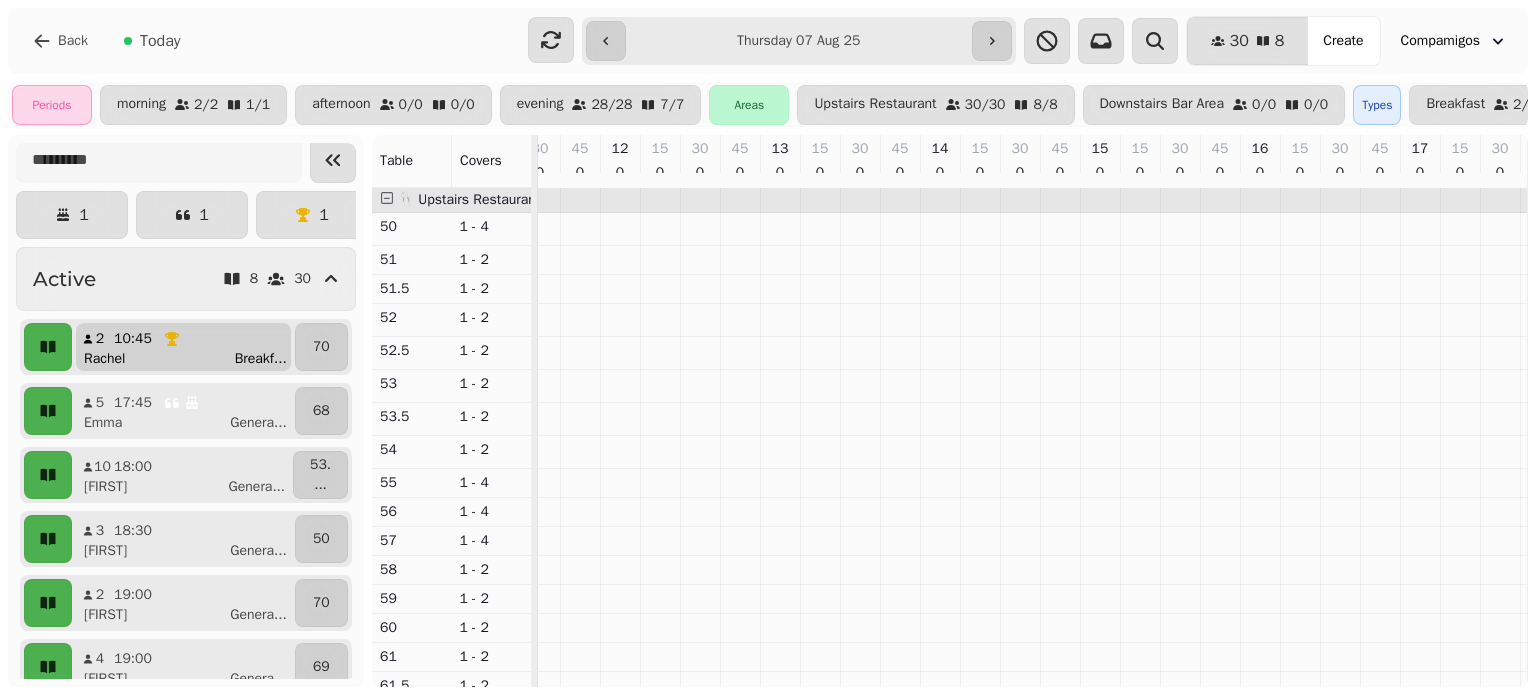 click on "Breakf ..." at bounding box center (261, 359) 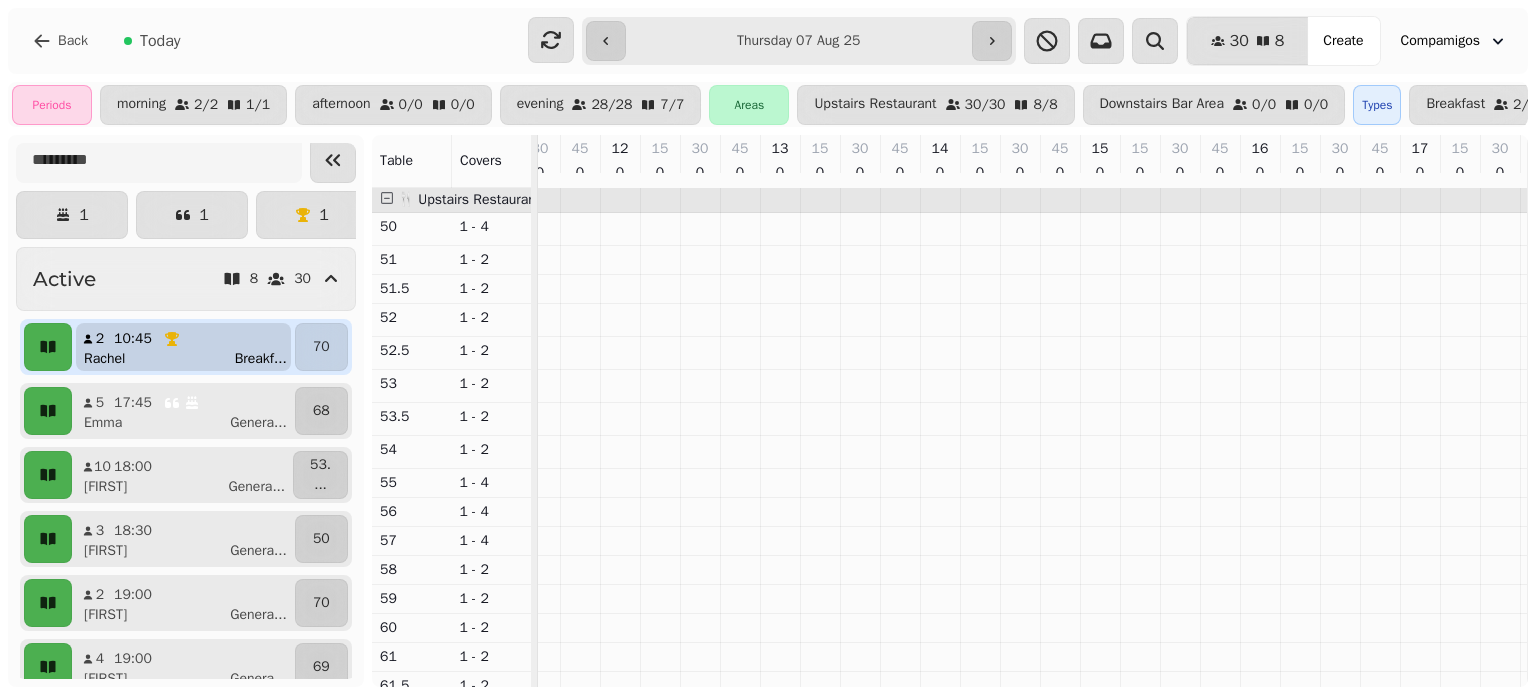 scroll, scrollTop: 0, scrollLeft: 107, axis: horizontal 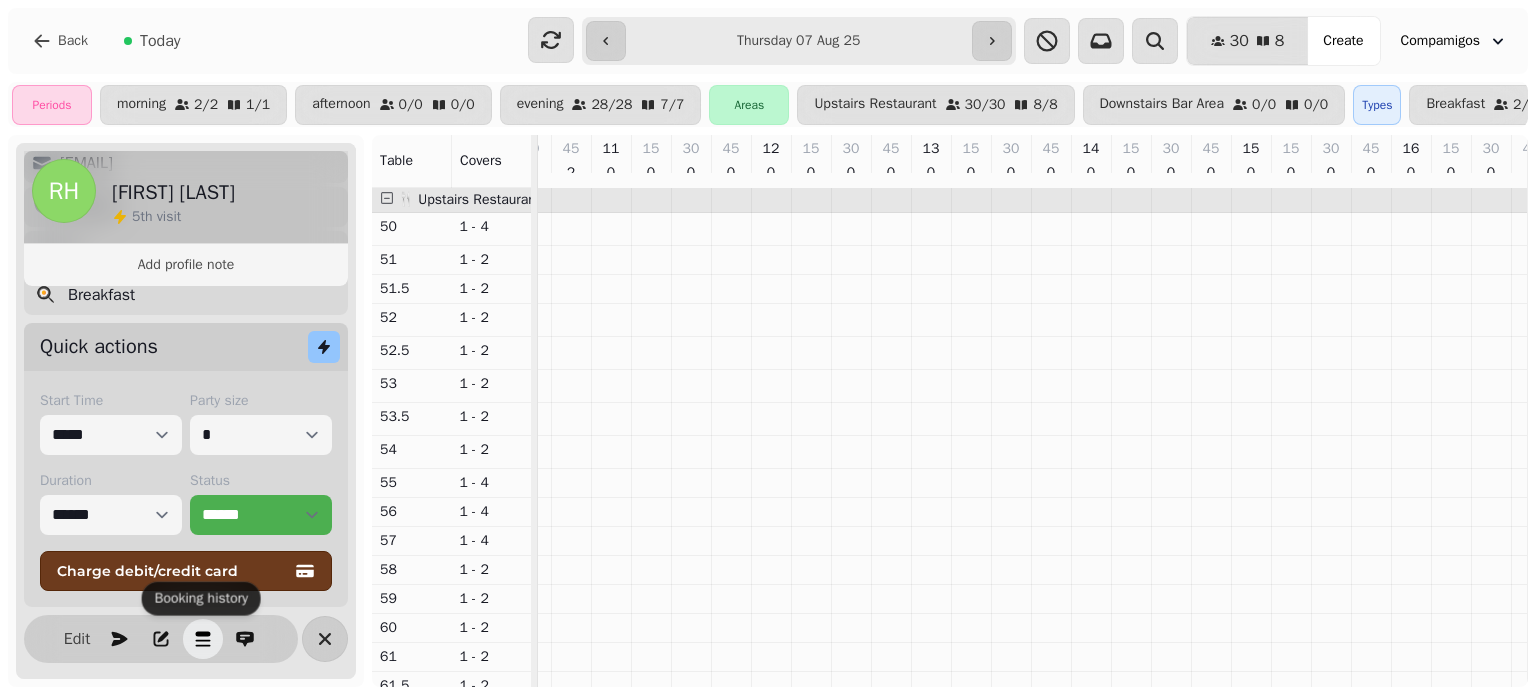 click 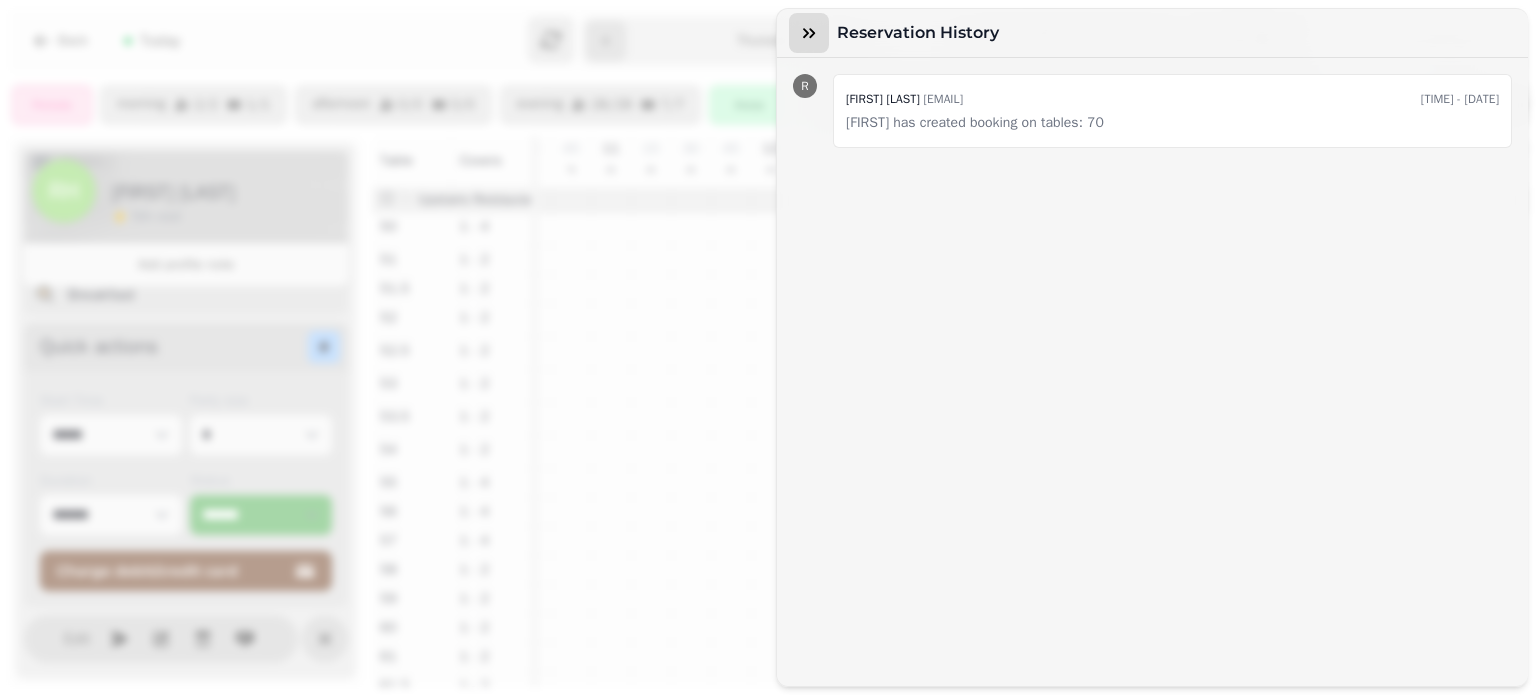 click at bounding box center [809, 33] 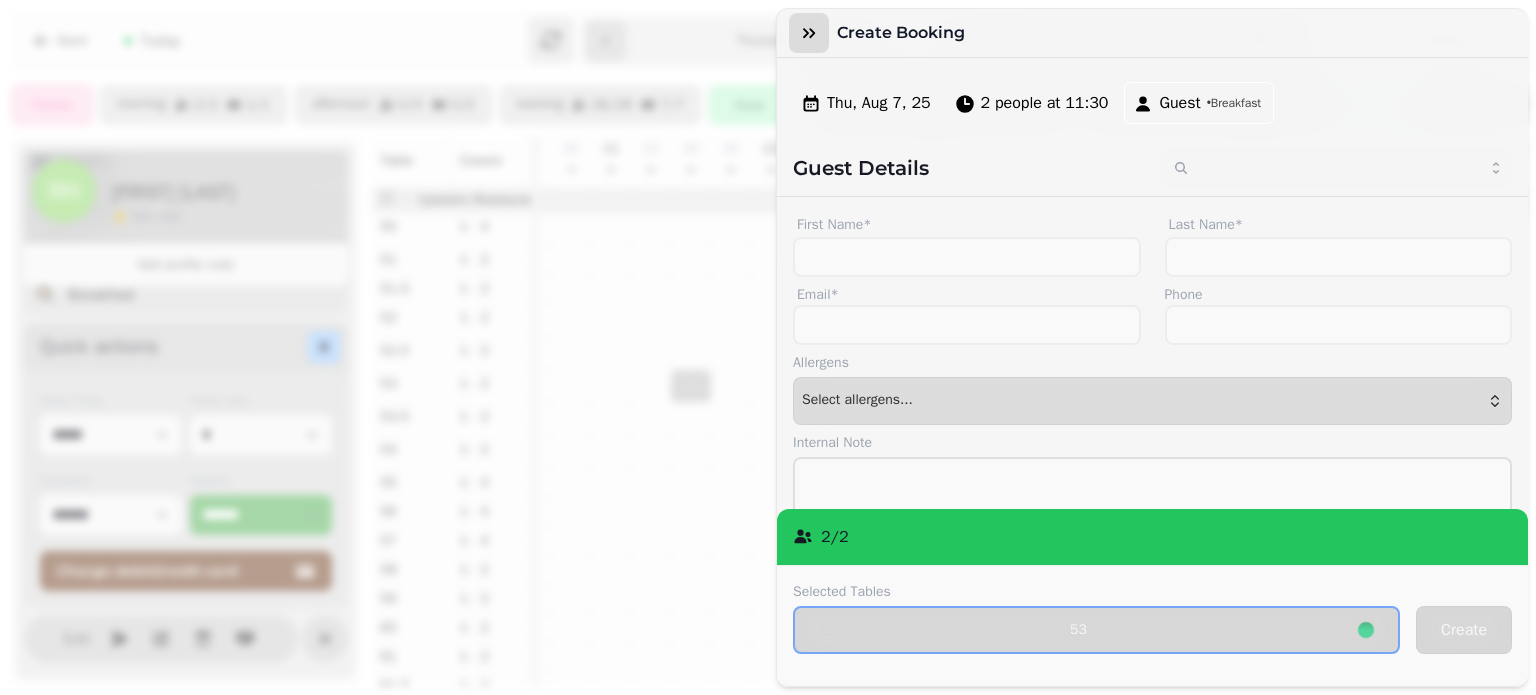 click 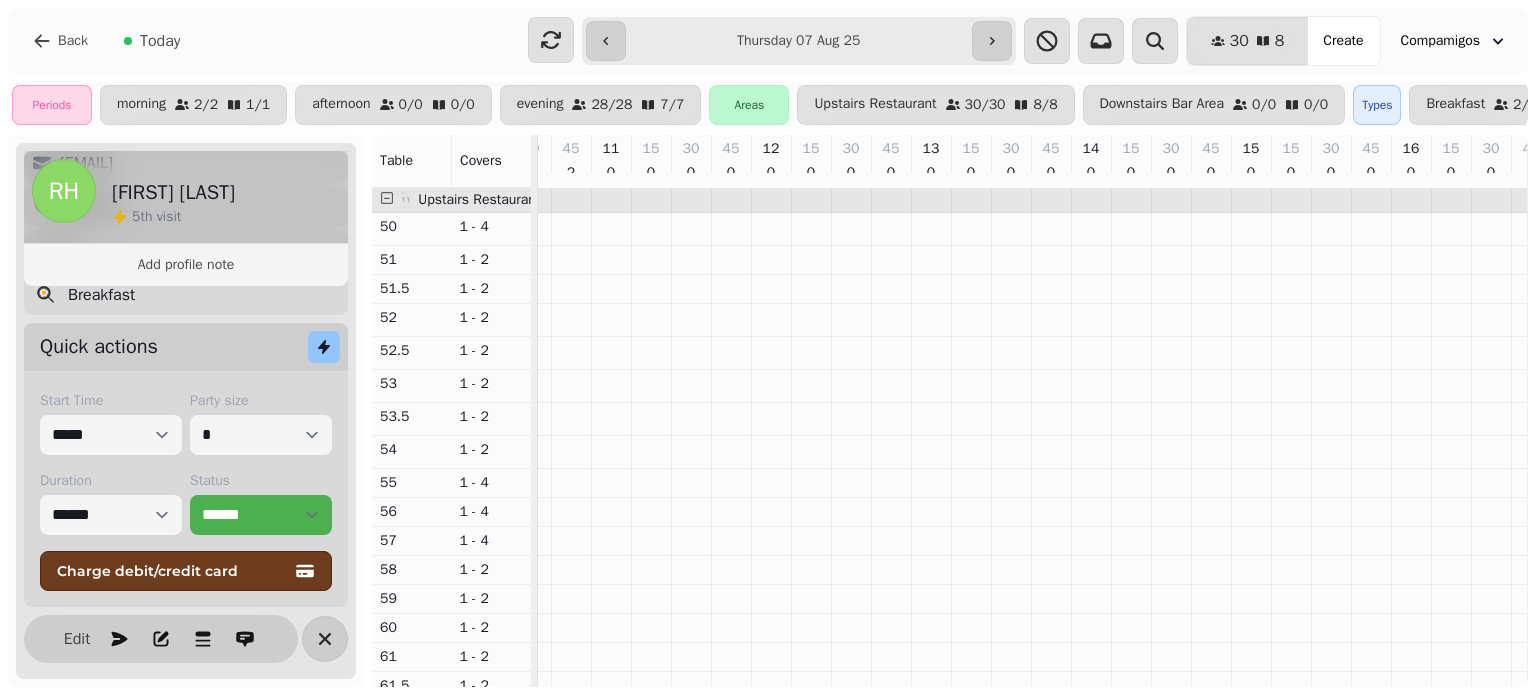 click on "**********" at bounding box center (799, 41) 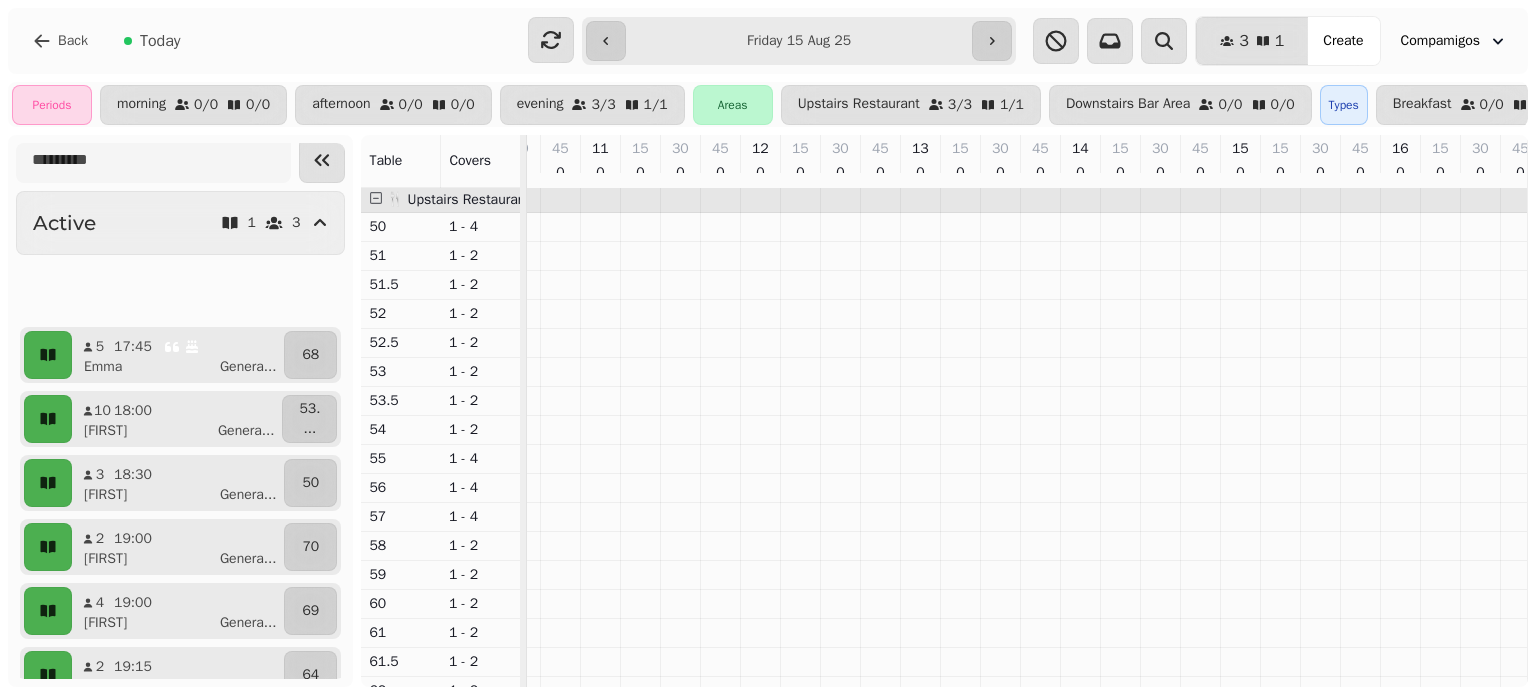 scroll, scrollTop: 0, scrollLeft: 258, axis: horizontal 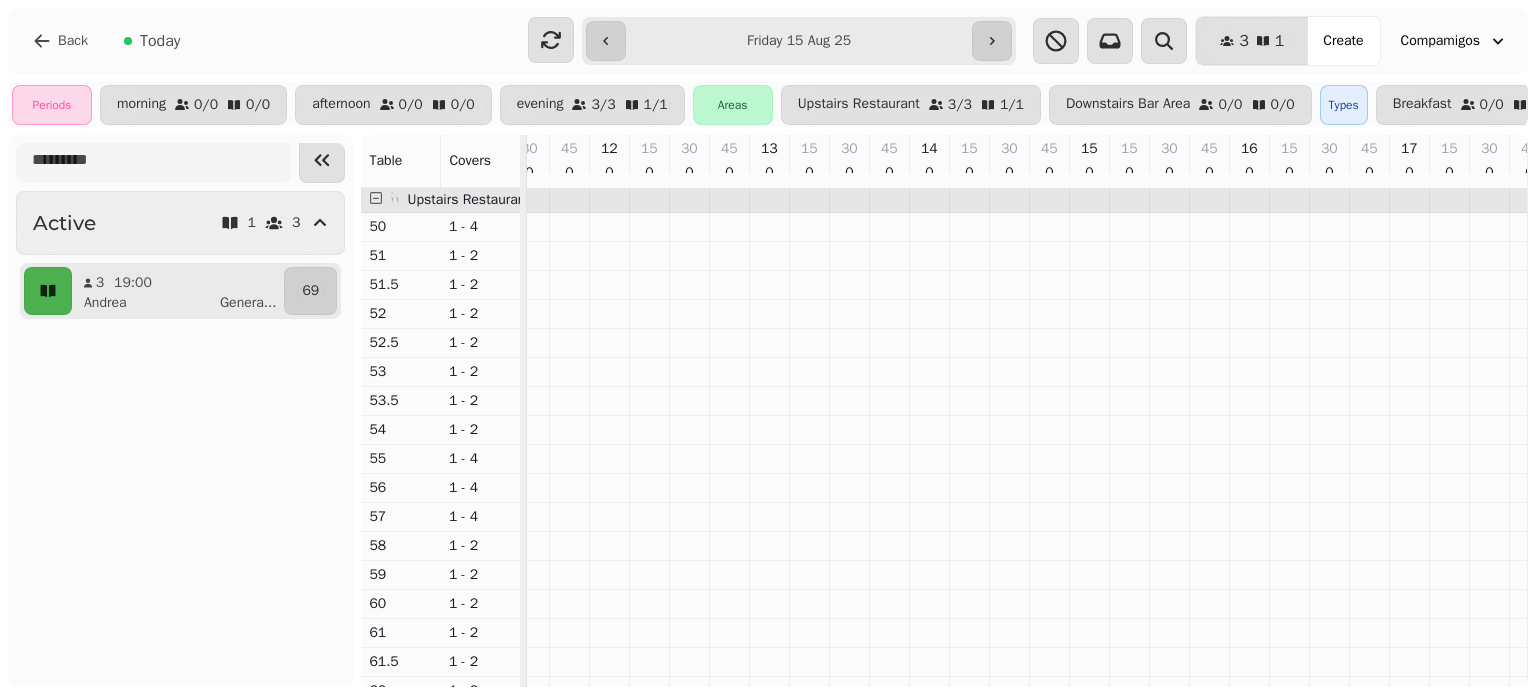 click on "**********" at bounding box center (799, 41) 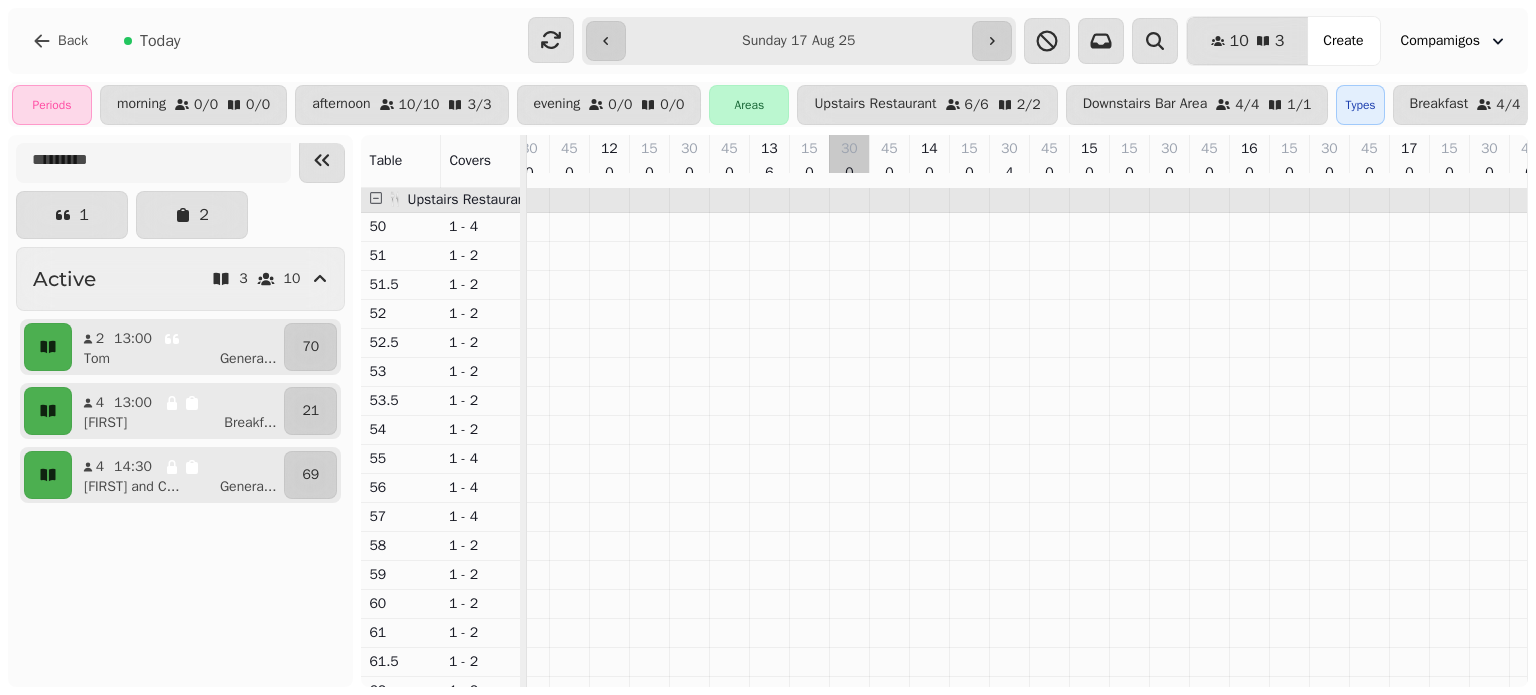 scroll, scrollTop: 23, scrollLeft: 258, axis: both 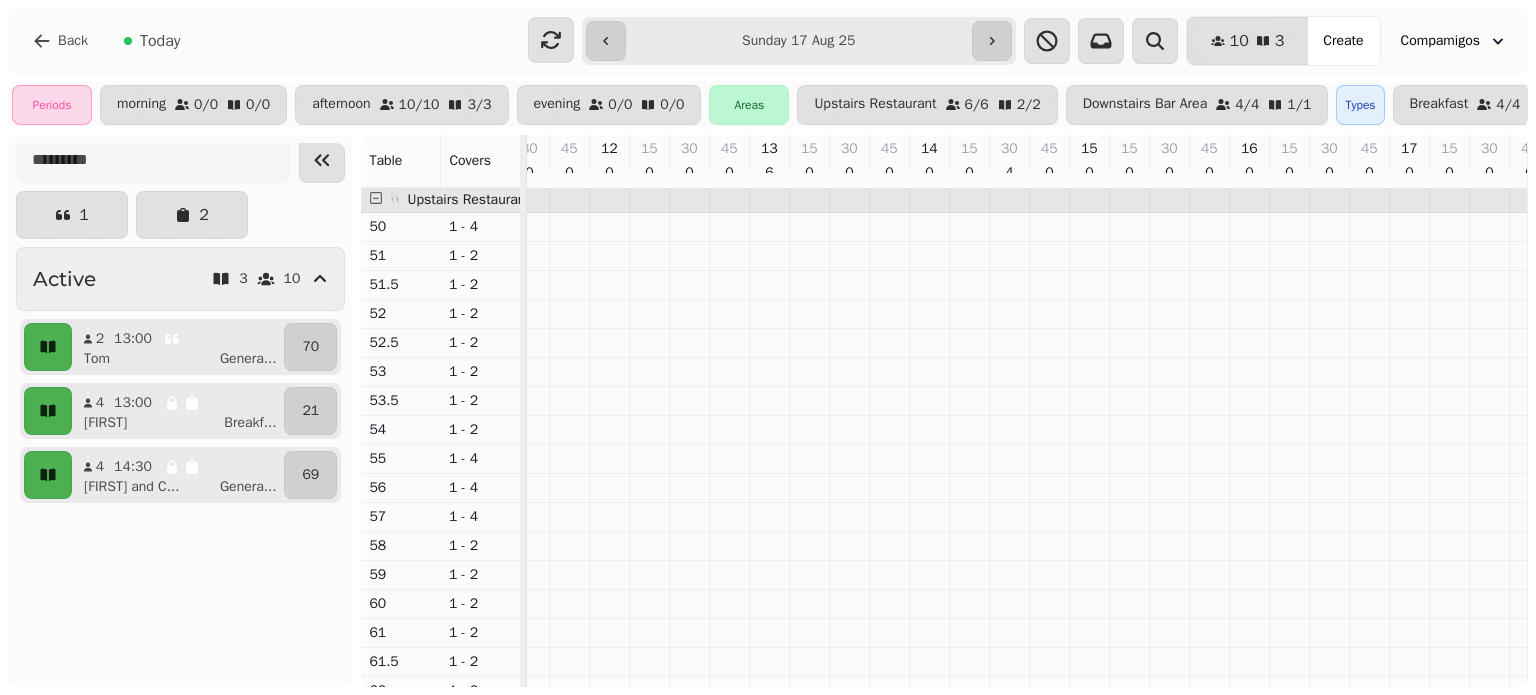 click on "**********" at bounding box center [799, 41] 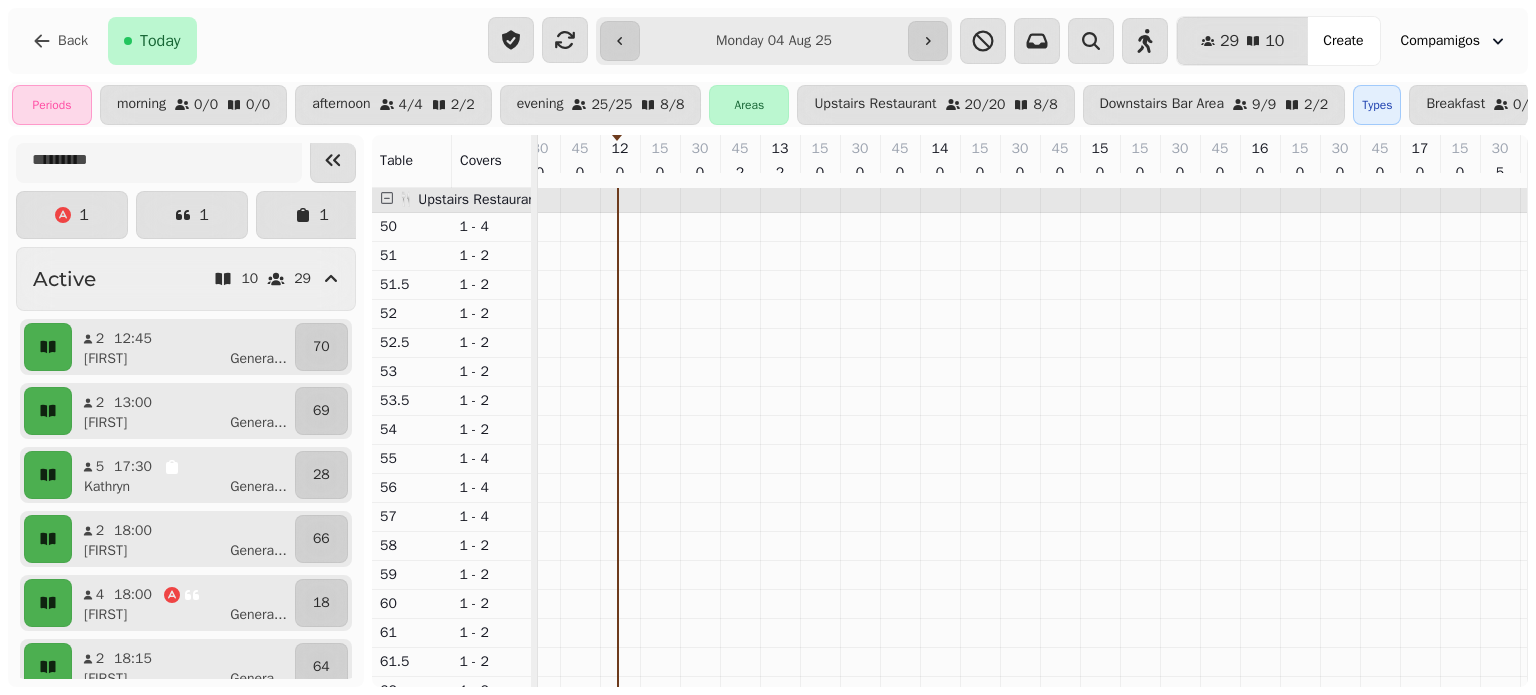 click on "**********" at bounding box center [774, 41] 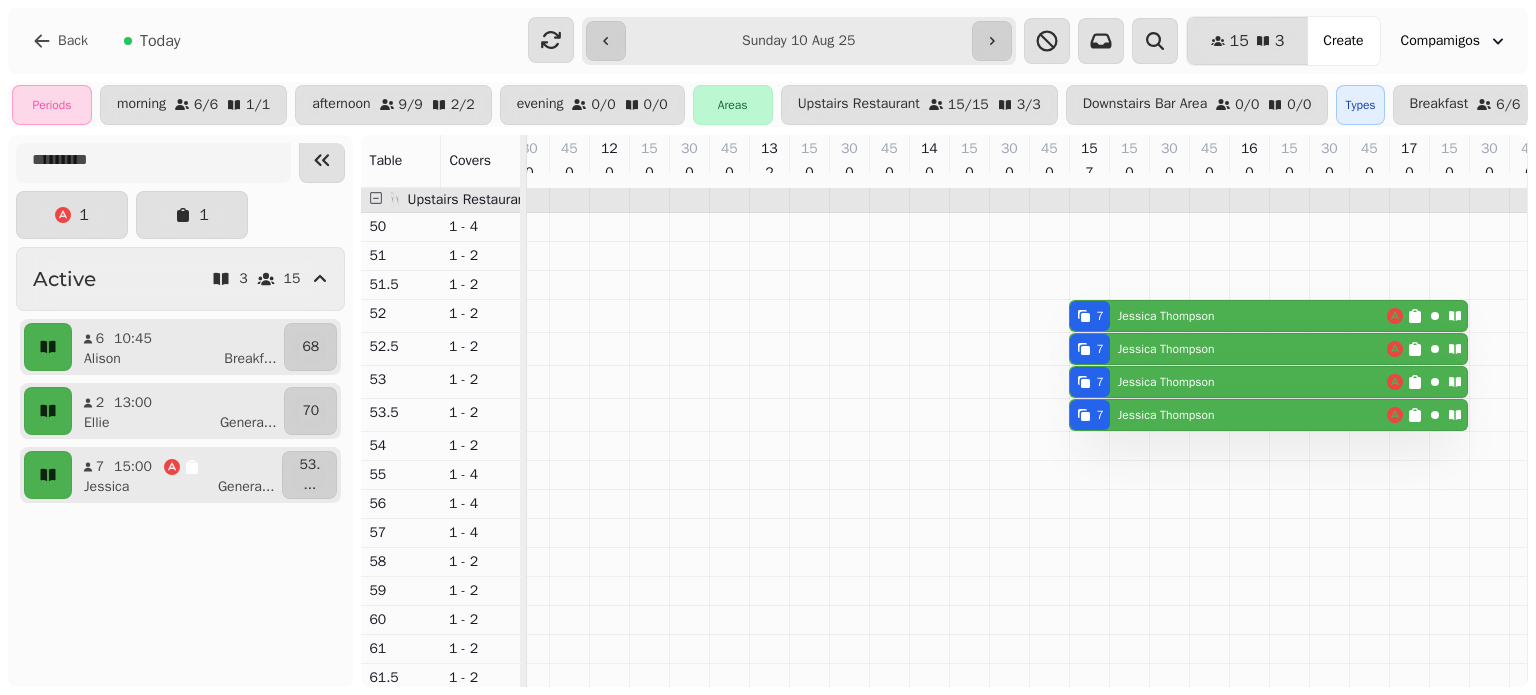 click on "**********" at bounding box center (799, 41) 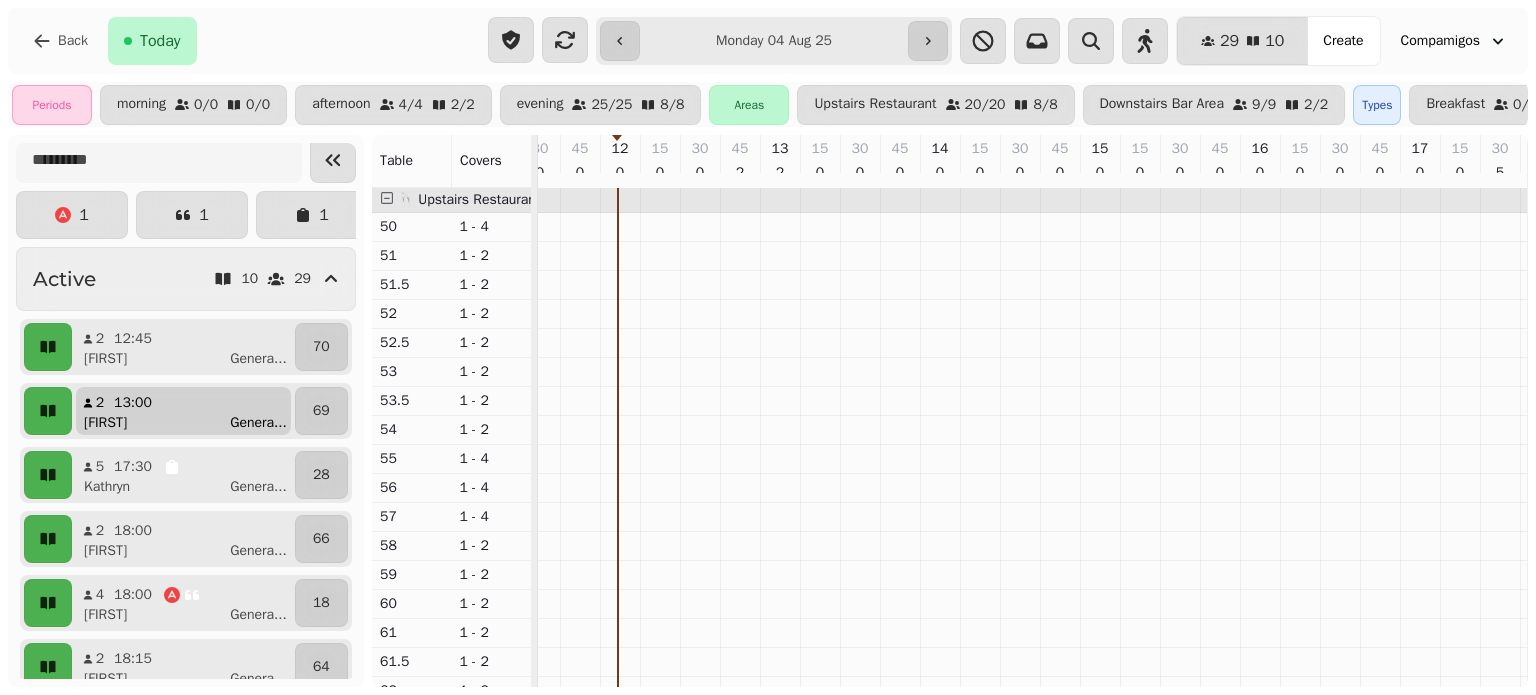 click on "Barry Genera ..." at bounding box center (191, 423) 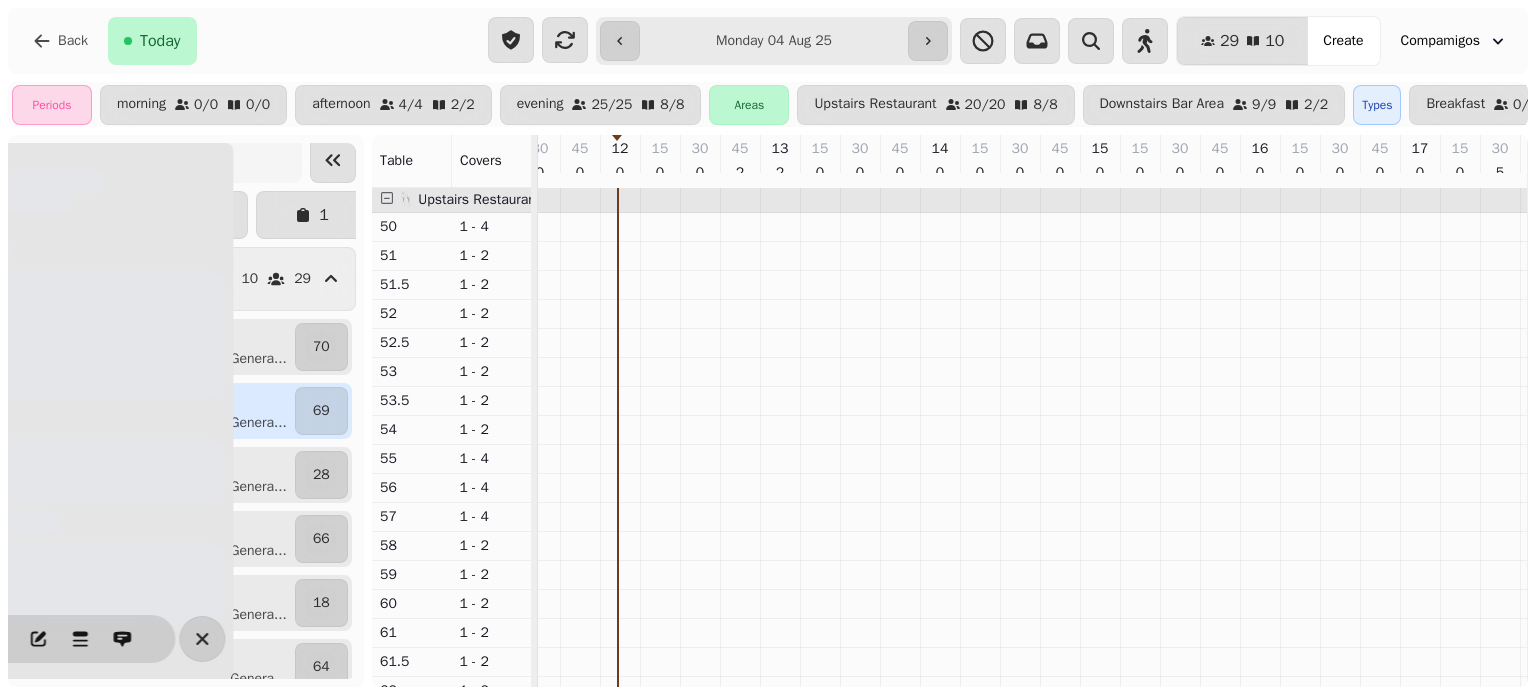 scroll, scrollTop: 0, scrollLeft: 467, axis: horizontal 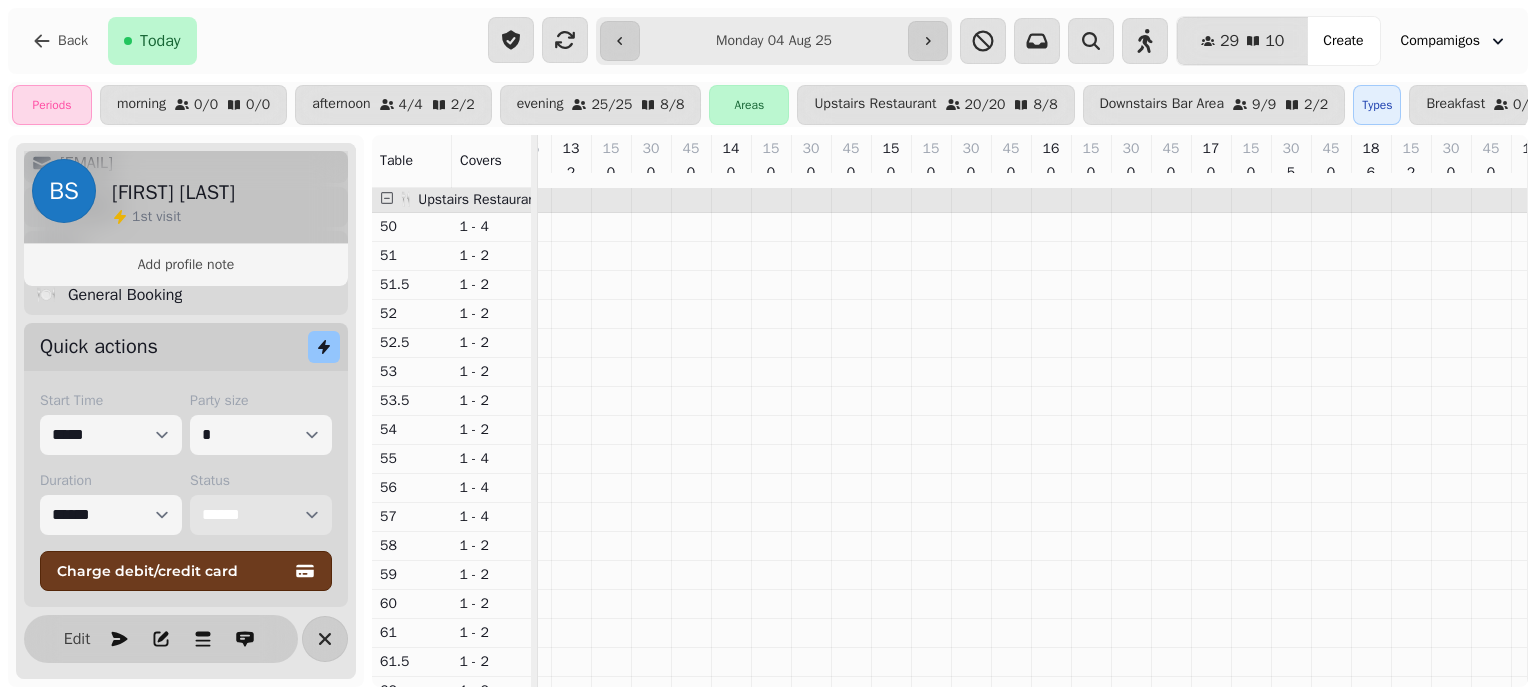 click on "**********" at bounding box center (261, 515) 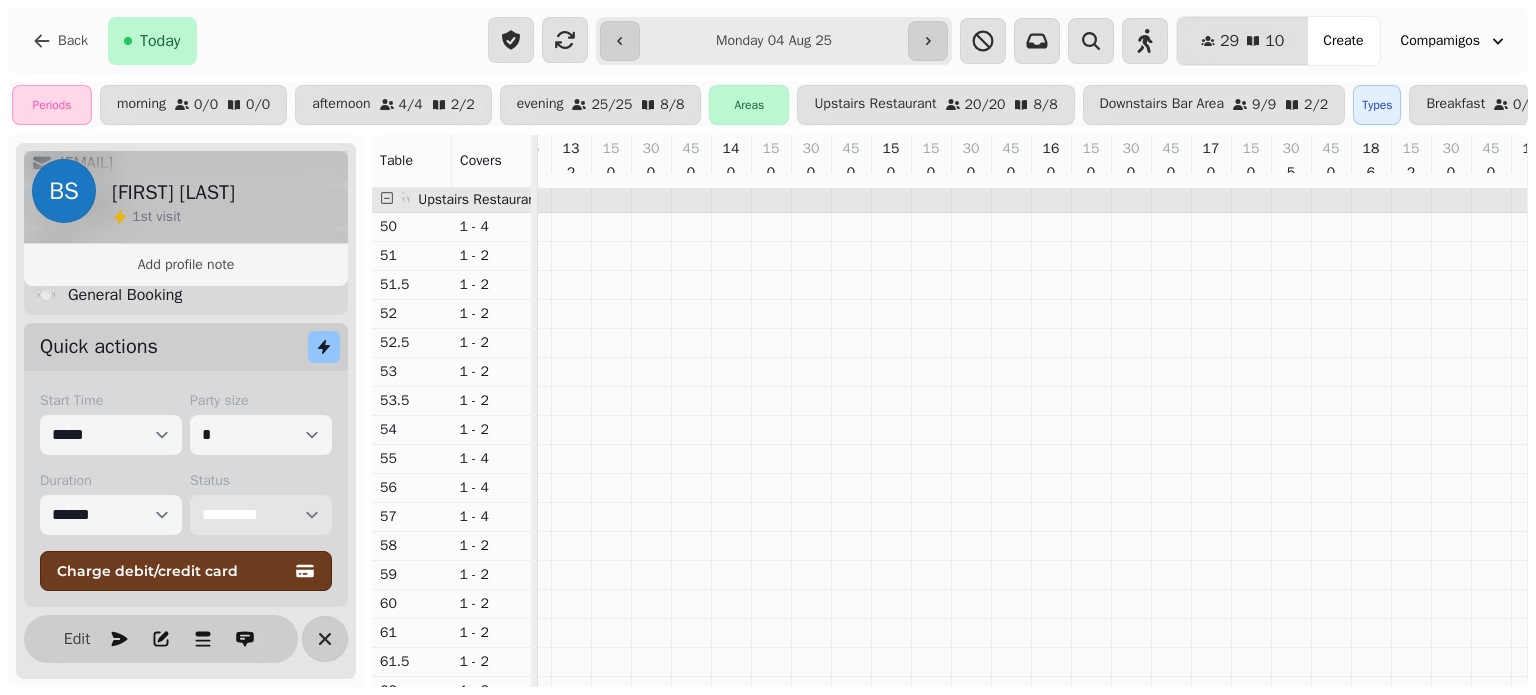 click on "**********" at bounding box center [261, 515] 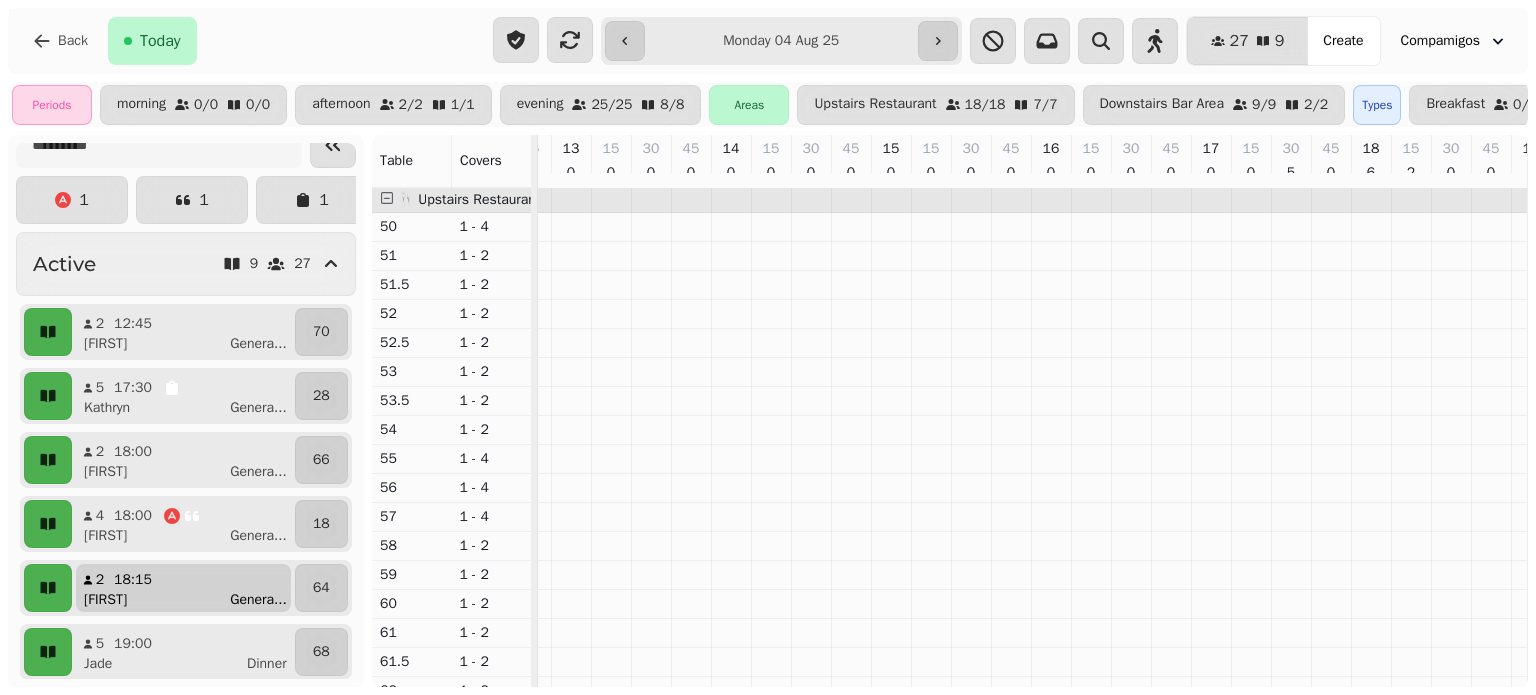 scroll, scrollTop: 0, scrollLeft: 0, axis: both 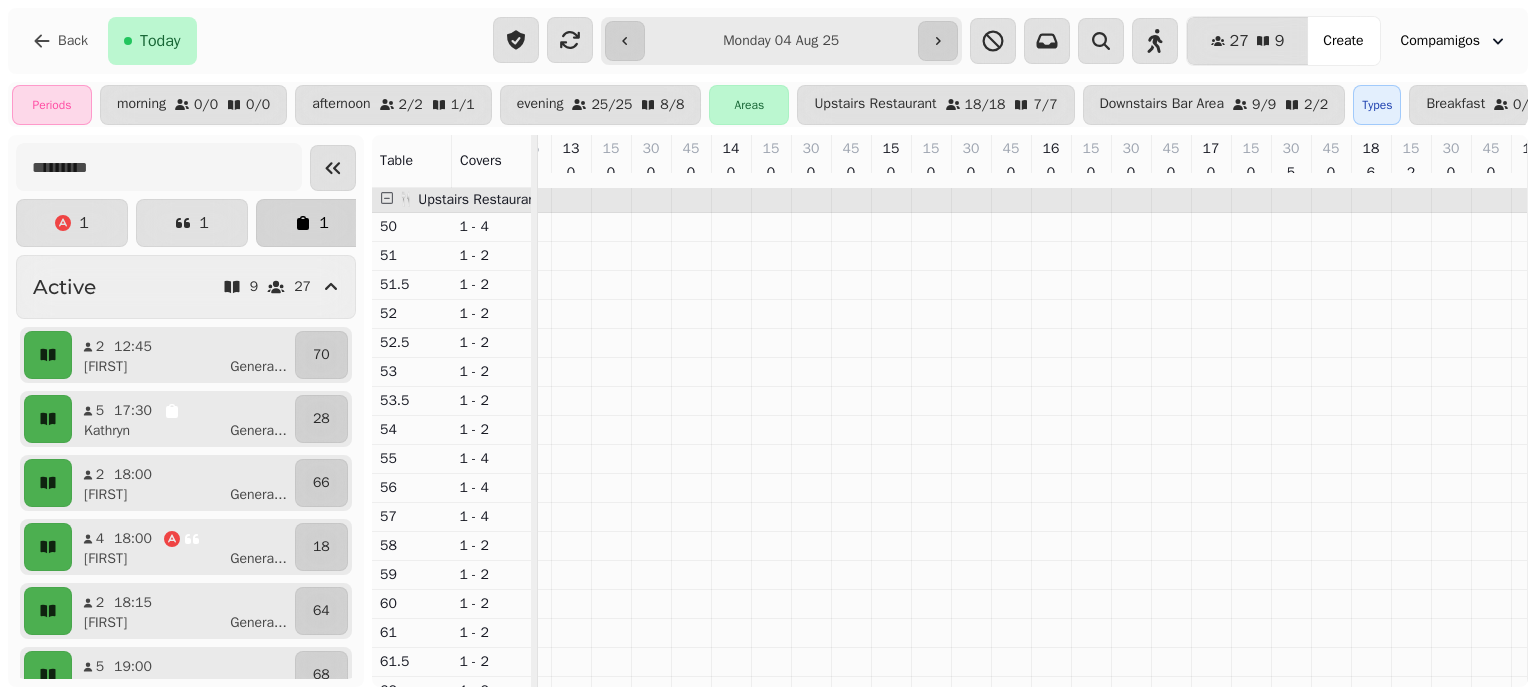 drag, startPoint x: 224, startPoint y: 258, endPoint x: 290, endPoint y: 258, distance: 66 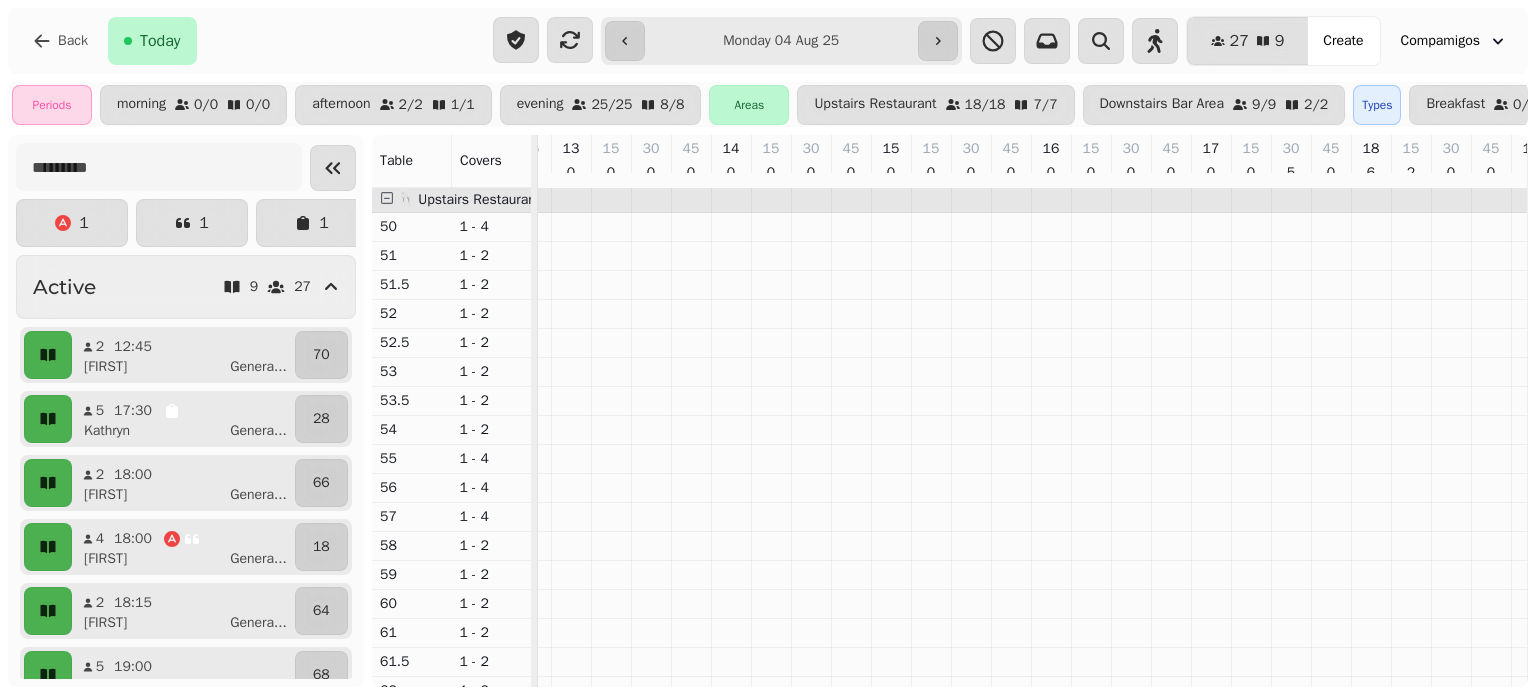 click on "1 1 1 Active 9 27 2 12:45 Rick Genera ... 70 5 17:30 Kathryn  Genera ... 28 2 18:00 Karan Genera ... 66 4 18:00 Jane Genera ... 18 2 18:15 Gemma Genera ... 64 5 19:00 Jade Dinner 68 2 19:00 Meg Genera ... 70 3 19:15 Faye Genera ... 69 2 19:45 Pam Genera ... 65 2 19:45 Pam Genera ... 65" at bounding box center [186, 411] 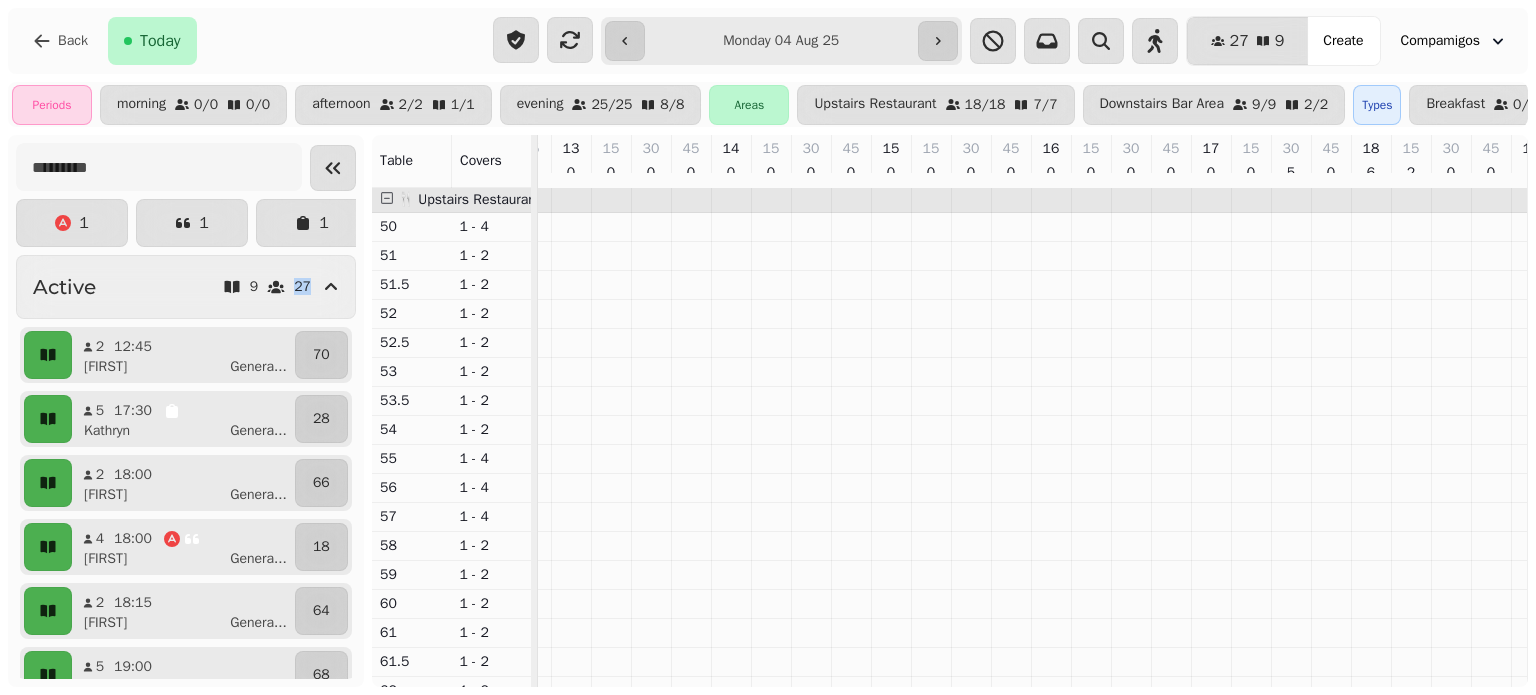 click on "1 1 1 Active 9 27 2 12:45 Rick Genera ... 70 5 17:30 Kathryn  Genera ... 28 2 18:00 Karan Genera ... 66 4 18:00 Jane Genera ... 18 2 18:15 Gemma Genera ... 64 5 19:00 Jade Dinner 68 2 19:00 Meg Genera ... 70 3 19:15 Faye Genera ... 69 2 19:45 Pam Genera ... 65 2 19:45 Pam Genera ... 65" at bounding box center [186, 411] 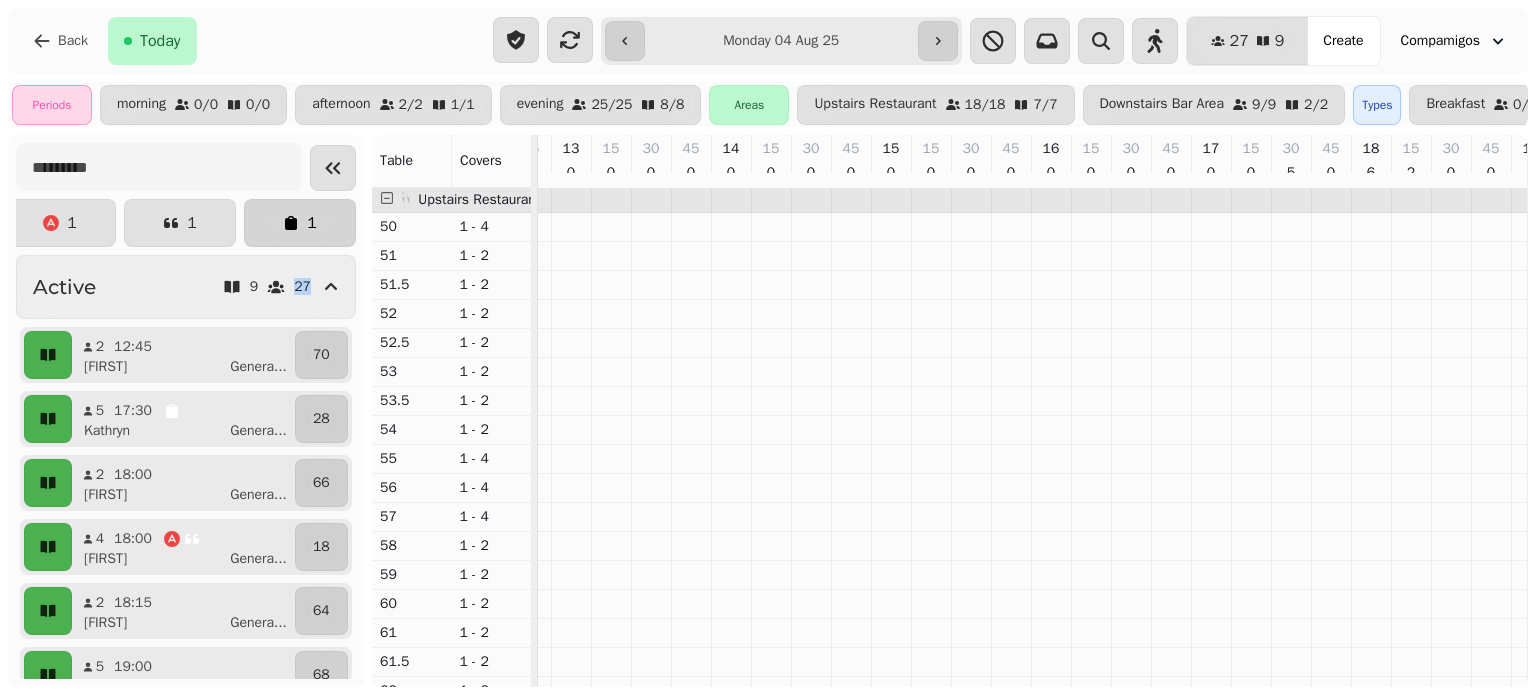 click on "1" at bounding box center [312, 223] 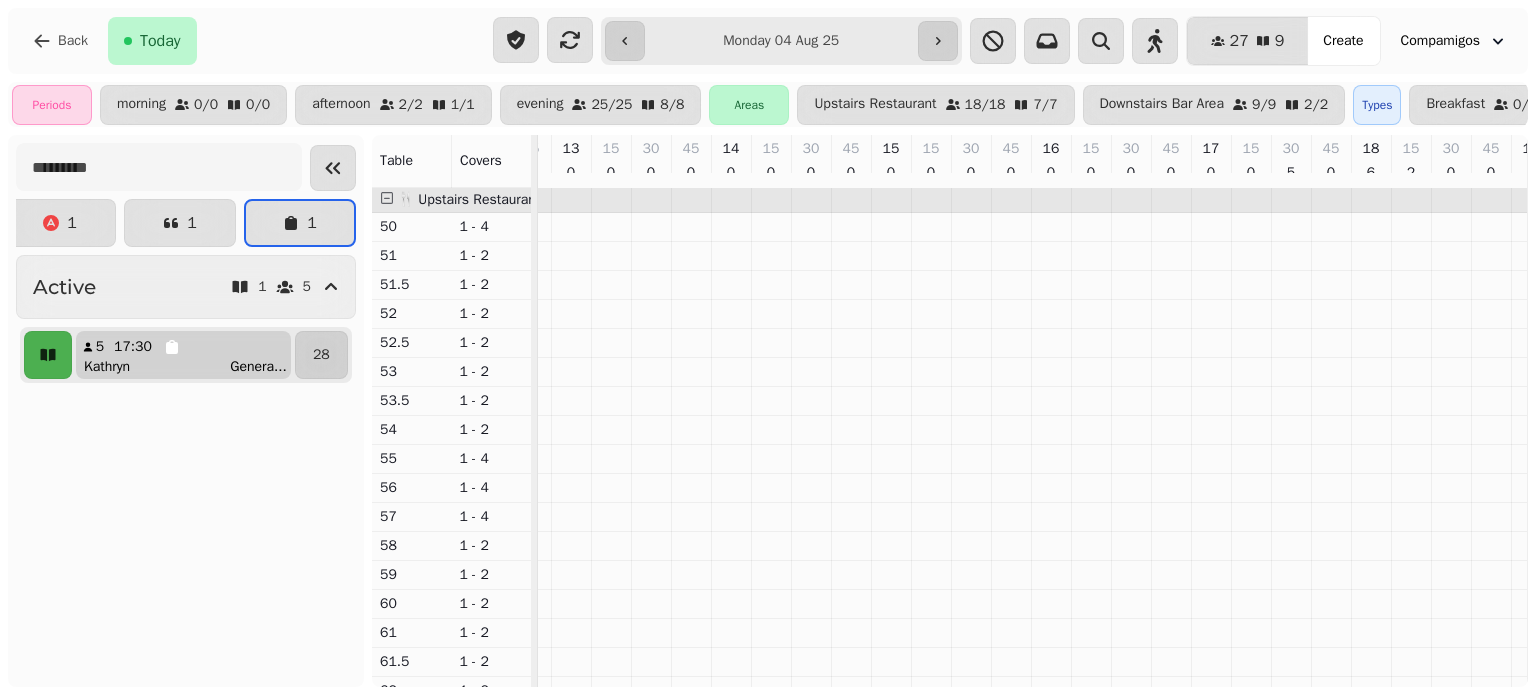 click on "Kathryn  Genera ..." at bounding box center [191, 367] 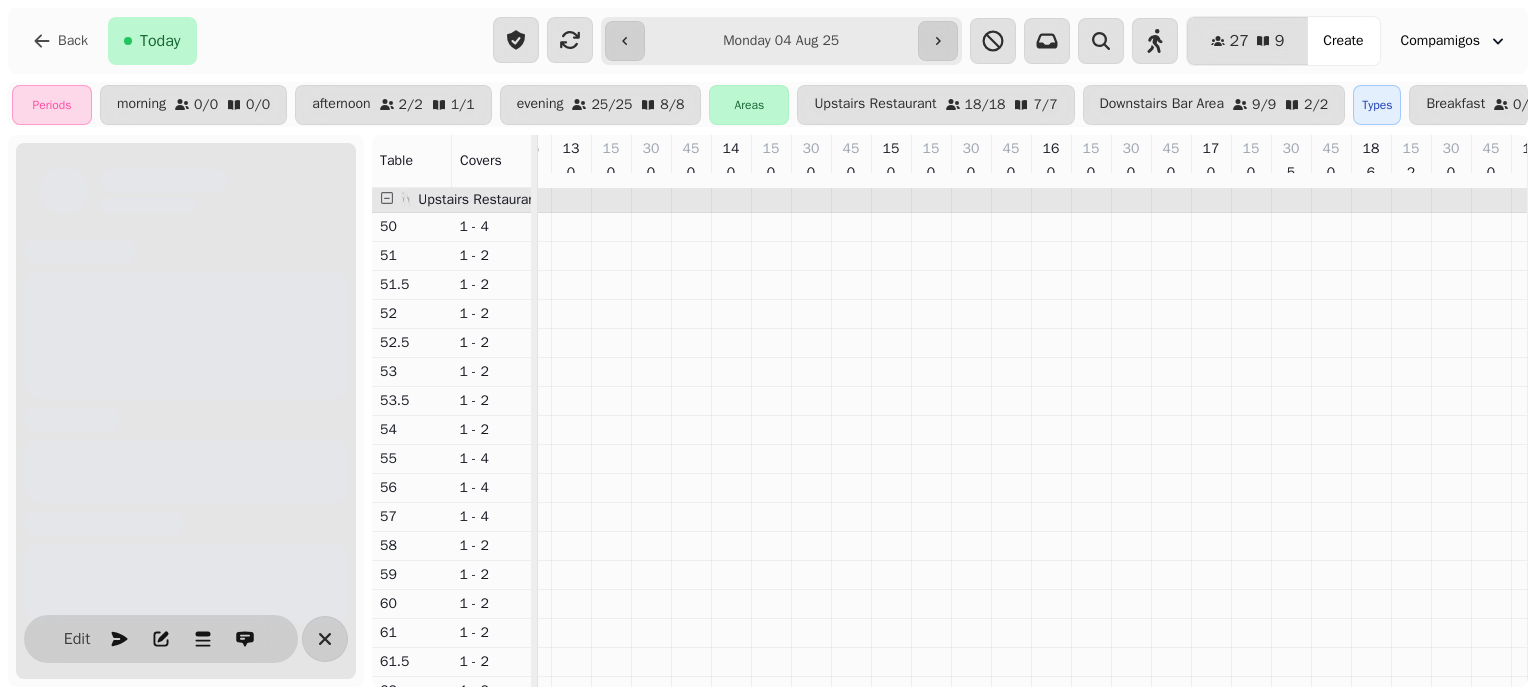 scroll, scrollTop: 0, scrollLeft: 945, axis: horizontal 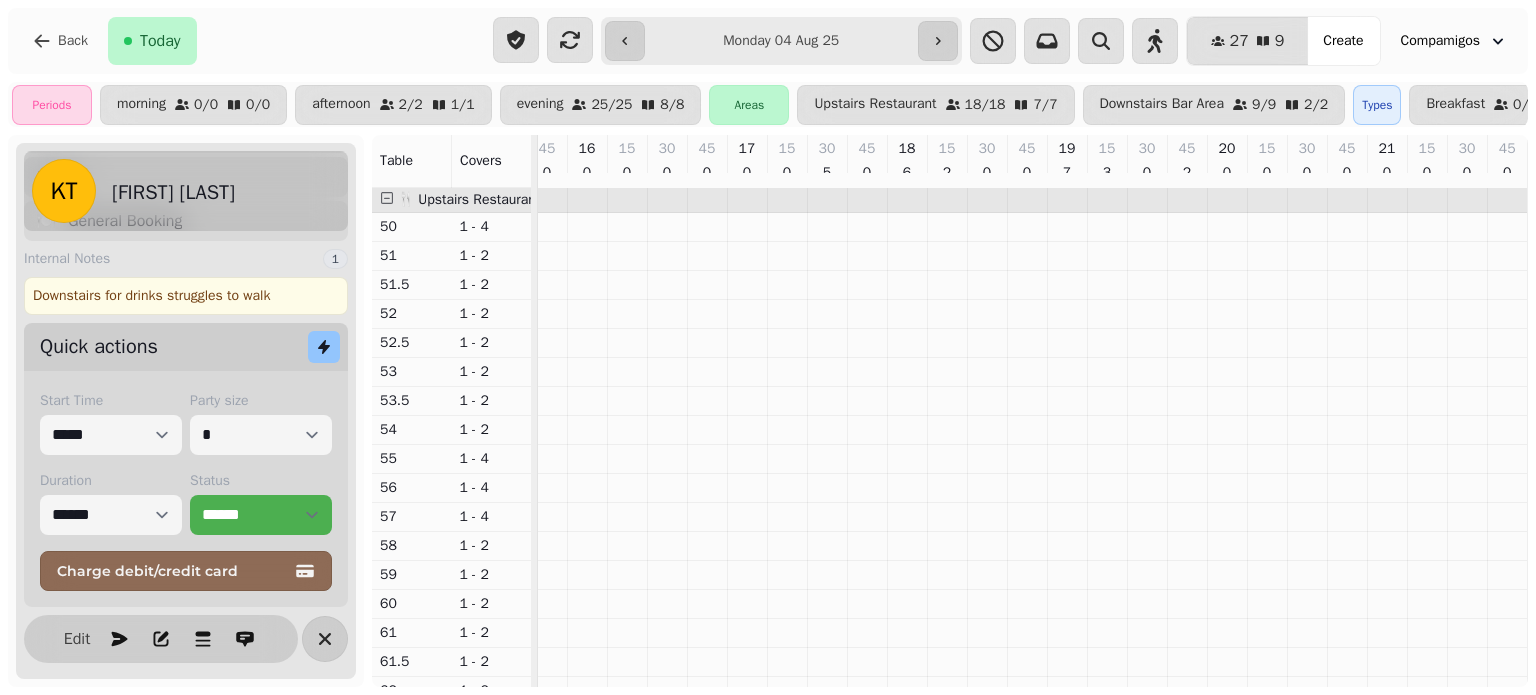 click on "54" at bounding box center [412, 430] 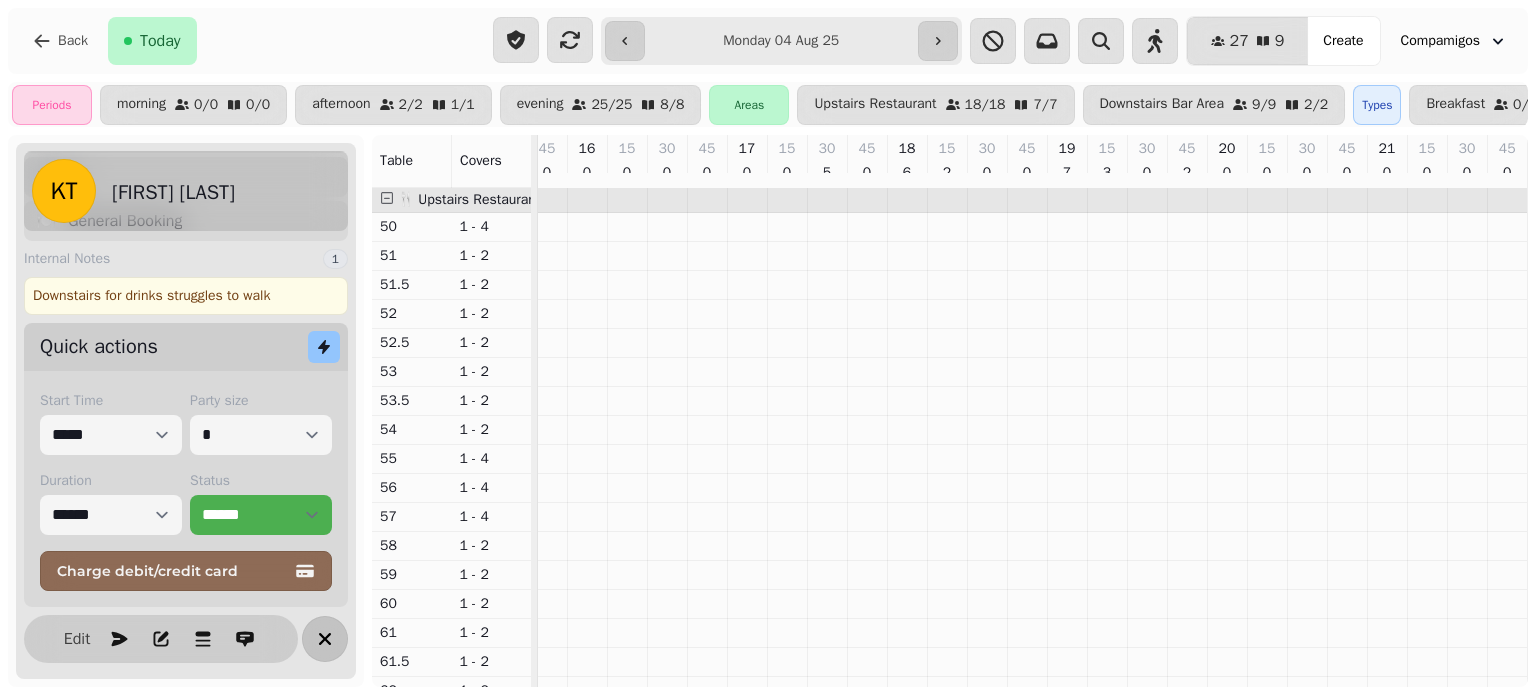 click 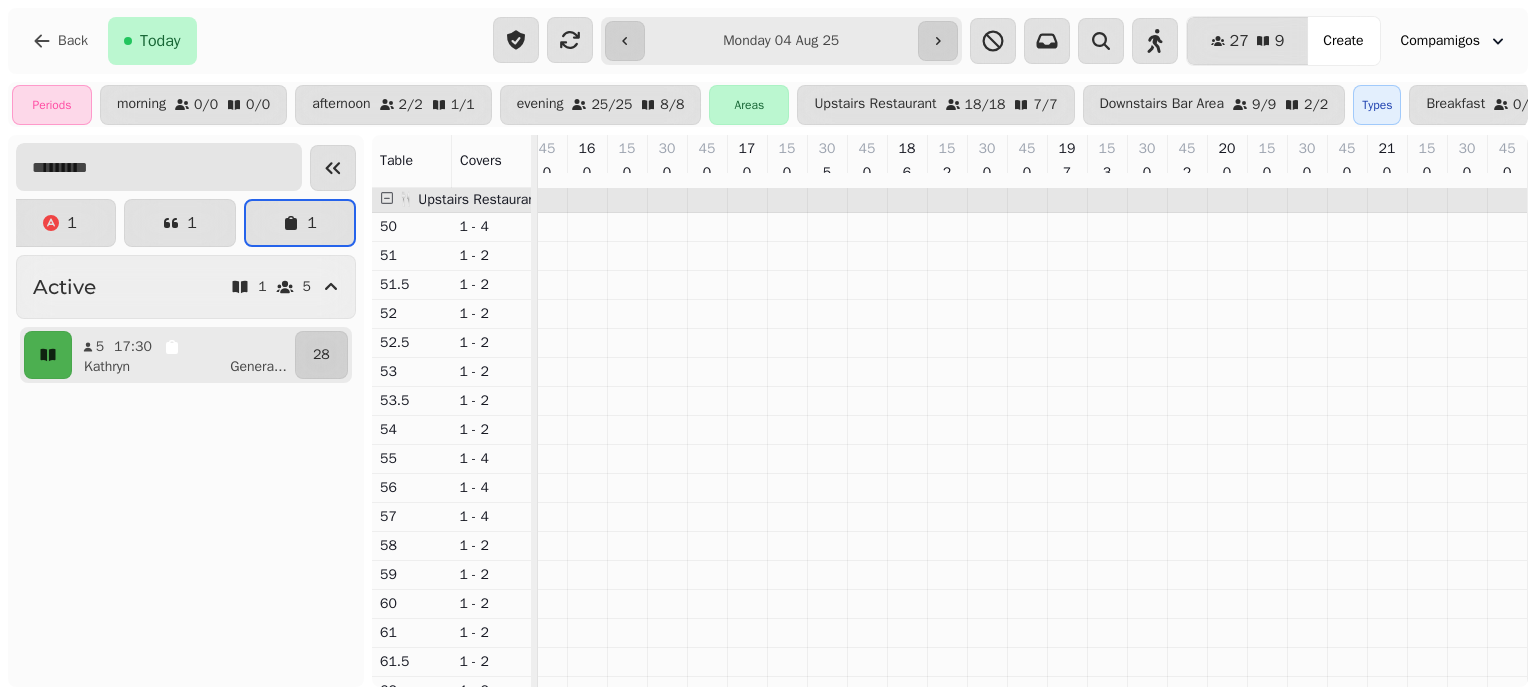 click at bounding box center [159, 167] 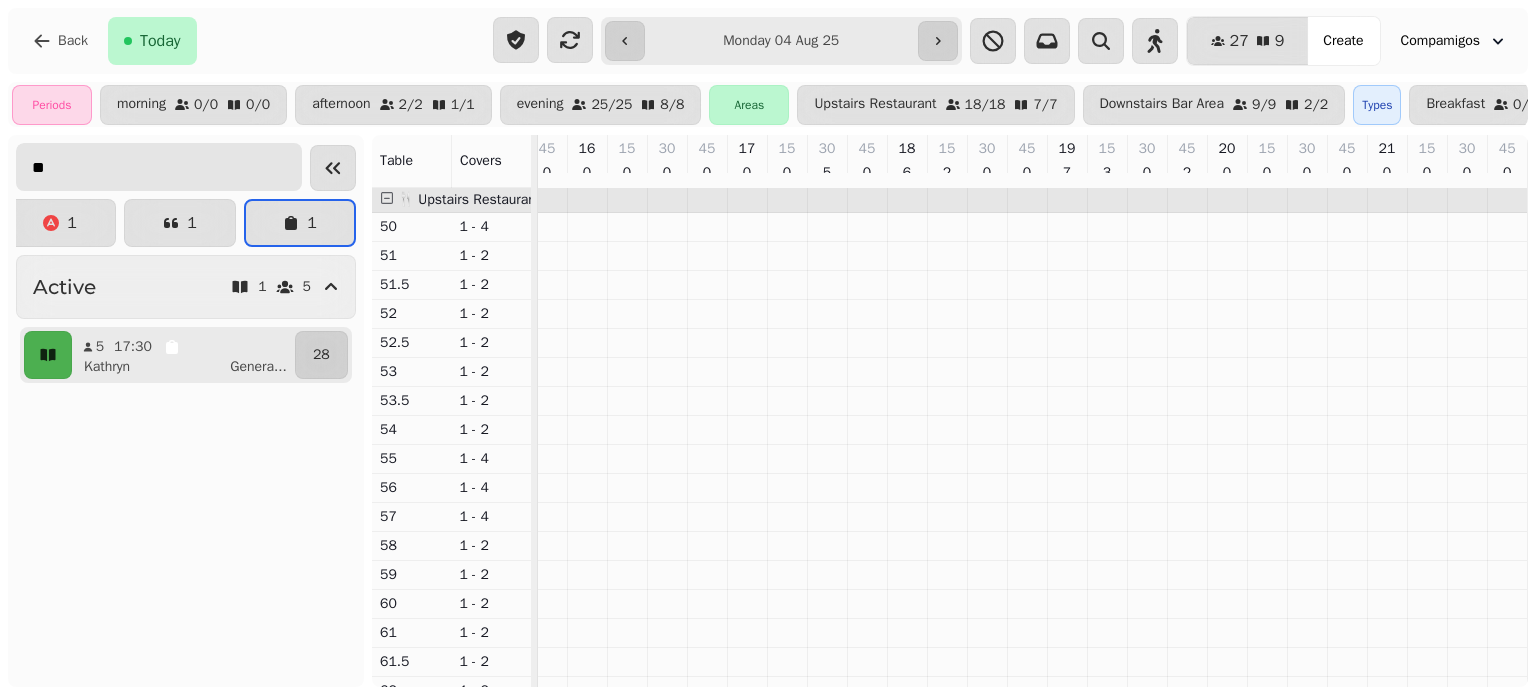 scroll, scrollTop: 0, scrollLeft: 935, axis: horizontal 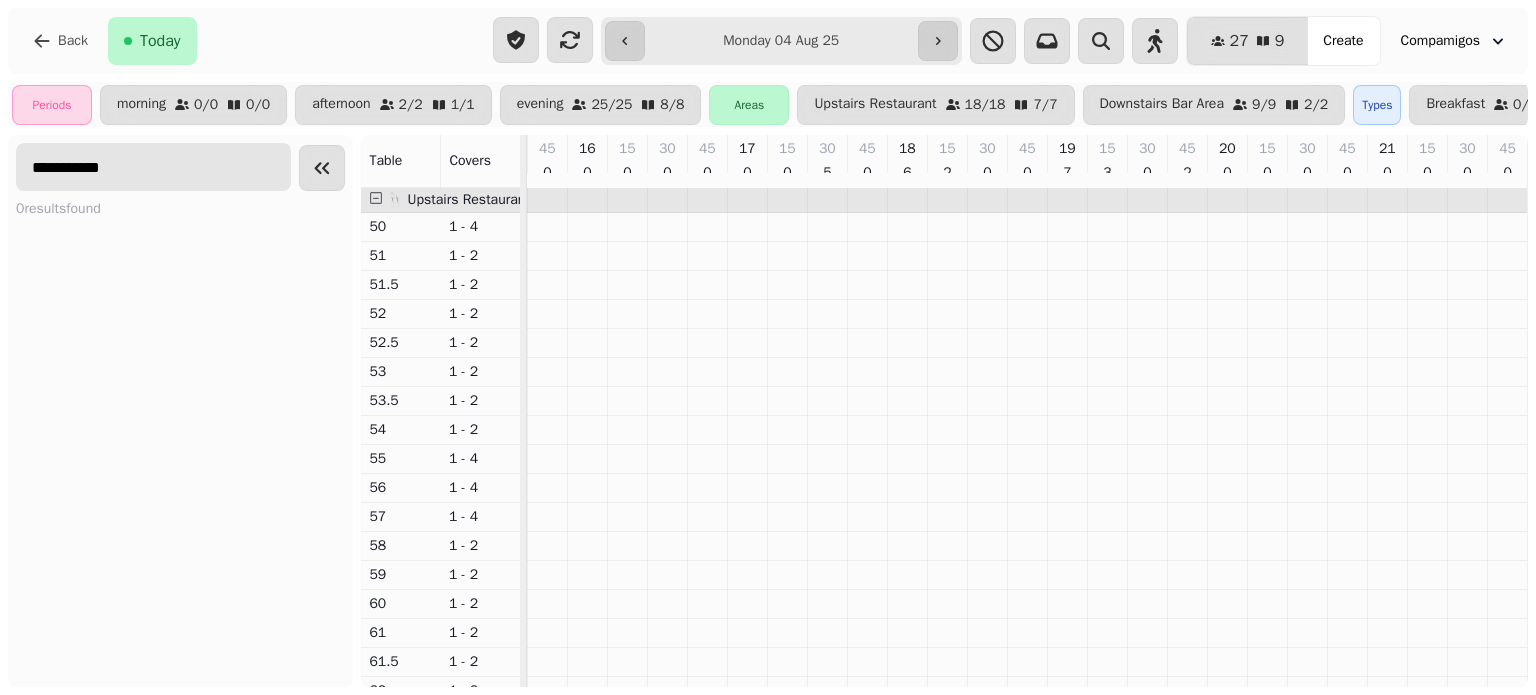 type on "**********" 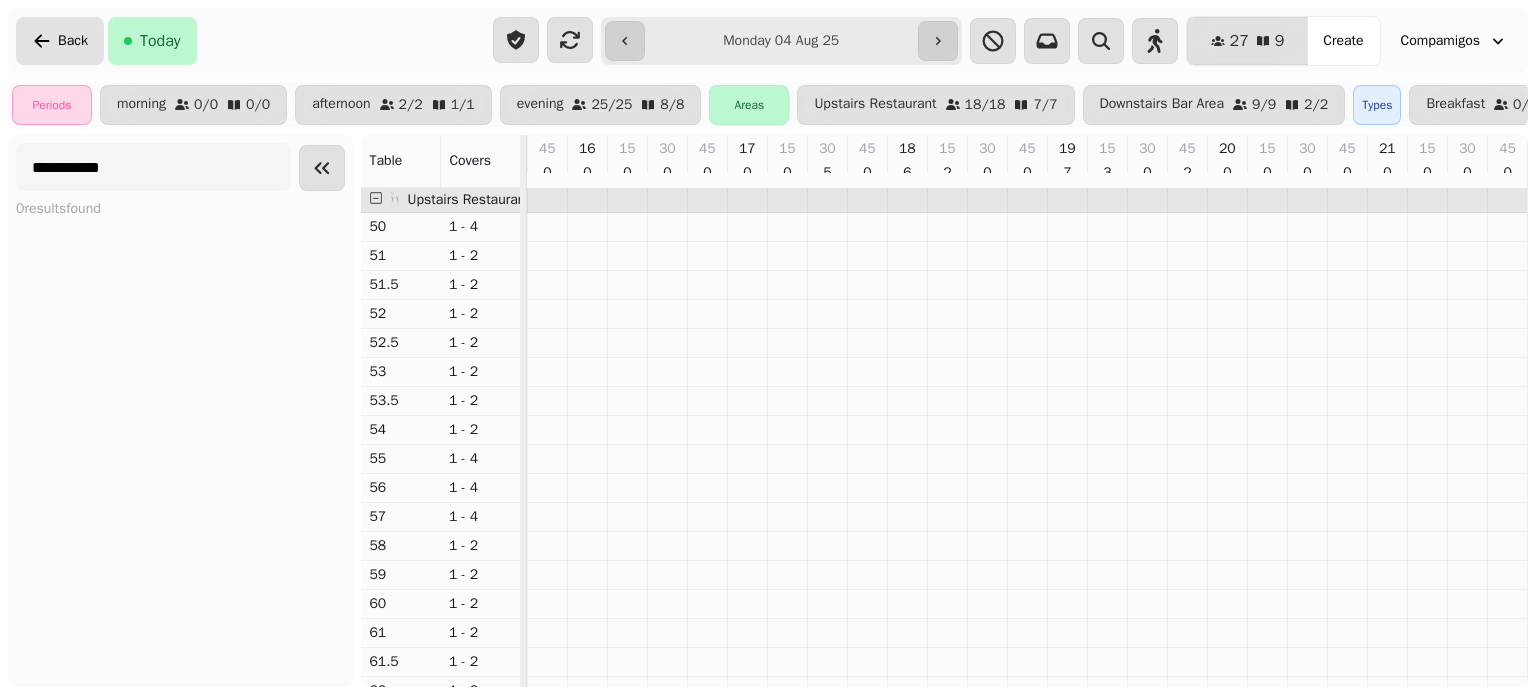 click 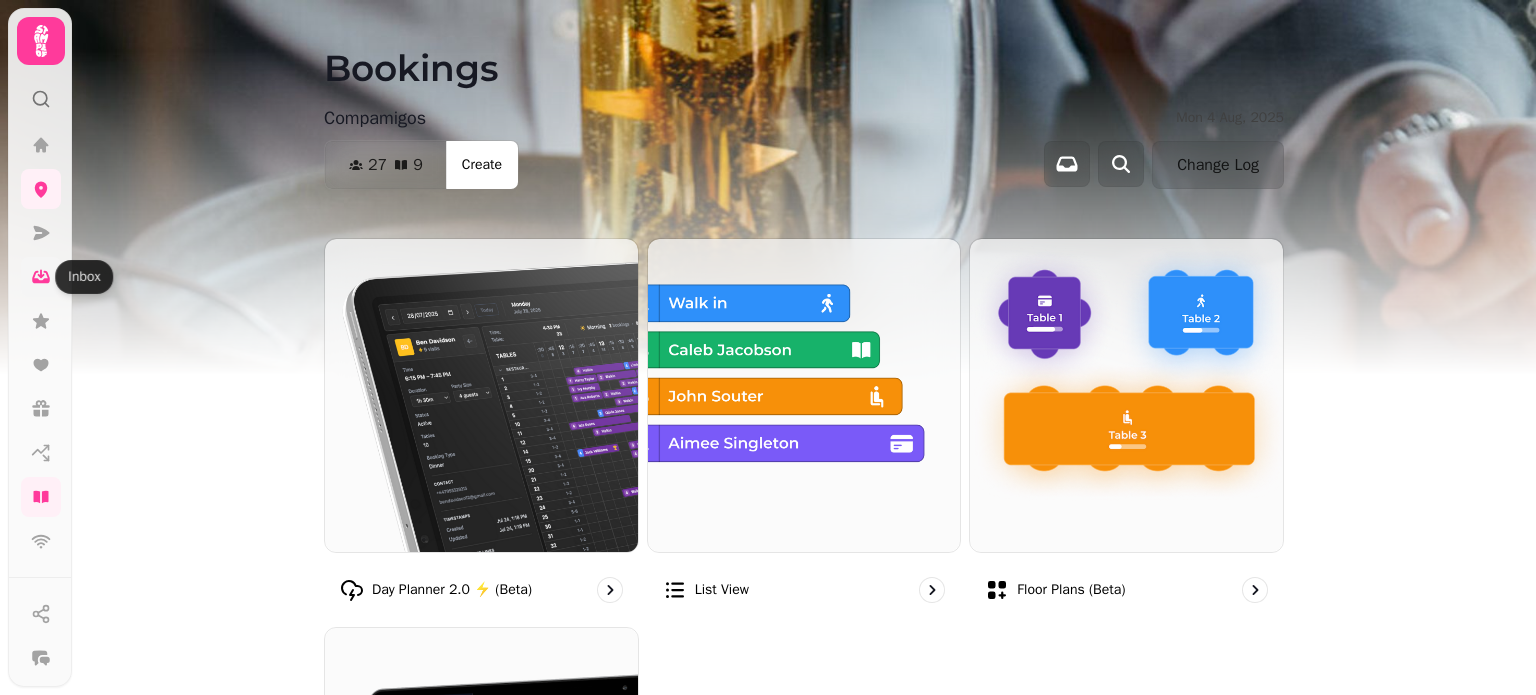 click 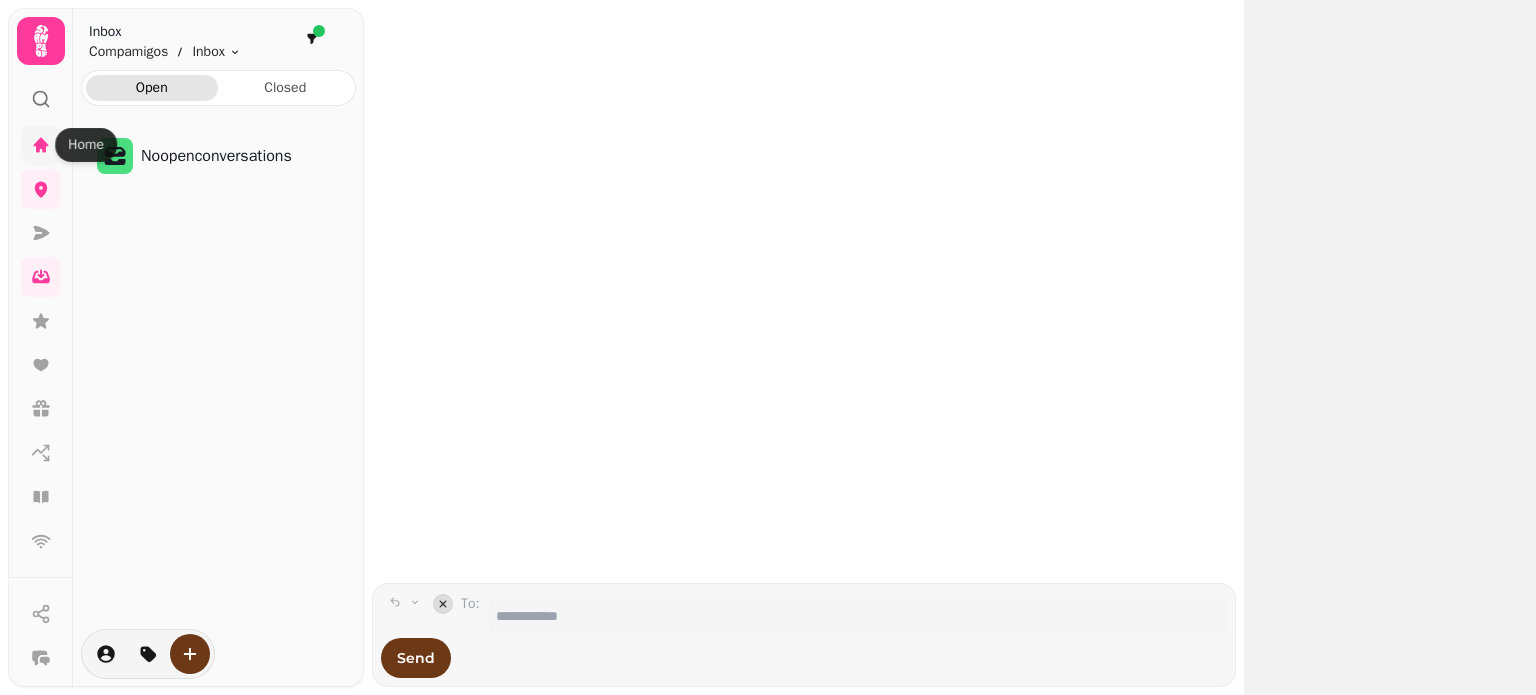 click 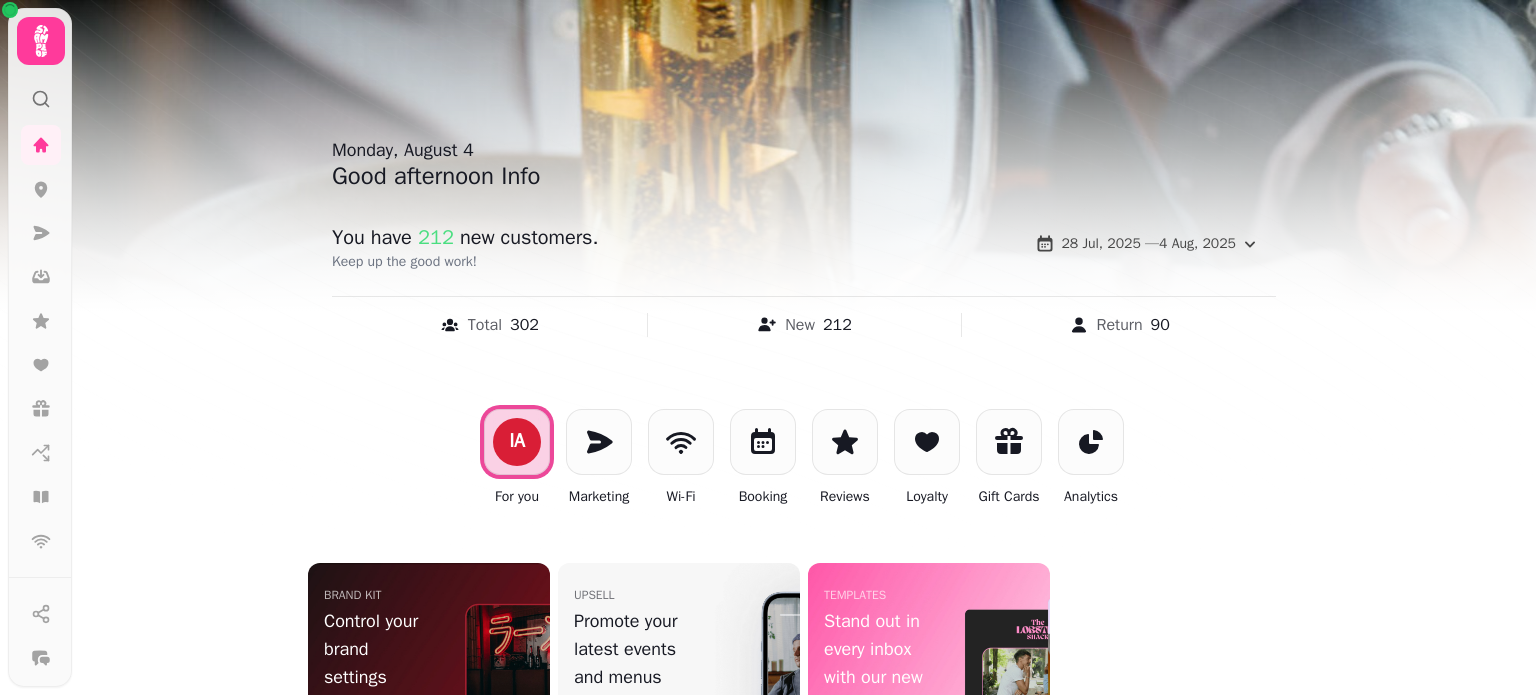 scroll, scrollTop: 148, scrollLeft: 0, axis: vertical 